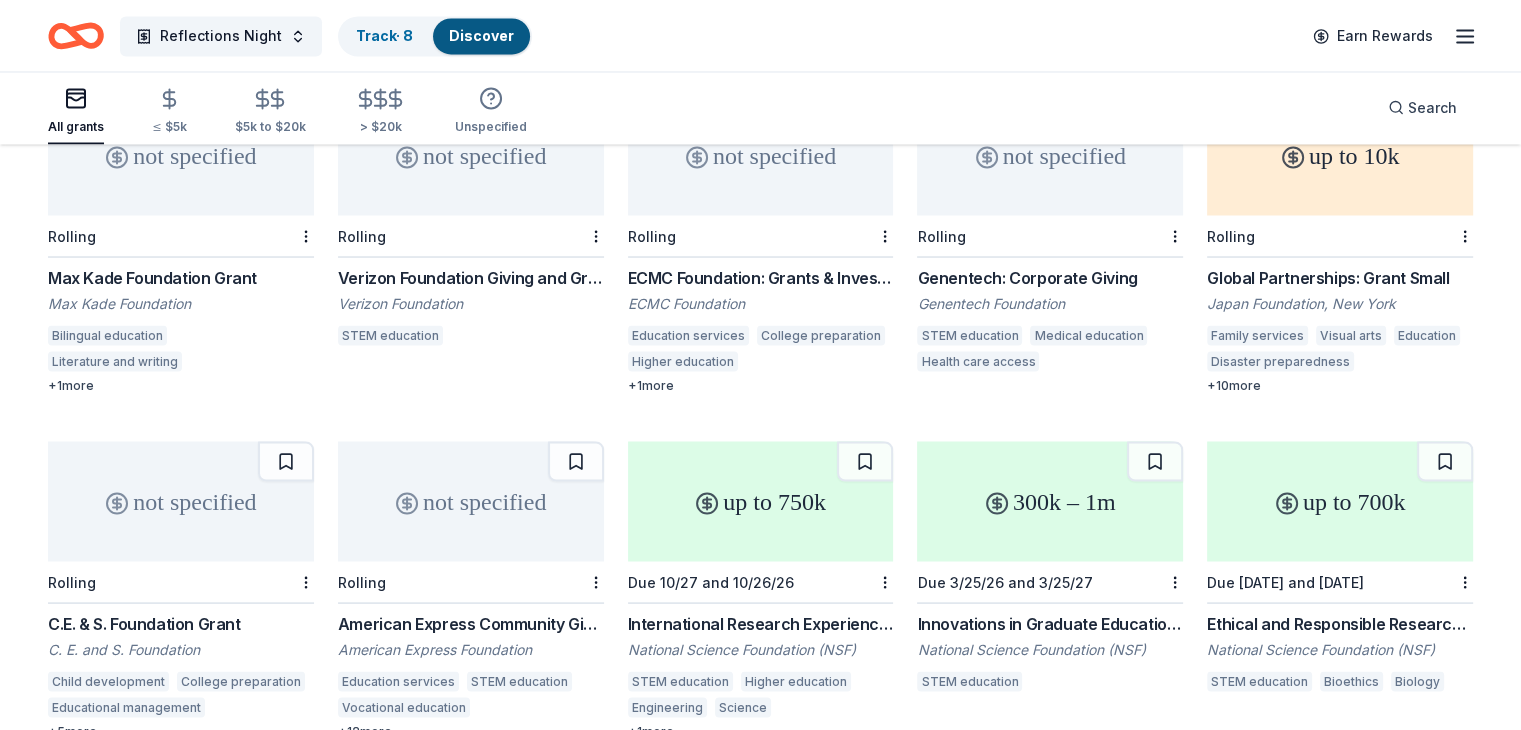 scroll, scrollTop: 3699, scrollLeft: 0, axis: vertical 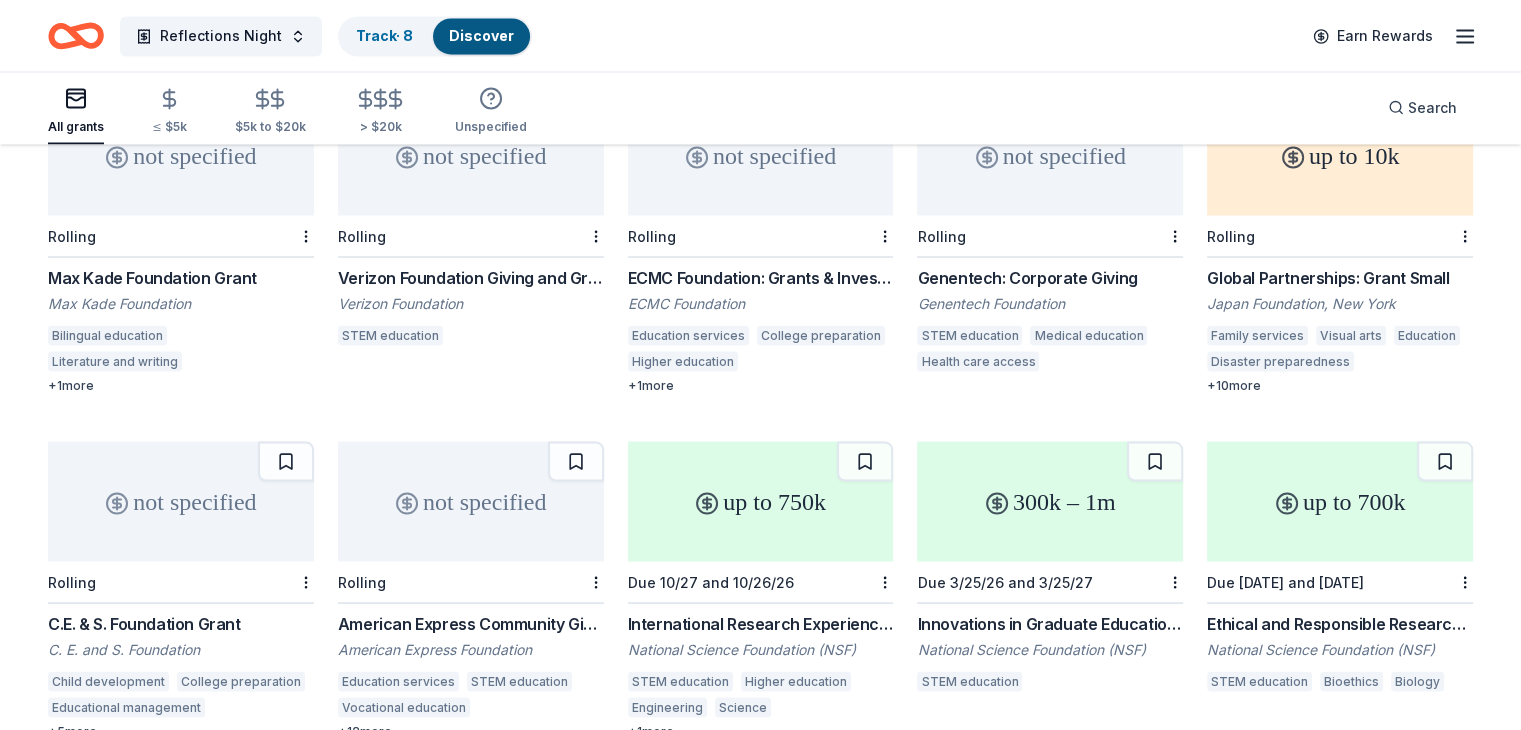 click on "not specified" at bounding box center [471, 501] 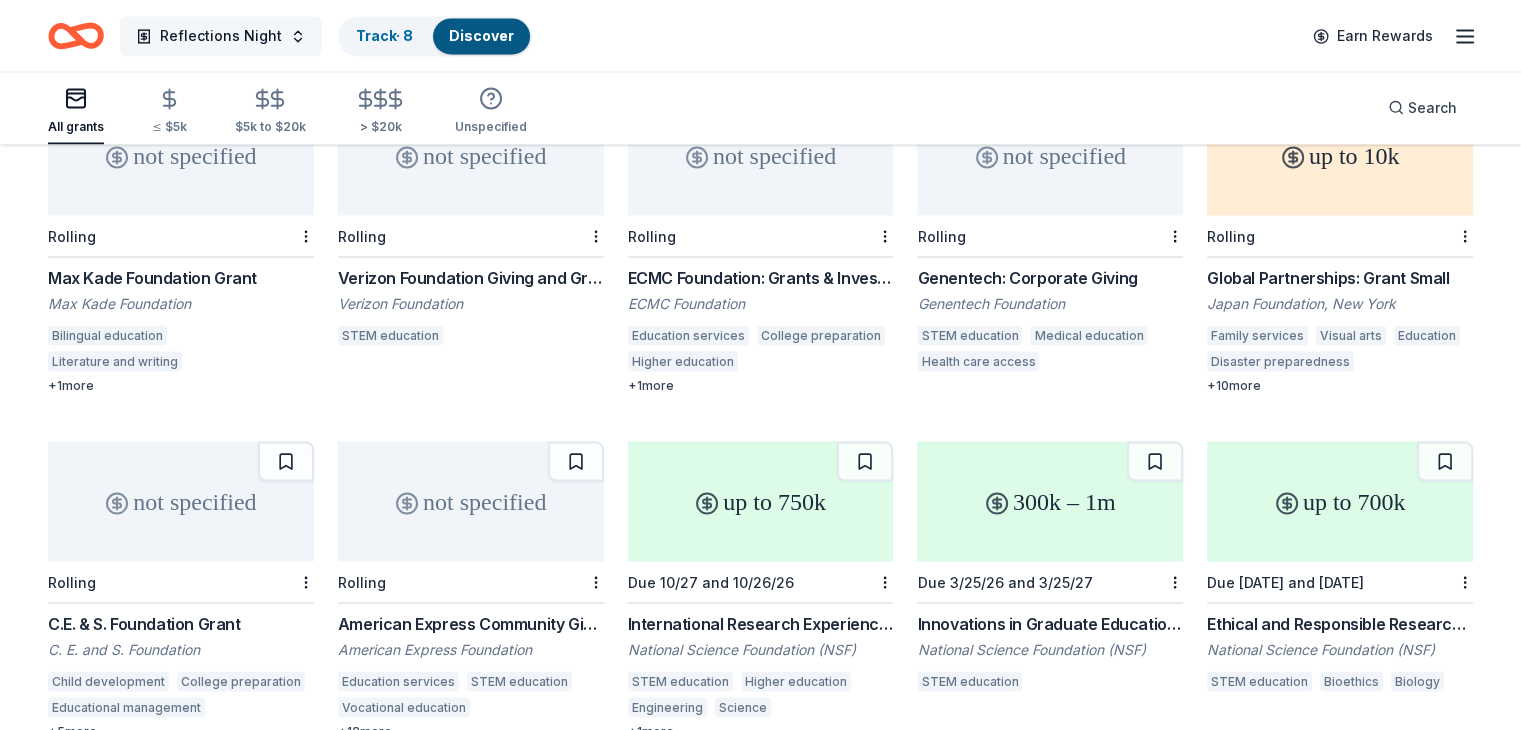 click on "Reflections Night" at bounding box center (221, 36) 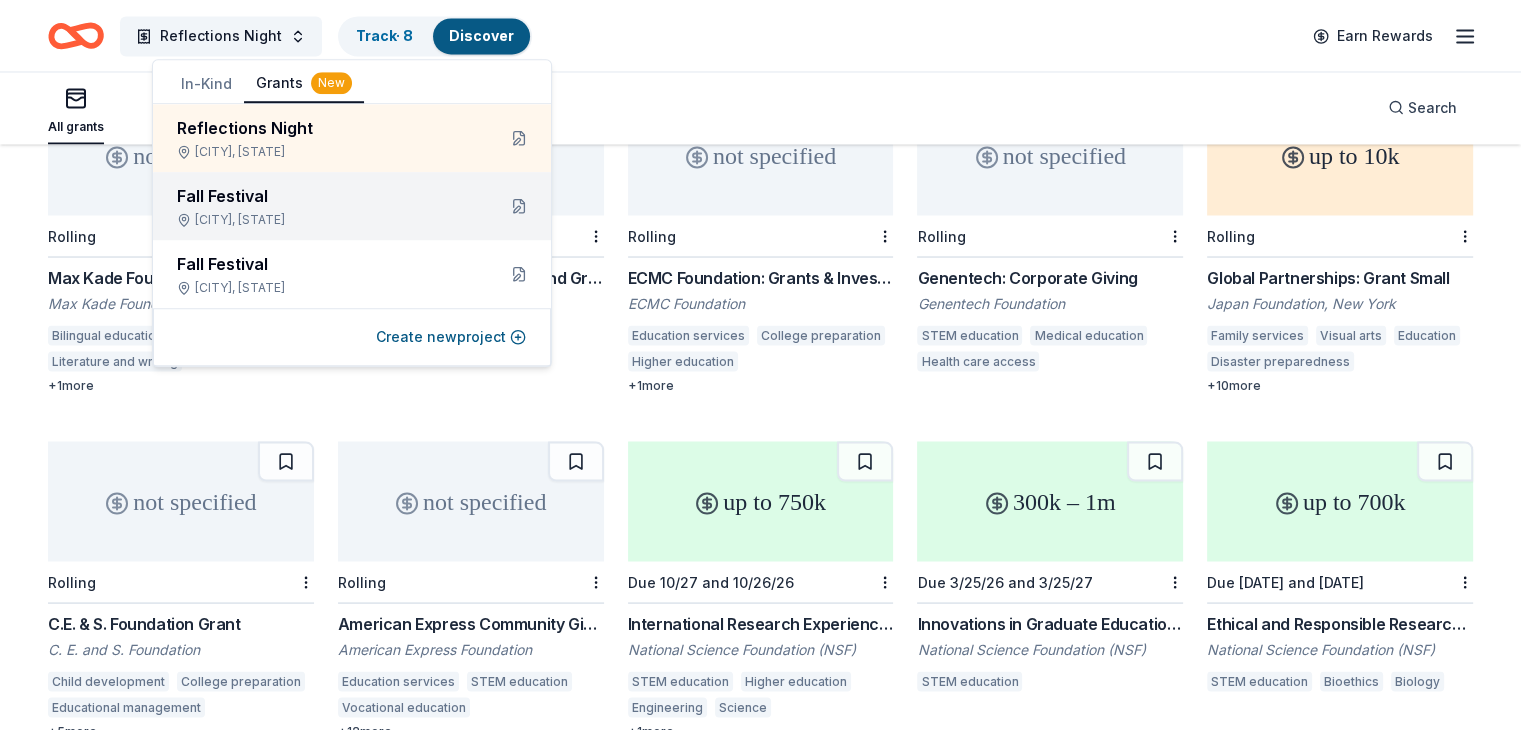 click on "Fall Festival Broken Arrow, OK" at bounding box center [352, 206] 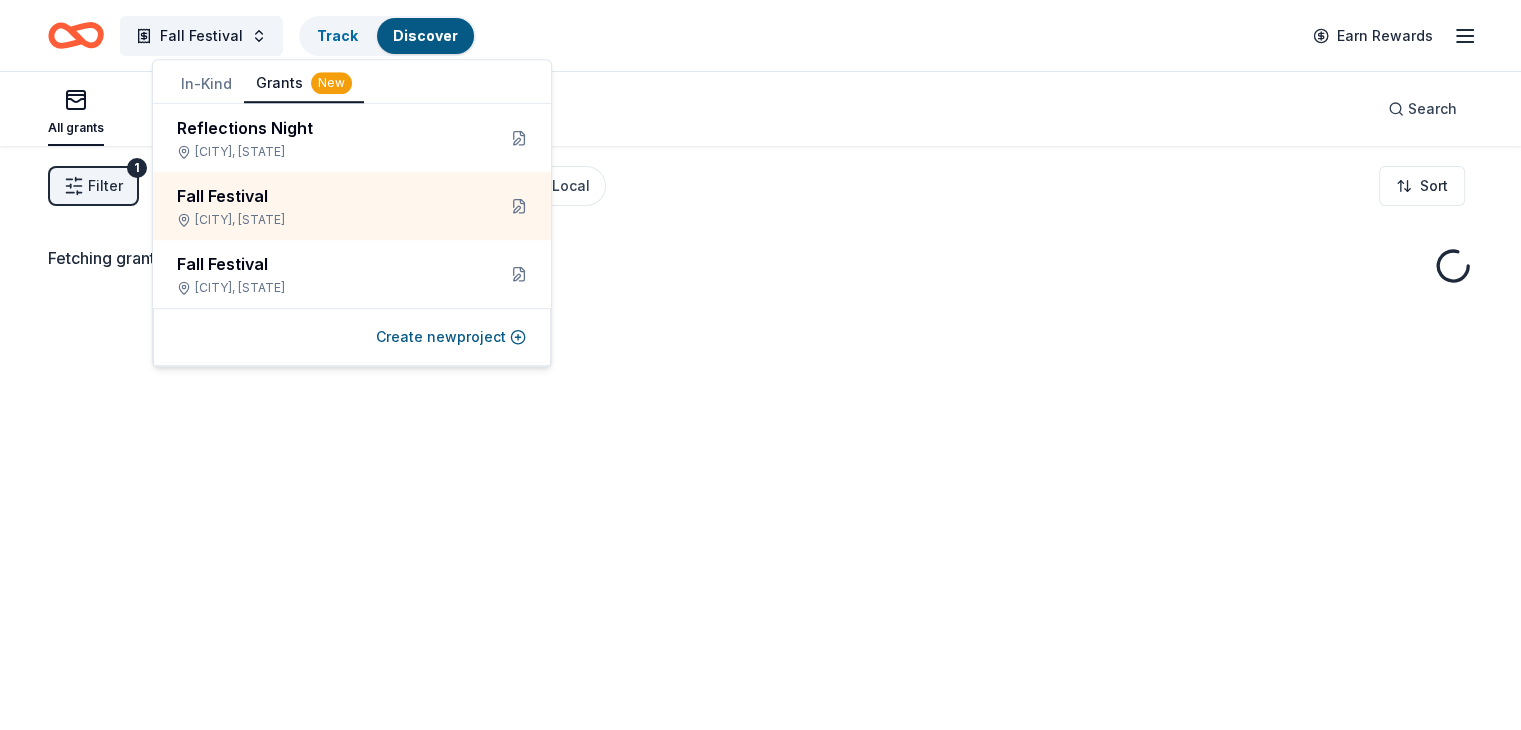 click on "All grants ≤ $5k $5k to $20k > $20k Unspecified Search" at bounding box center (760, 109) 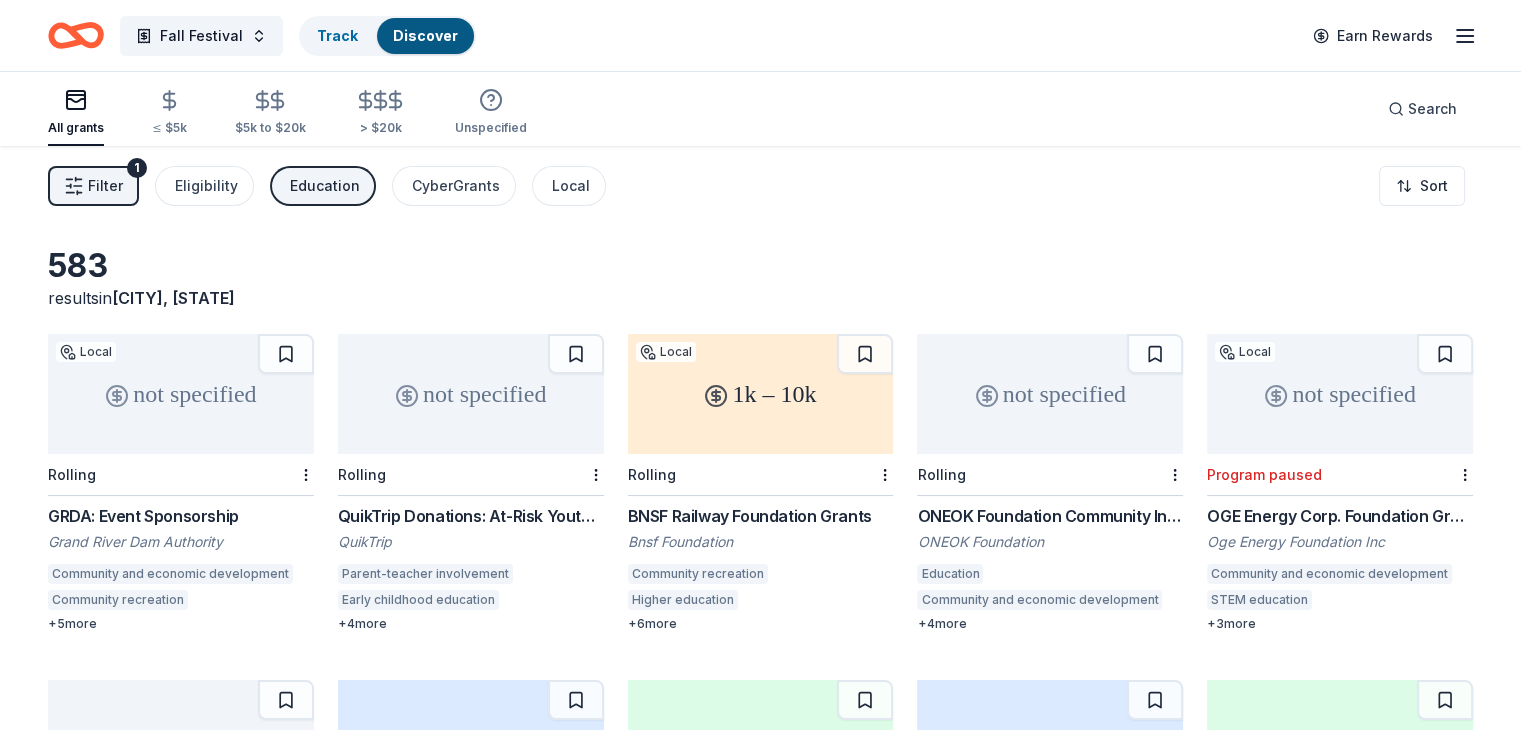 click 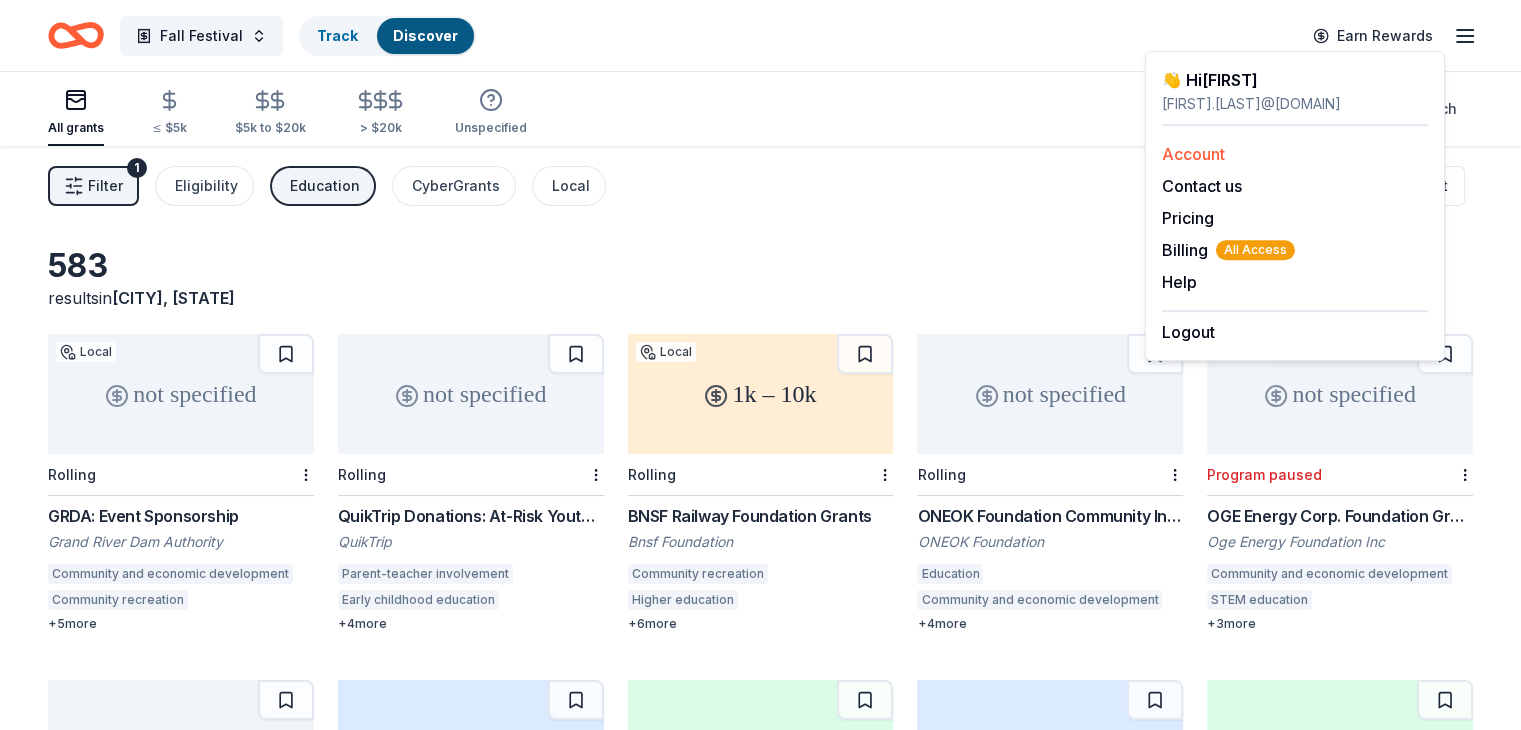 click on "Account" at bounding box center [1193, 154] 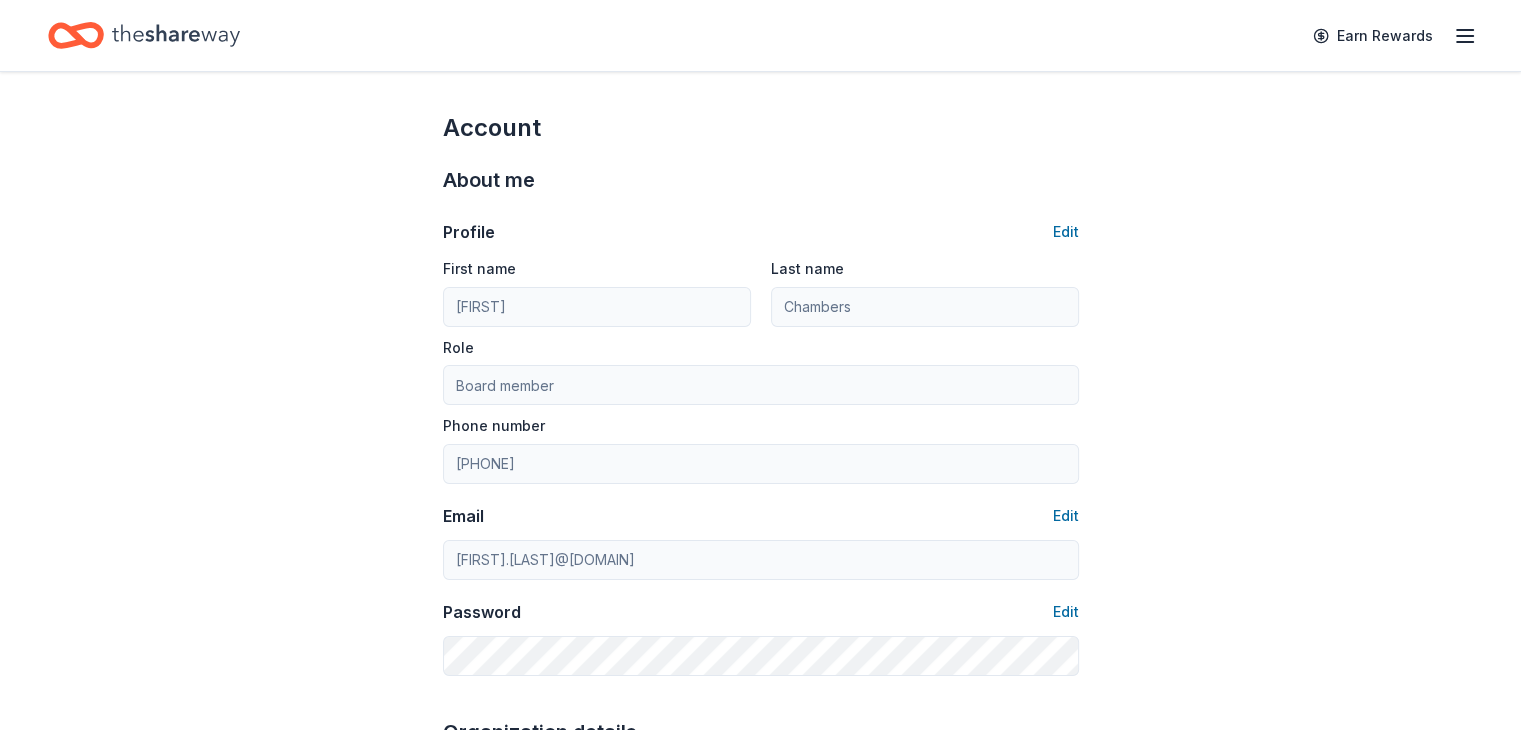 click 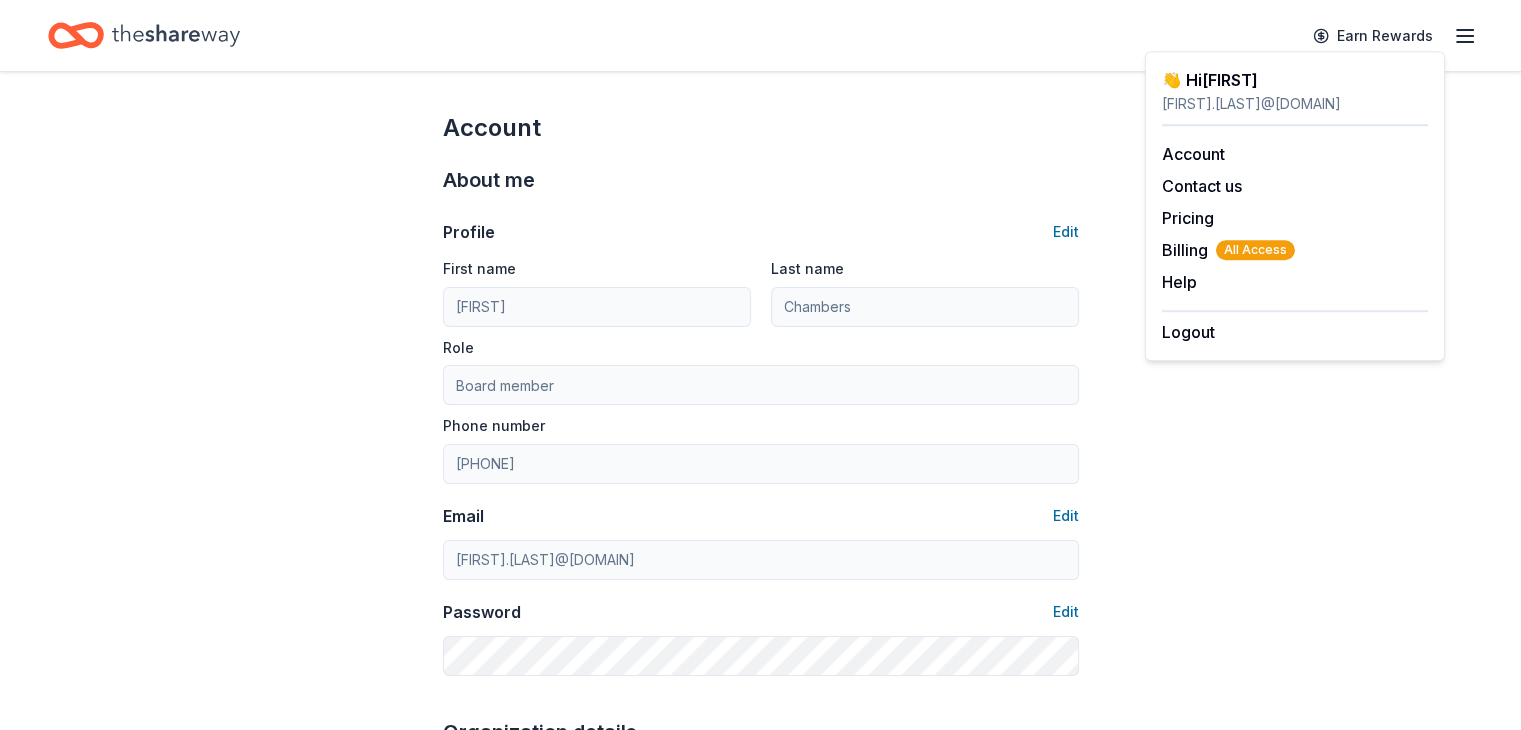 click on "kristine.a.chambers@gmail.com" at bounding box center (1295, 104) 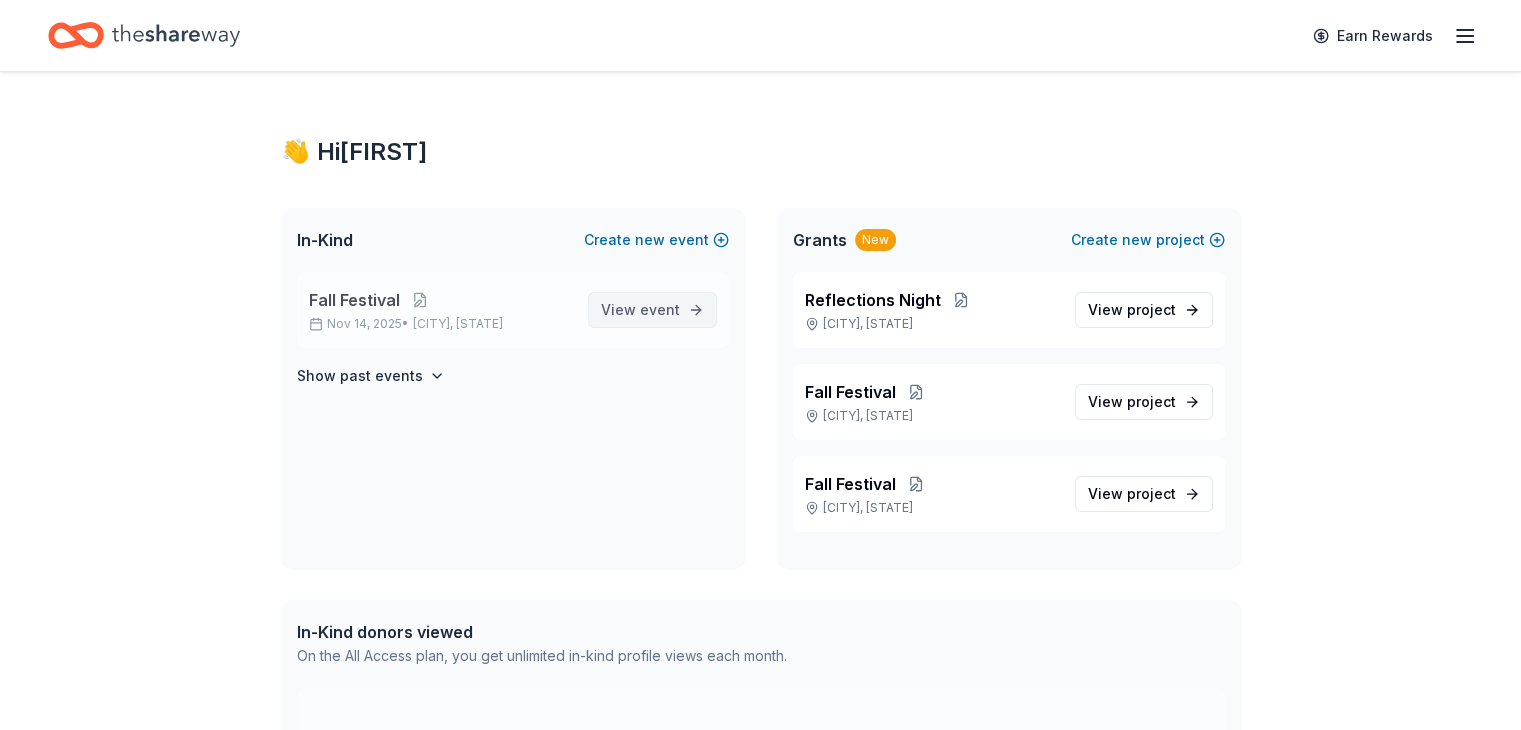 click on "View   event" at bounding box center (640, 310) 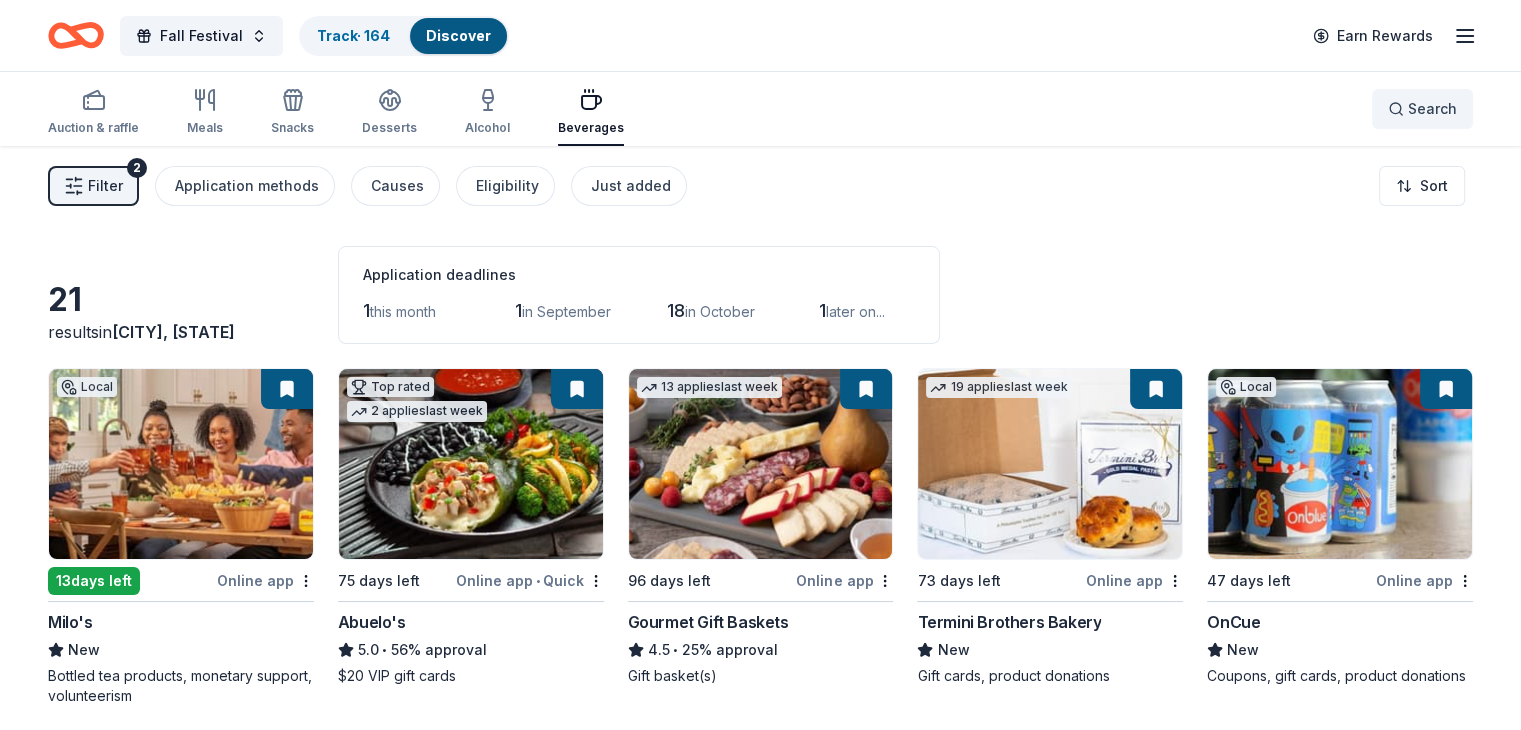 click on "Search" at bounding box center [1422, 109] 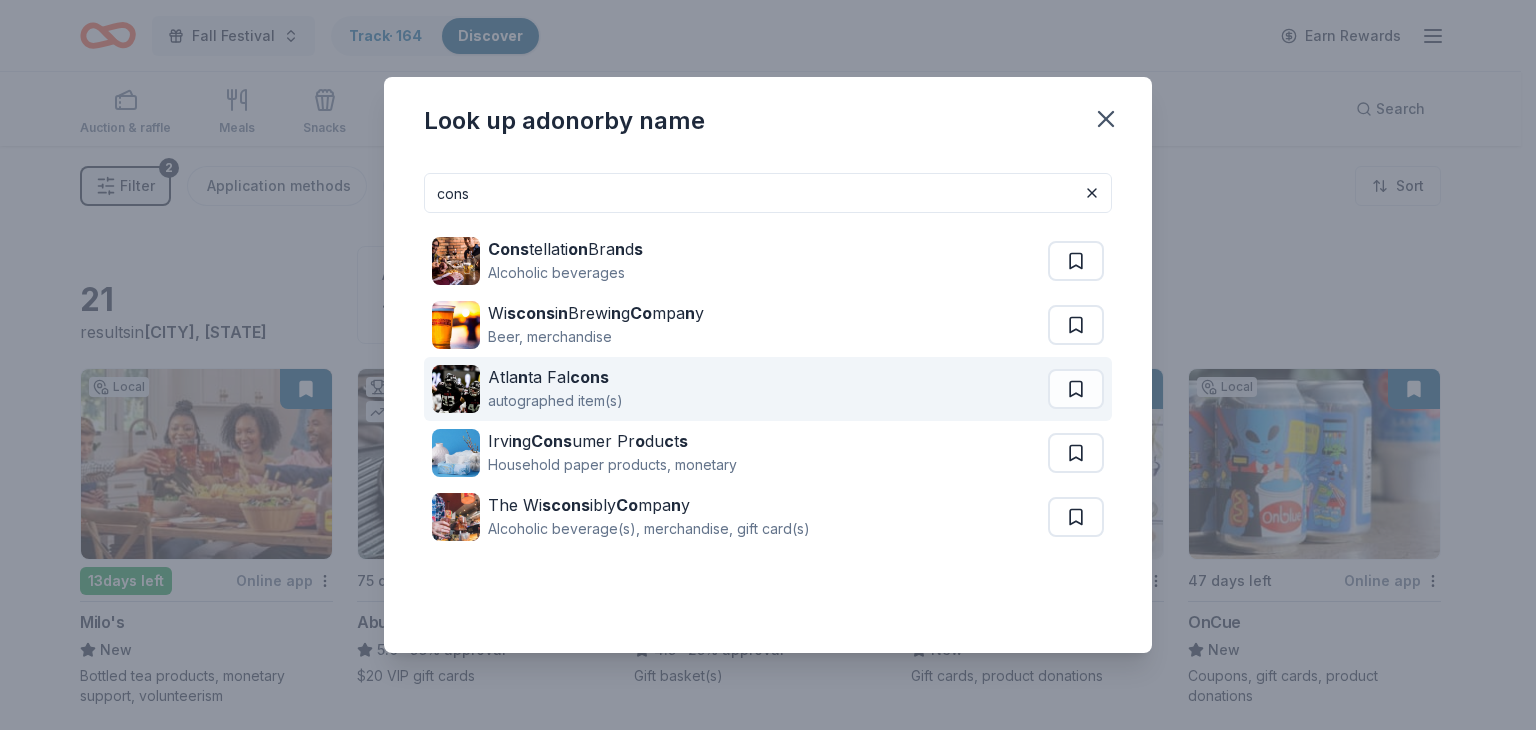 click on "Atla n ta Fal cons" at bounding box center [555, 377] 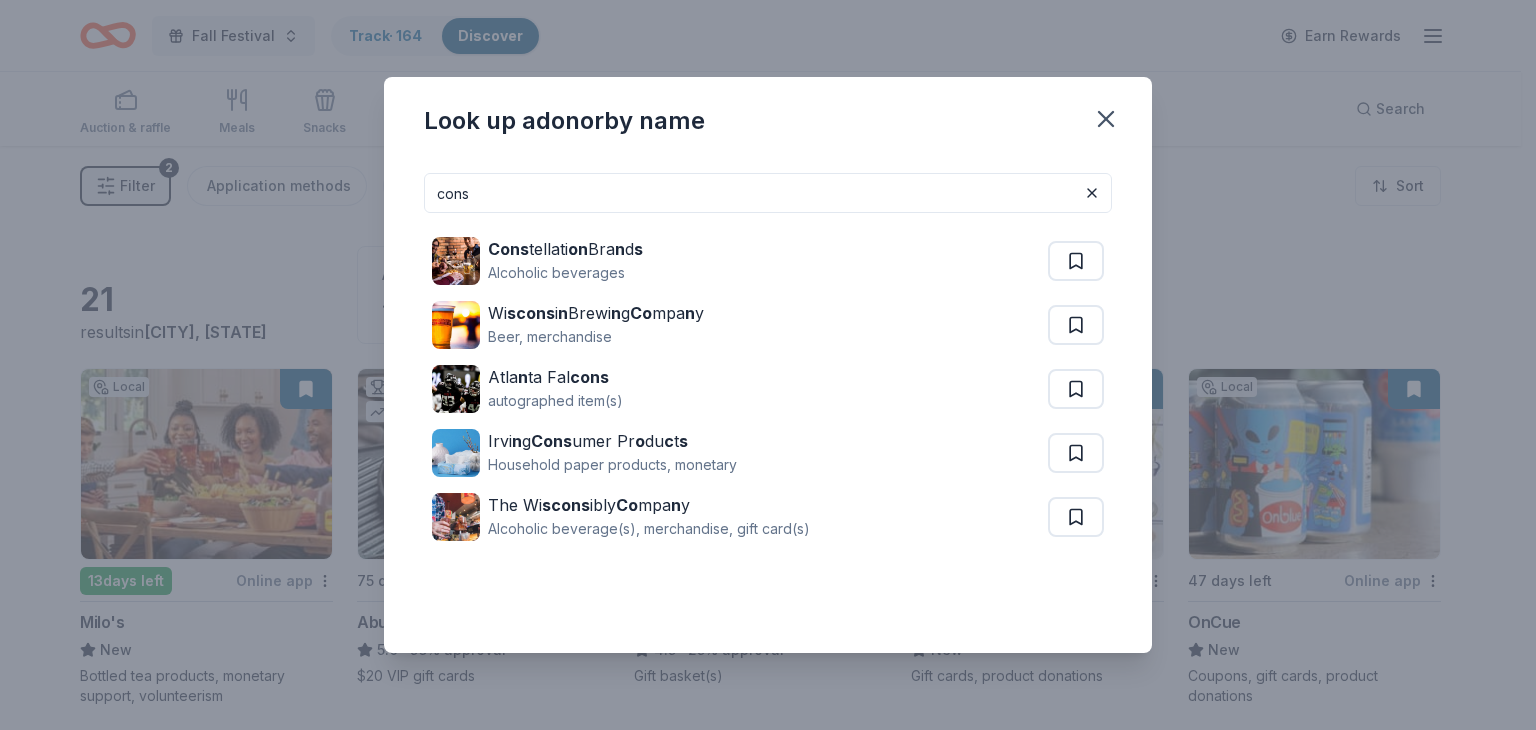 click on "cons" at bounding box center (768, 193) 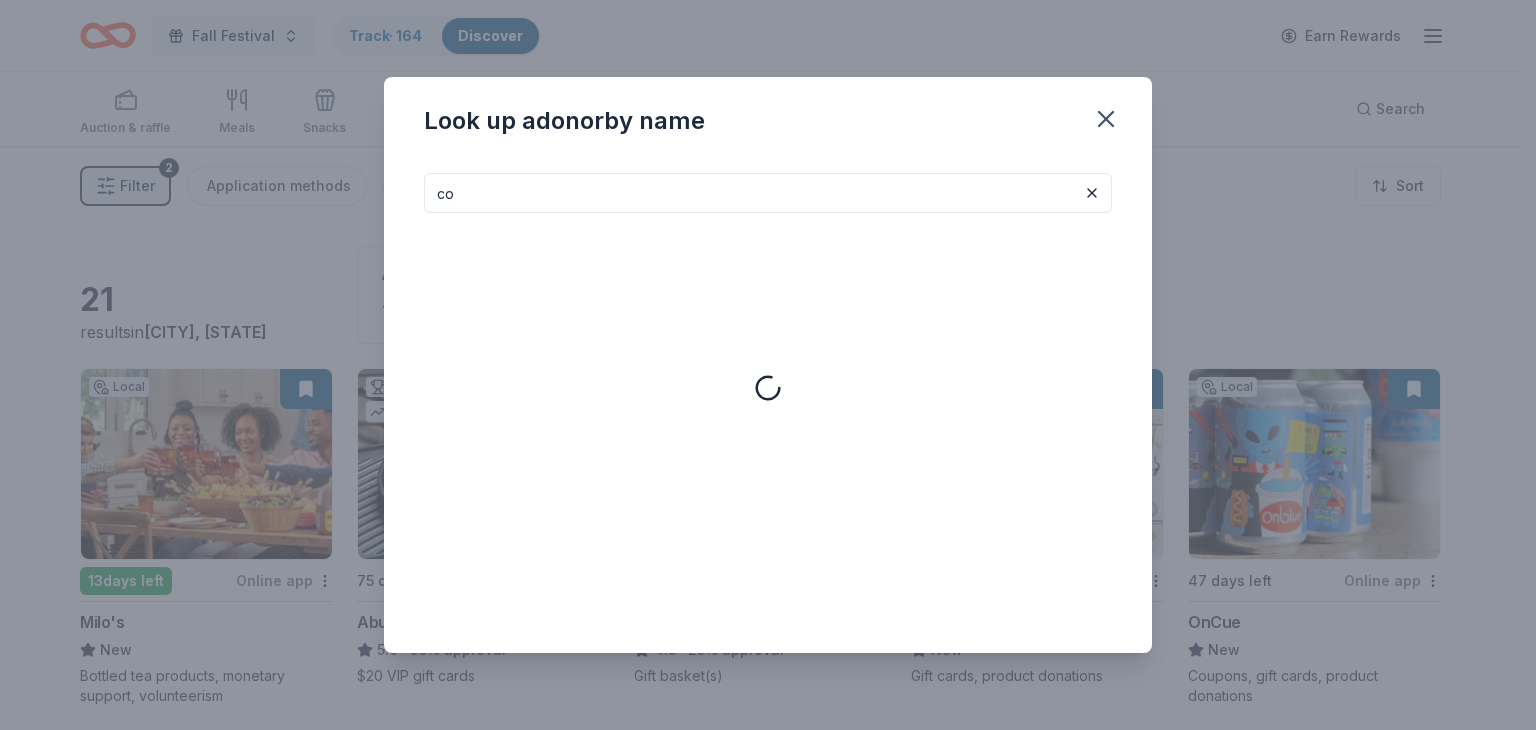 type on "c" 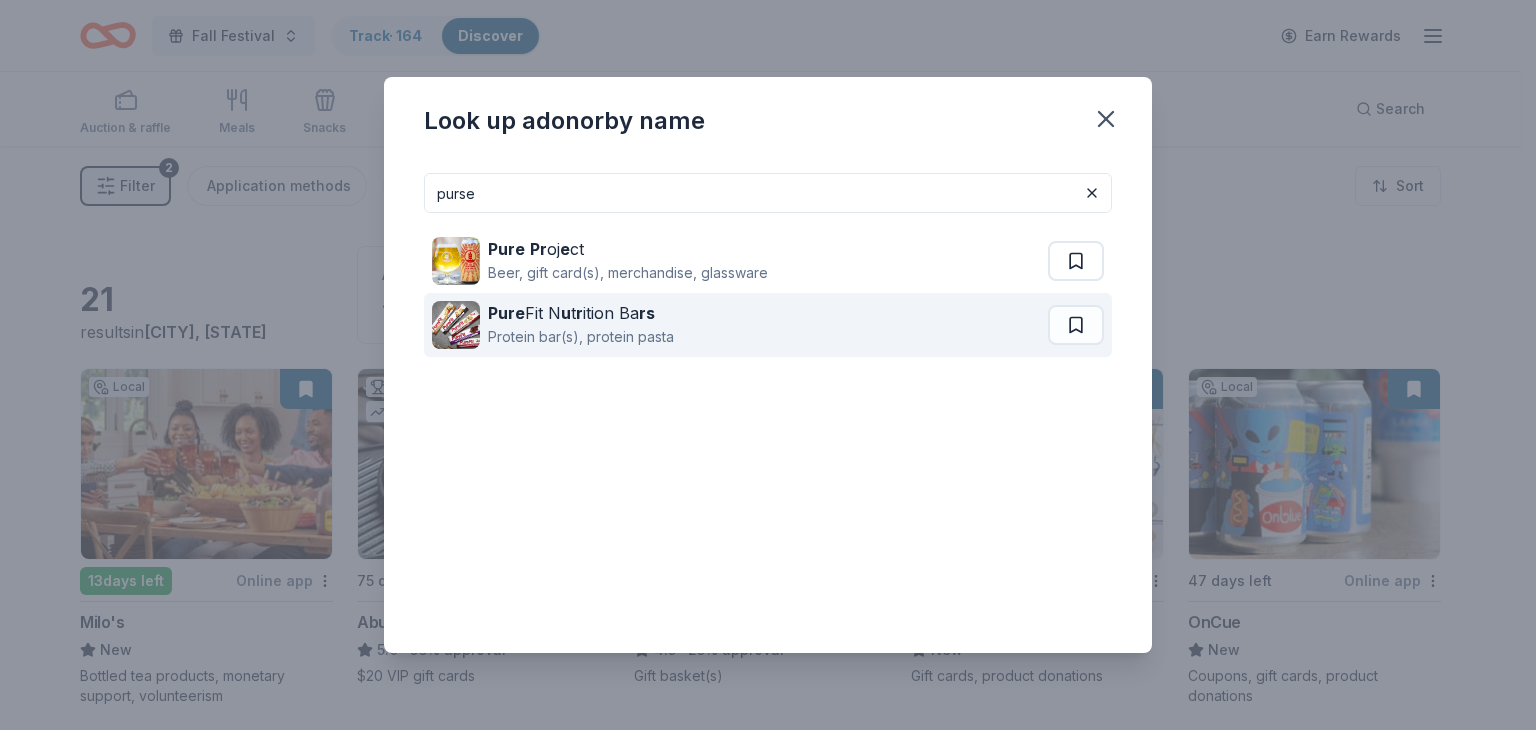 click on "Protein bar(s), protein pasta" at bounding box center (581, 337) 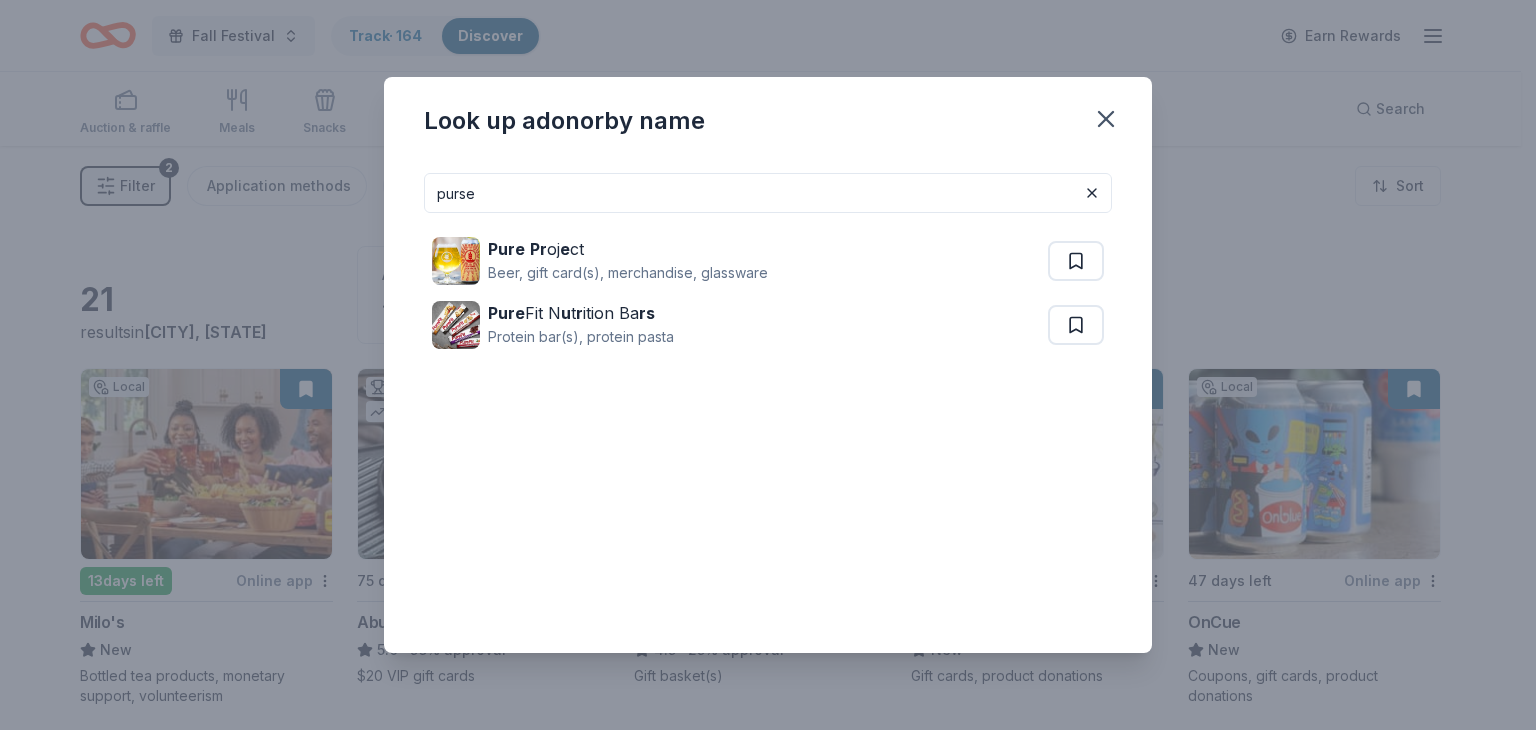 click on "purse" at bounding box center (768, 193) 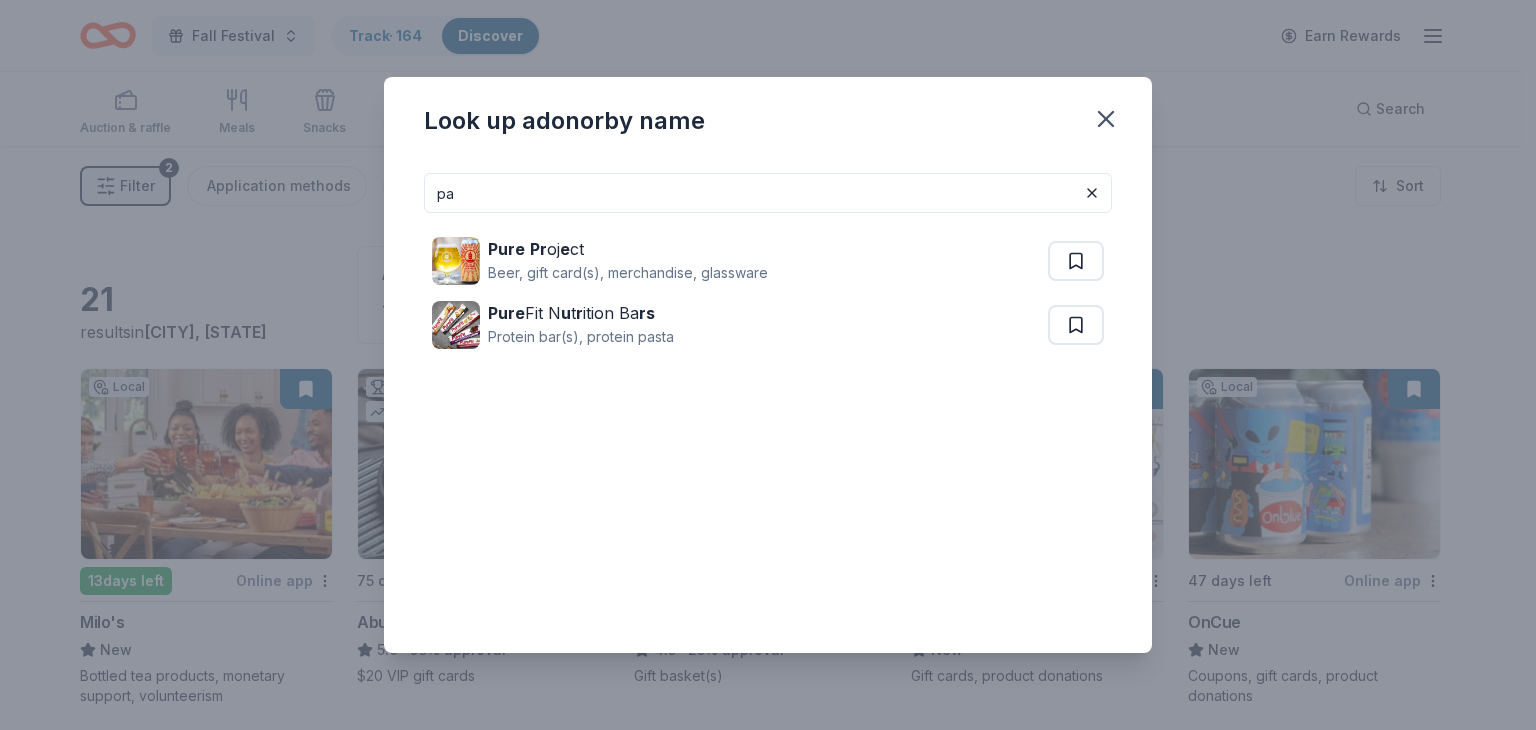 type on "p" 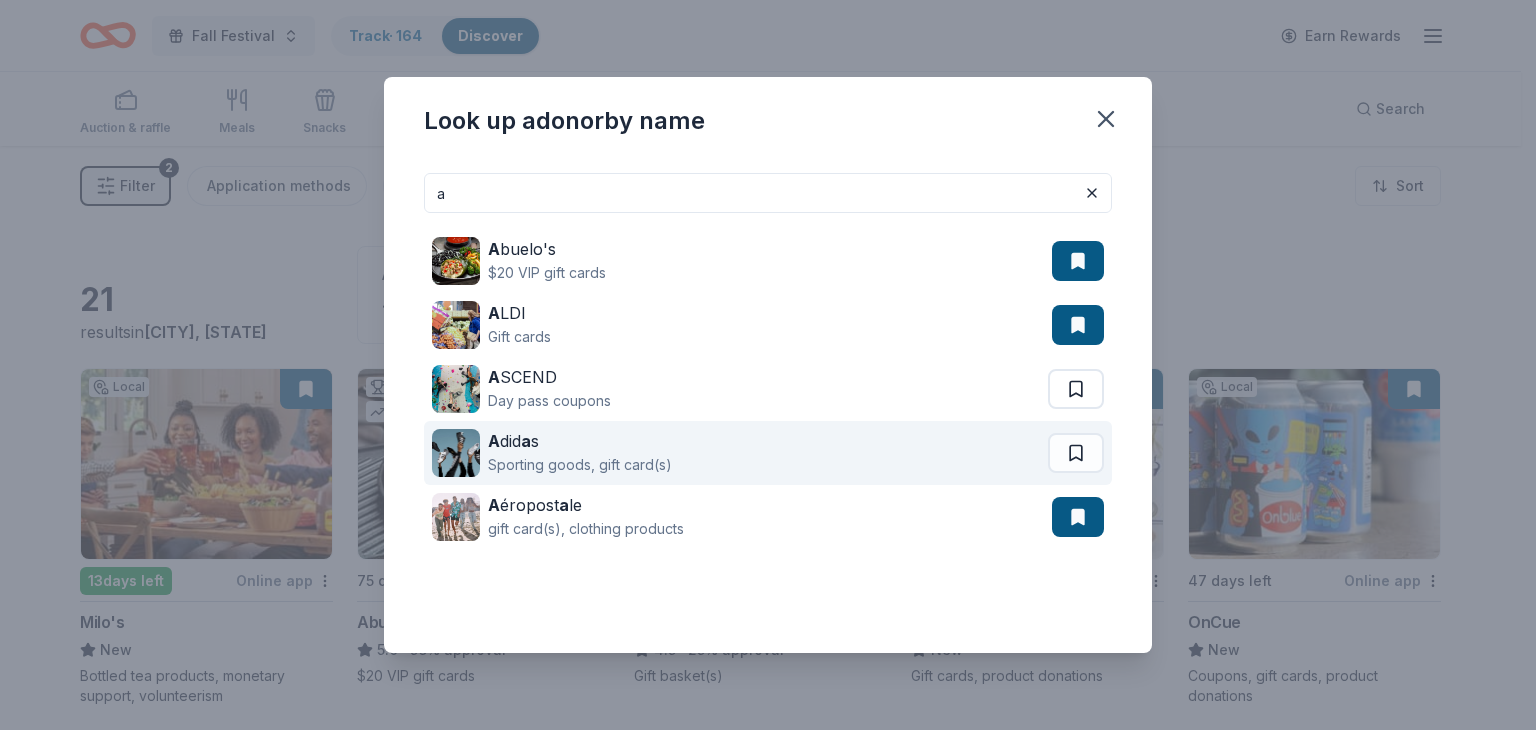 type on "a" 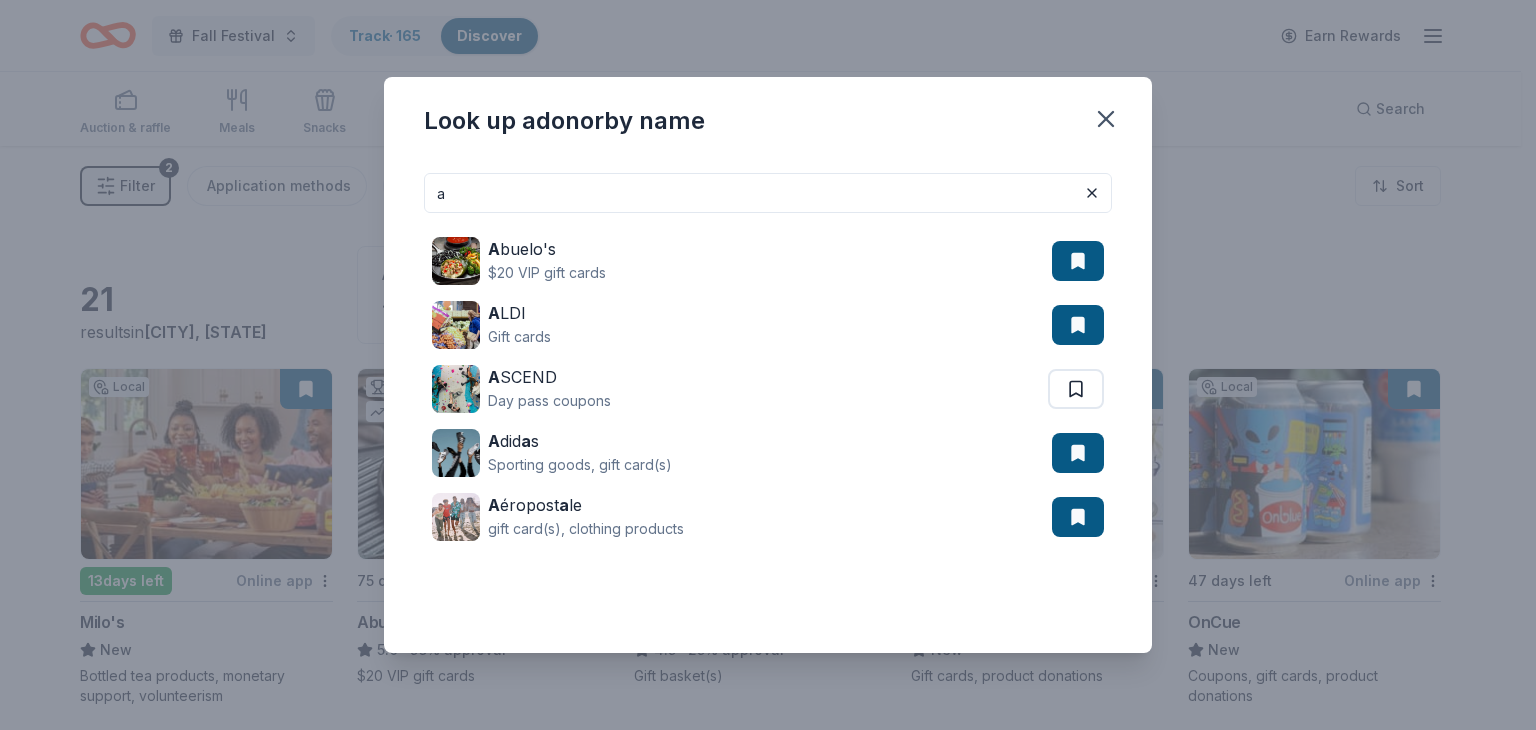 click on "a" at bounding box center (768, 193) 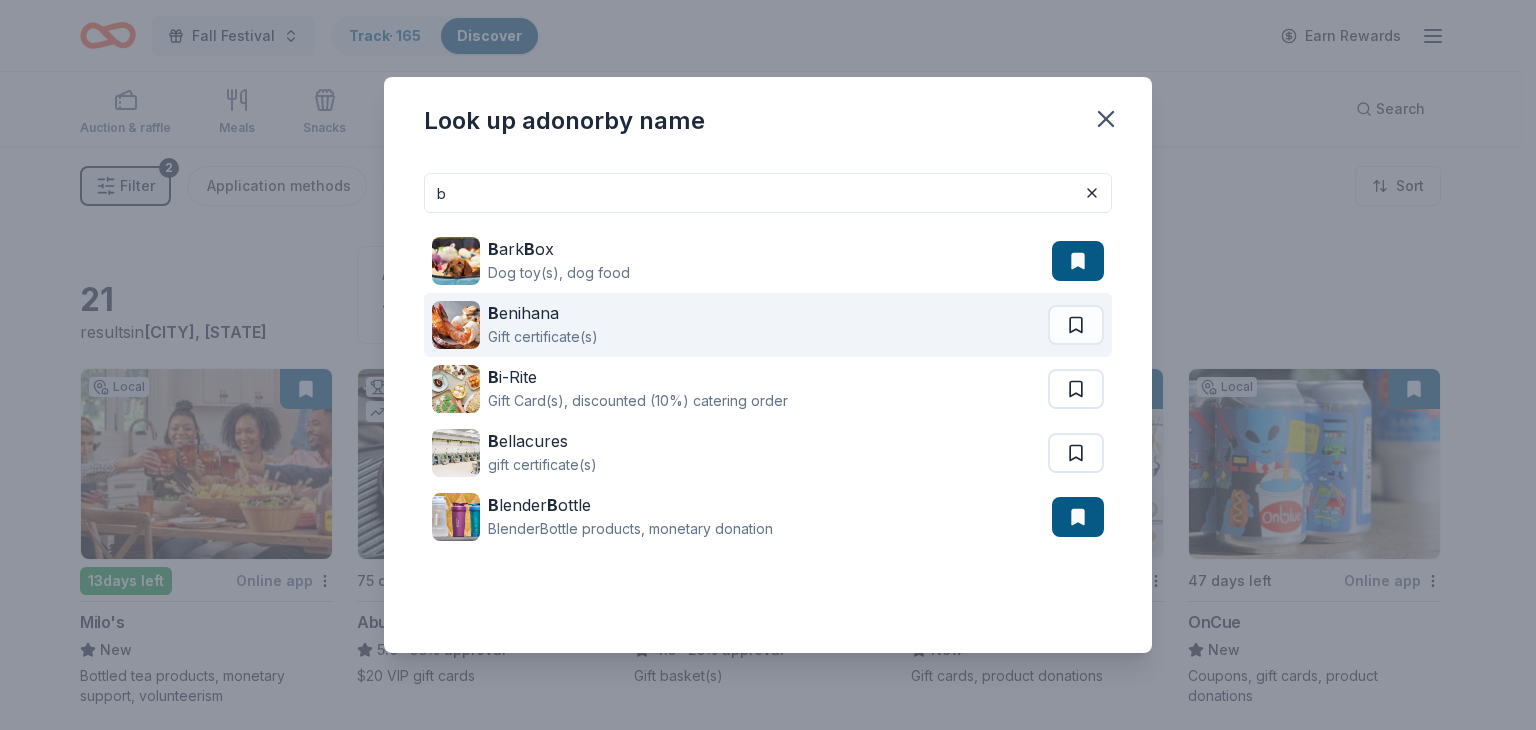 type on "b" 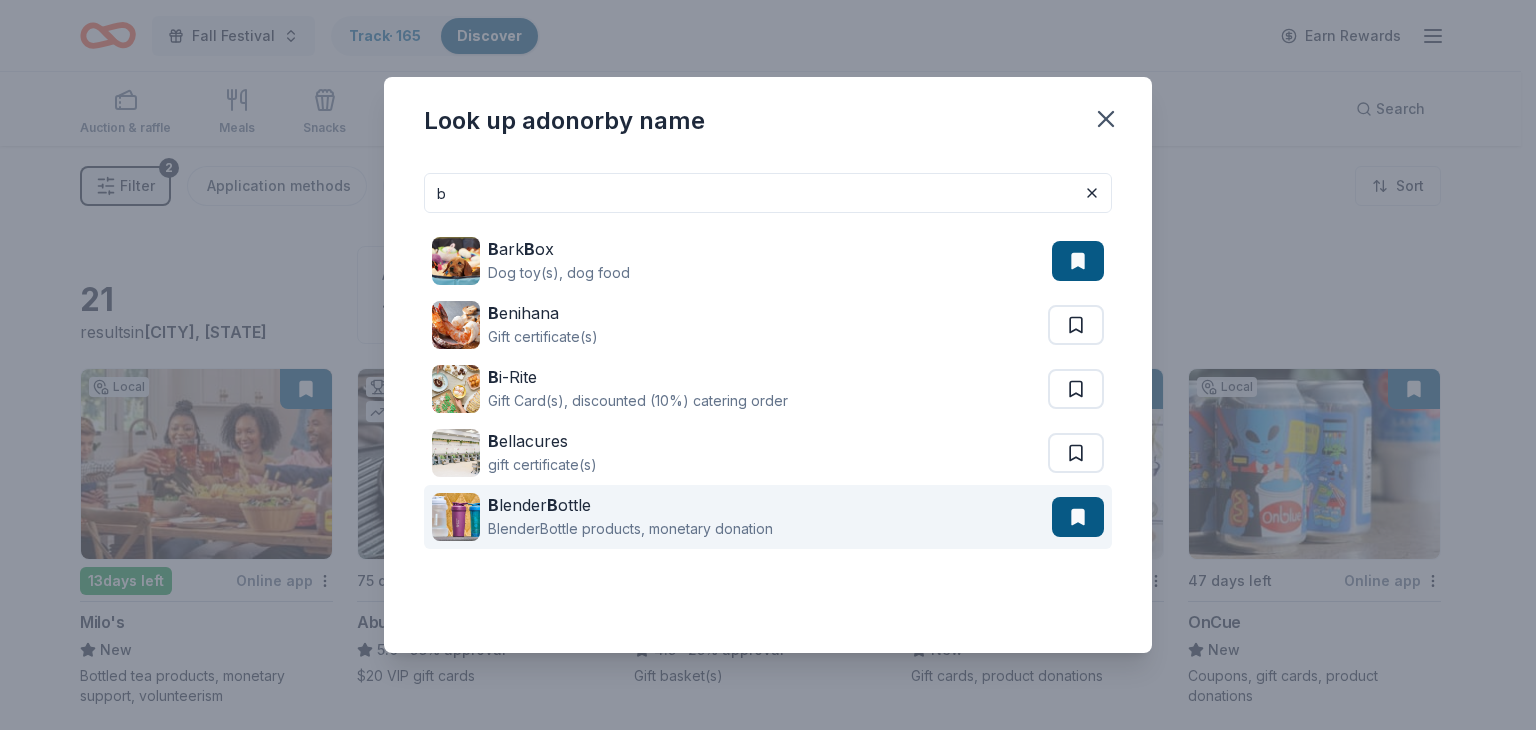 click at bounding box center (456, 517) 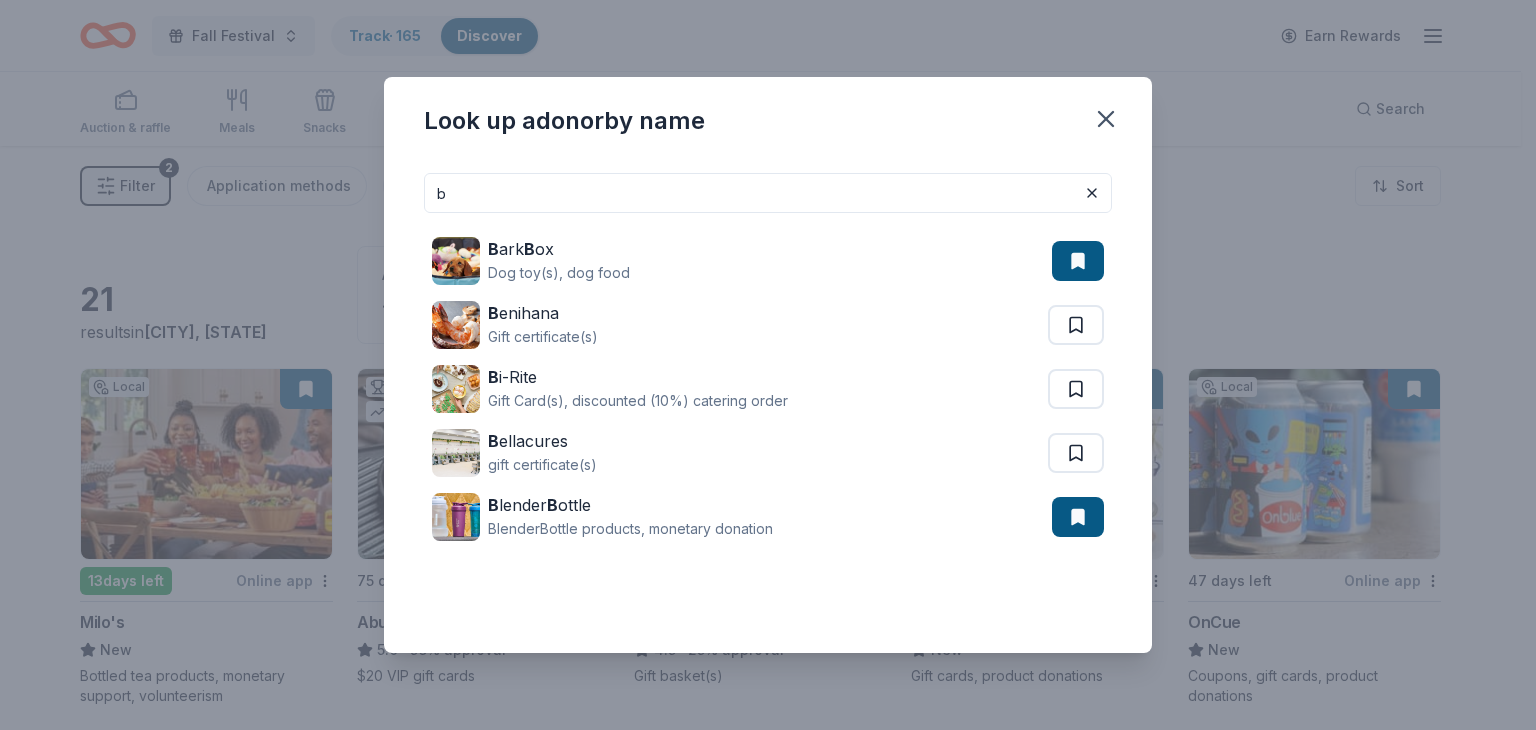 click on "b" at bounding box center [768, 193] 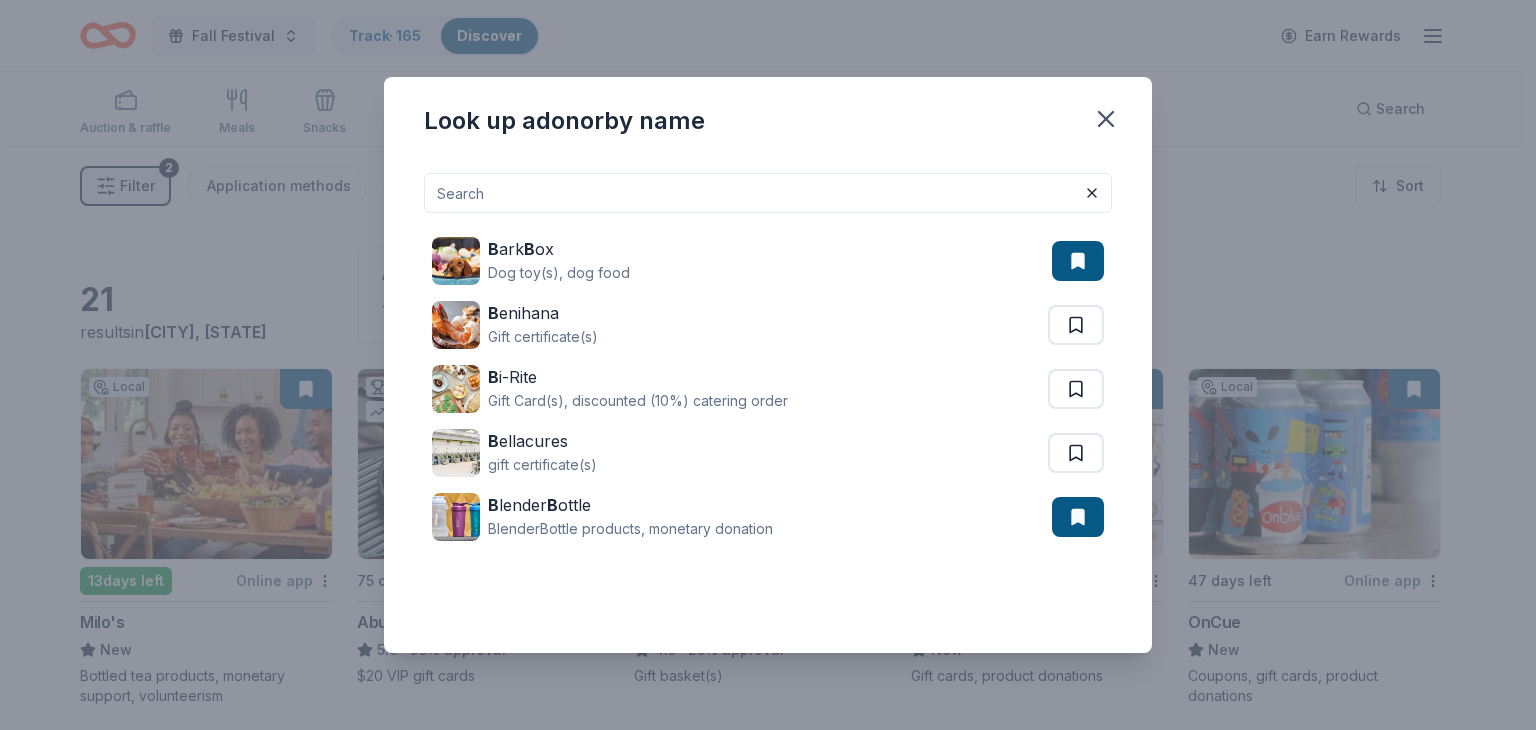 type on "c" 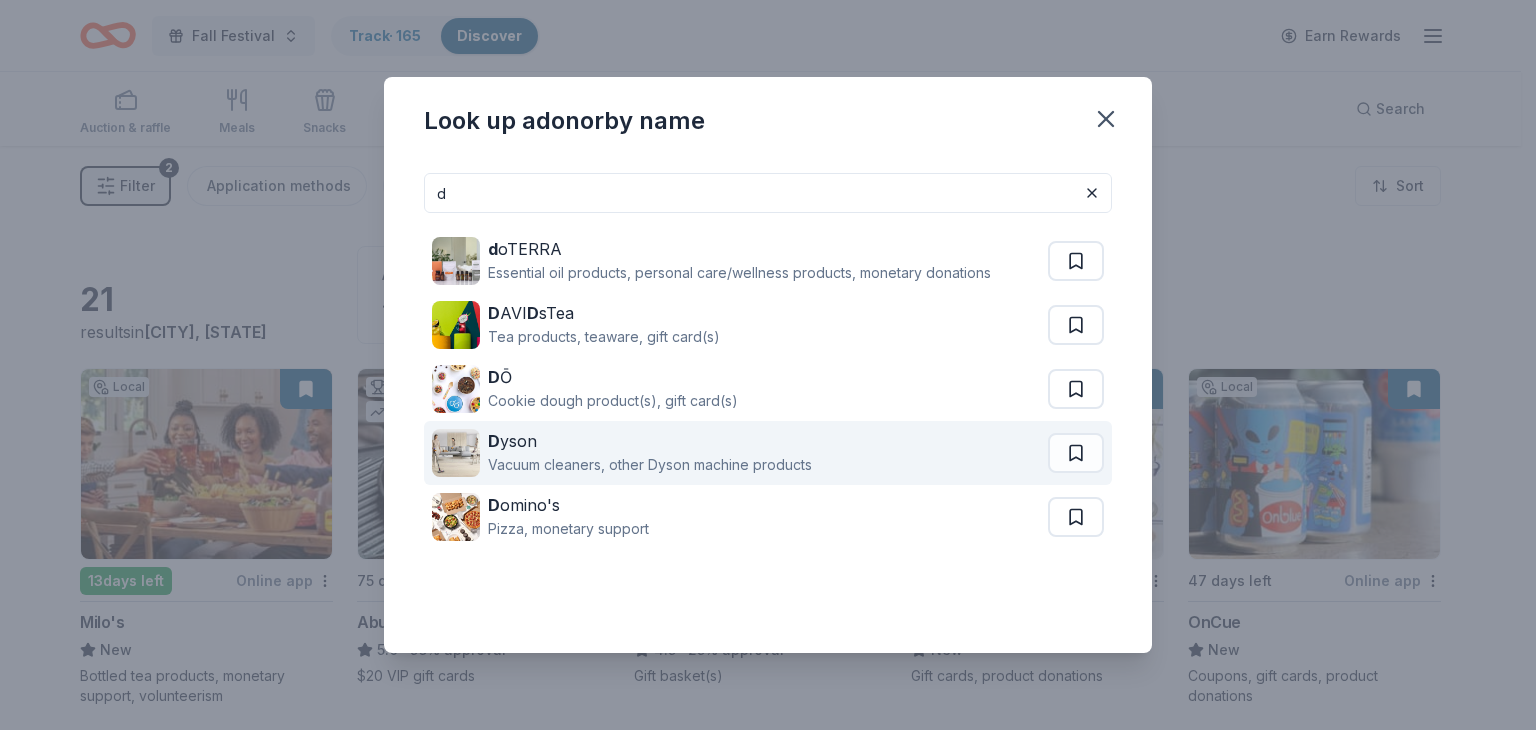 type on "d" 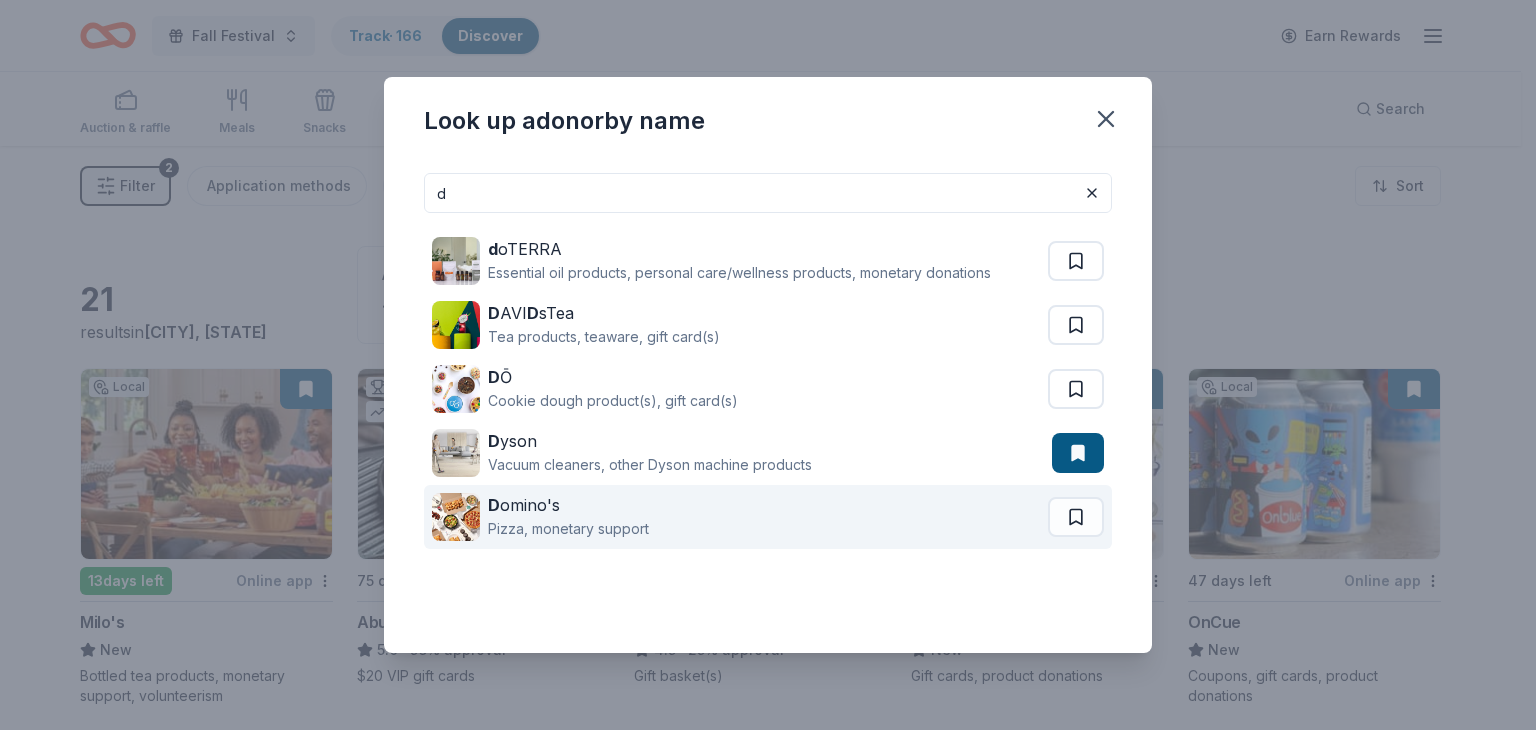 click at bounding box center [456, 517] 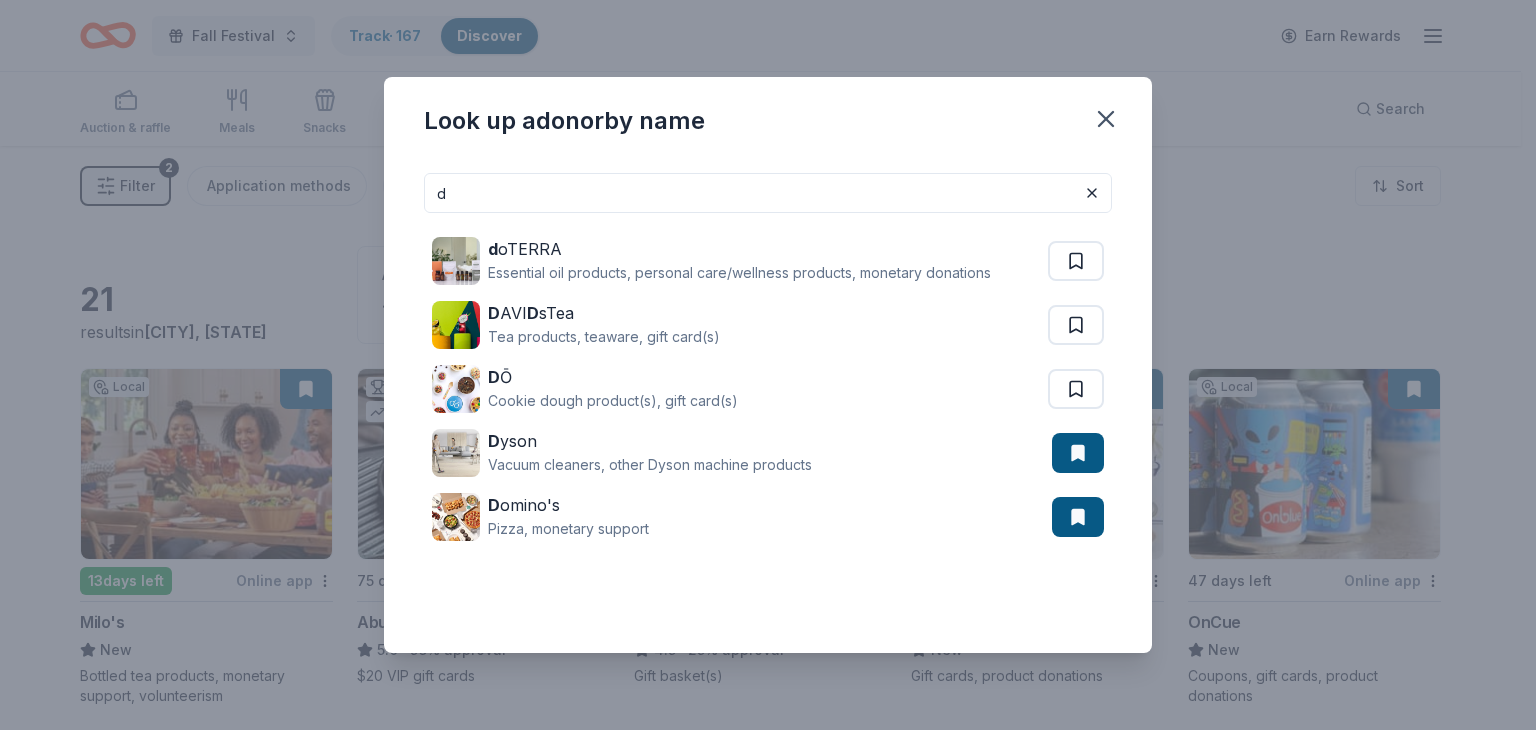 click on "d" at bounding box center [768, 193] 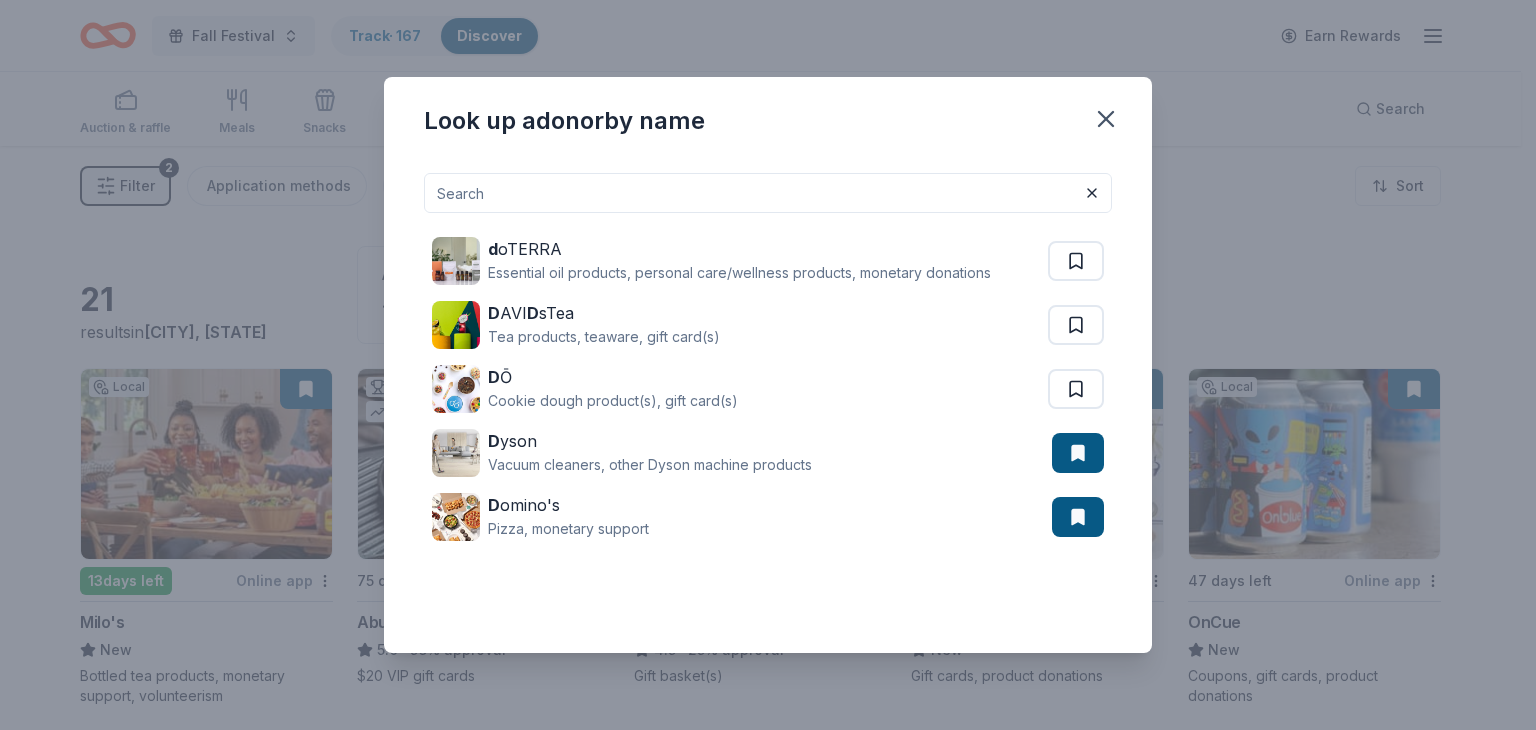 type on "e" 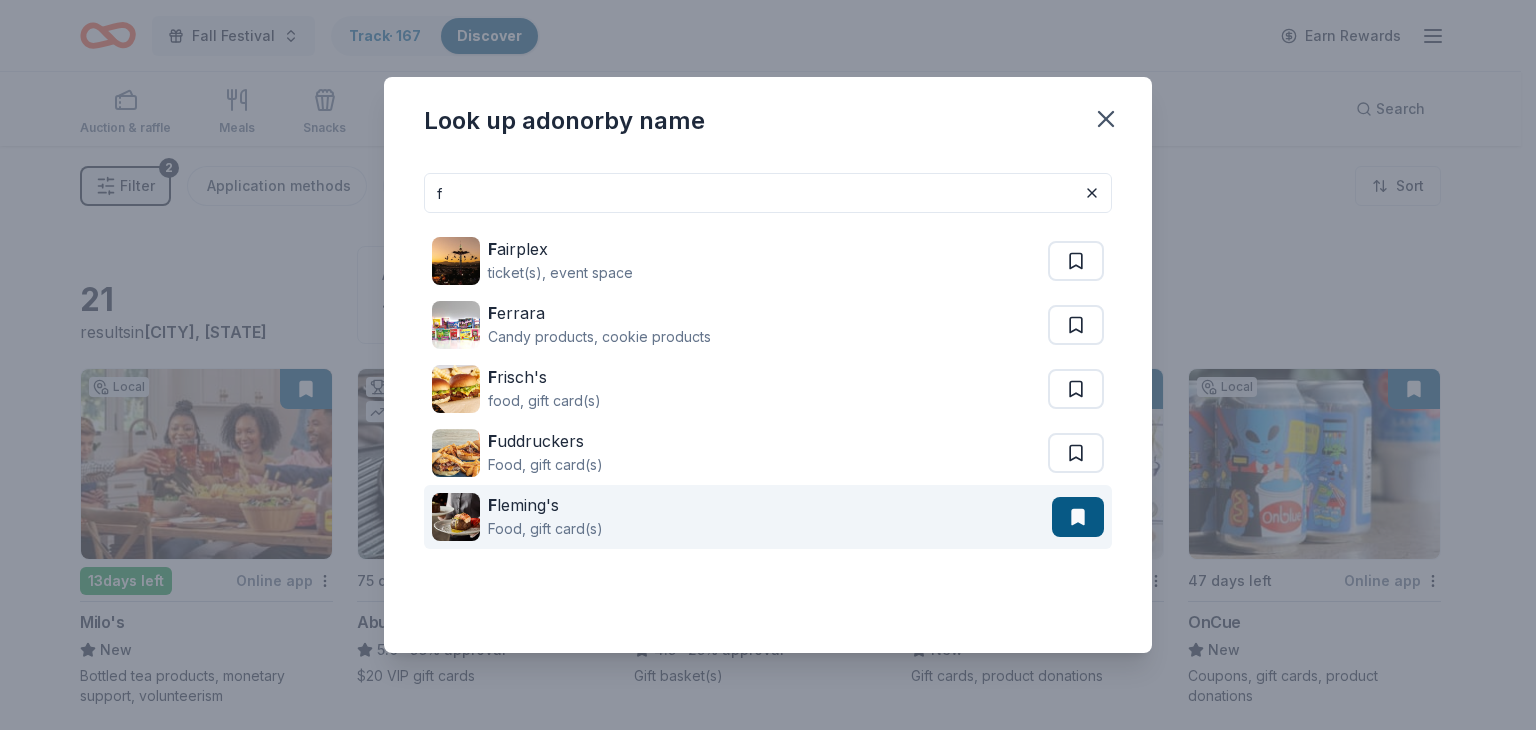 type on "f" 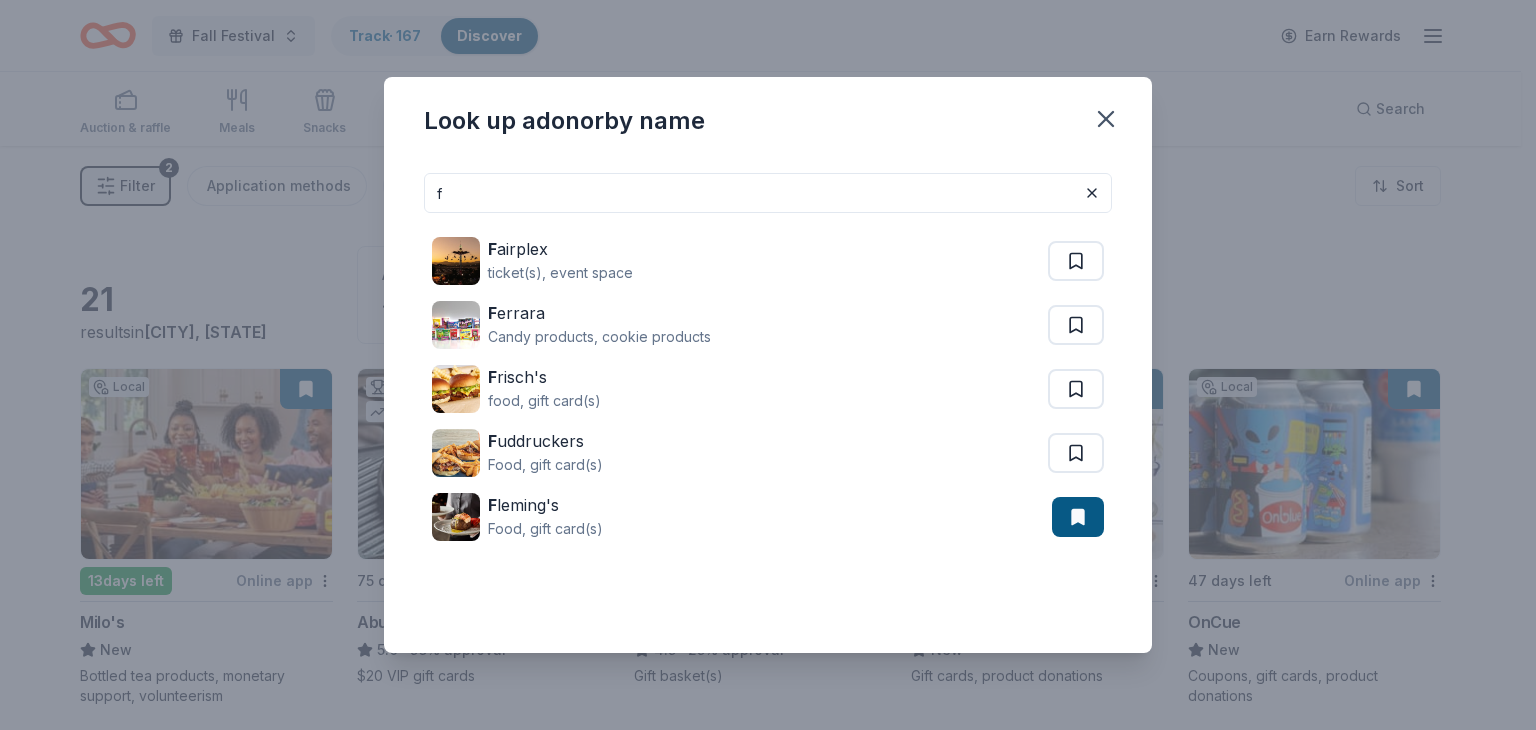 click on "f" at bounding box center [768, 193] 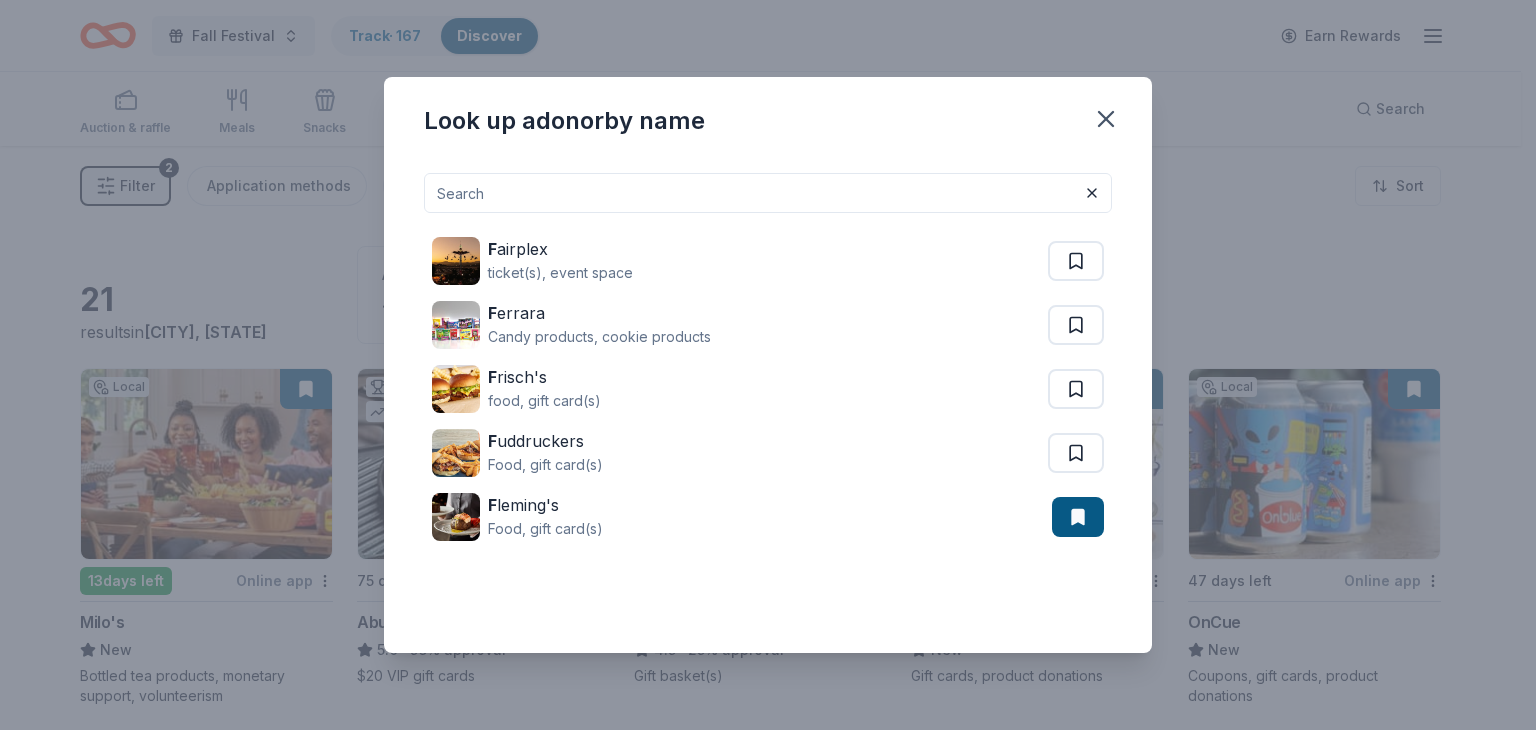 type on "g" 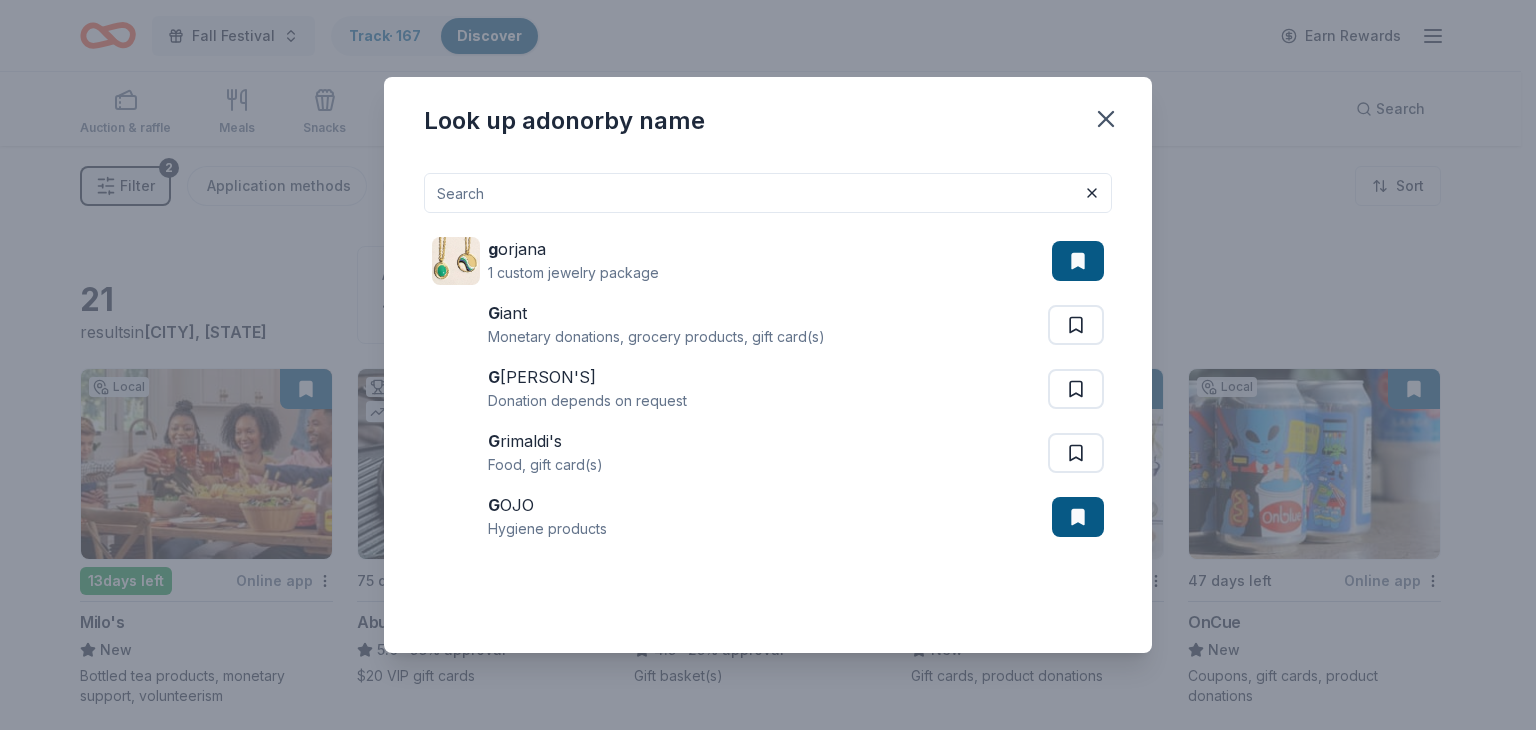 type on "h" 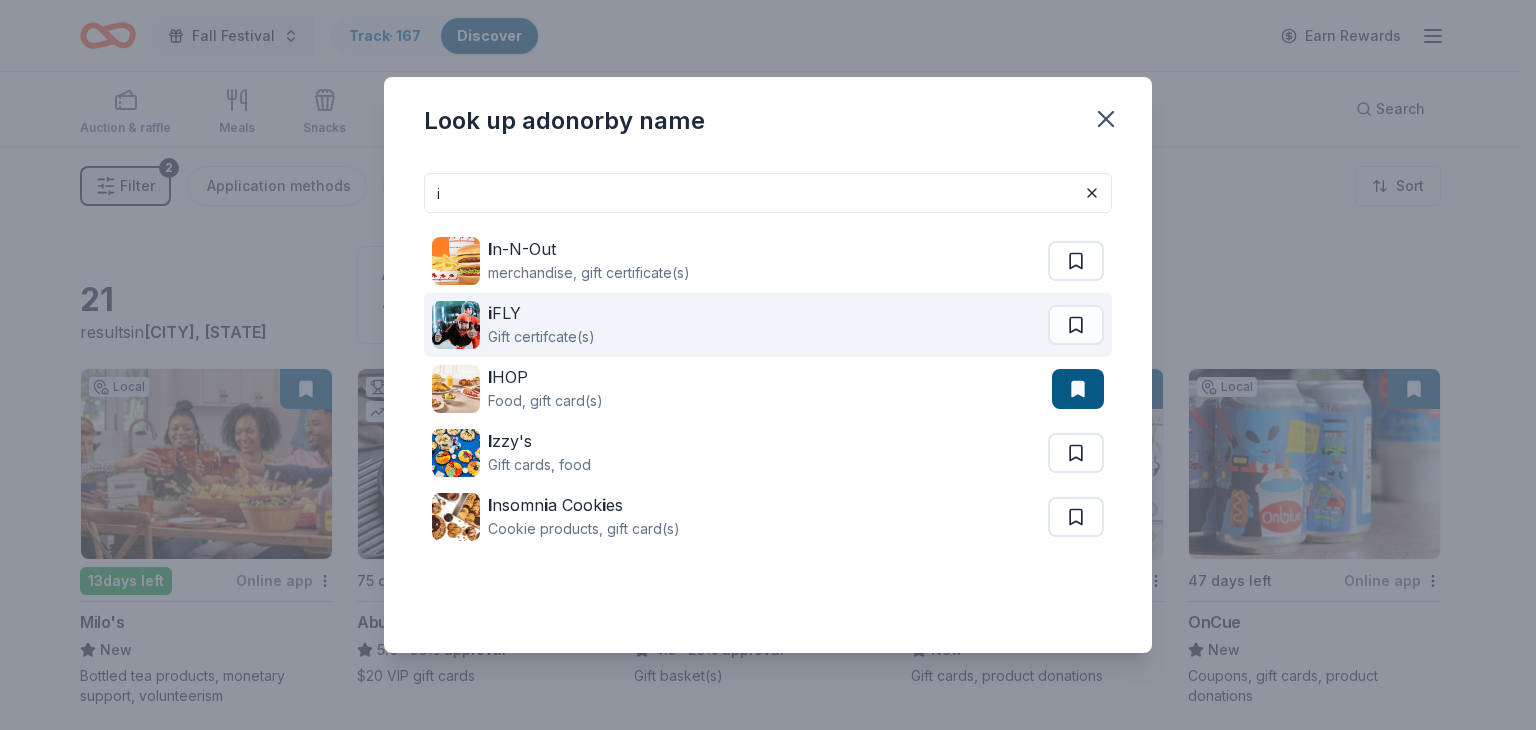 type on "i" 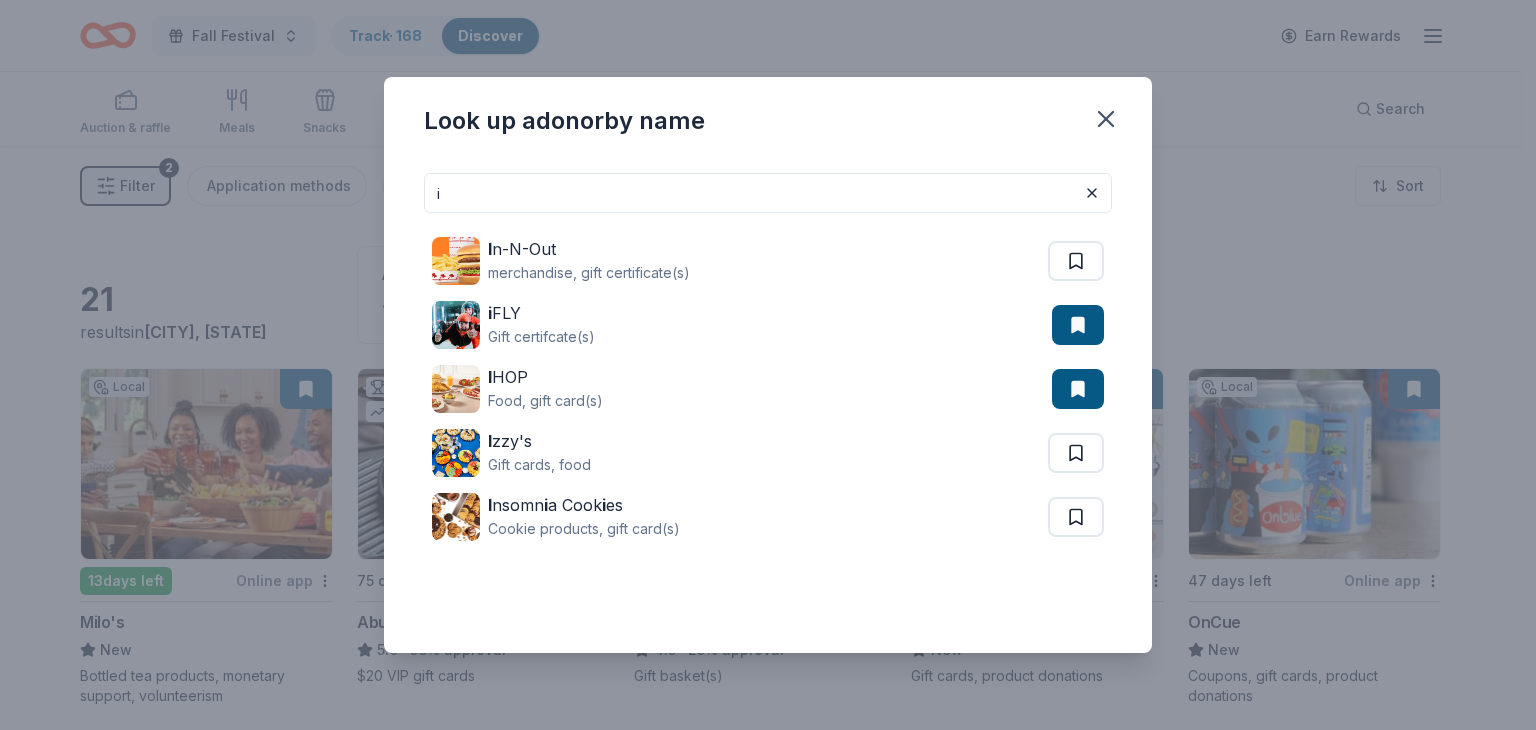 click on "i" at bounding box center (768, 193) 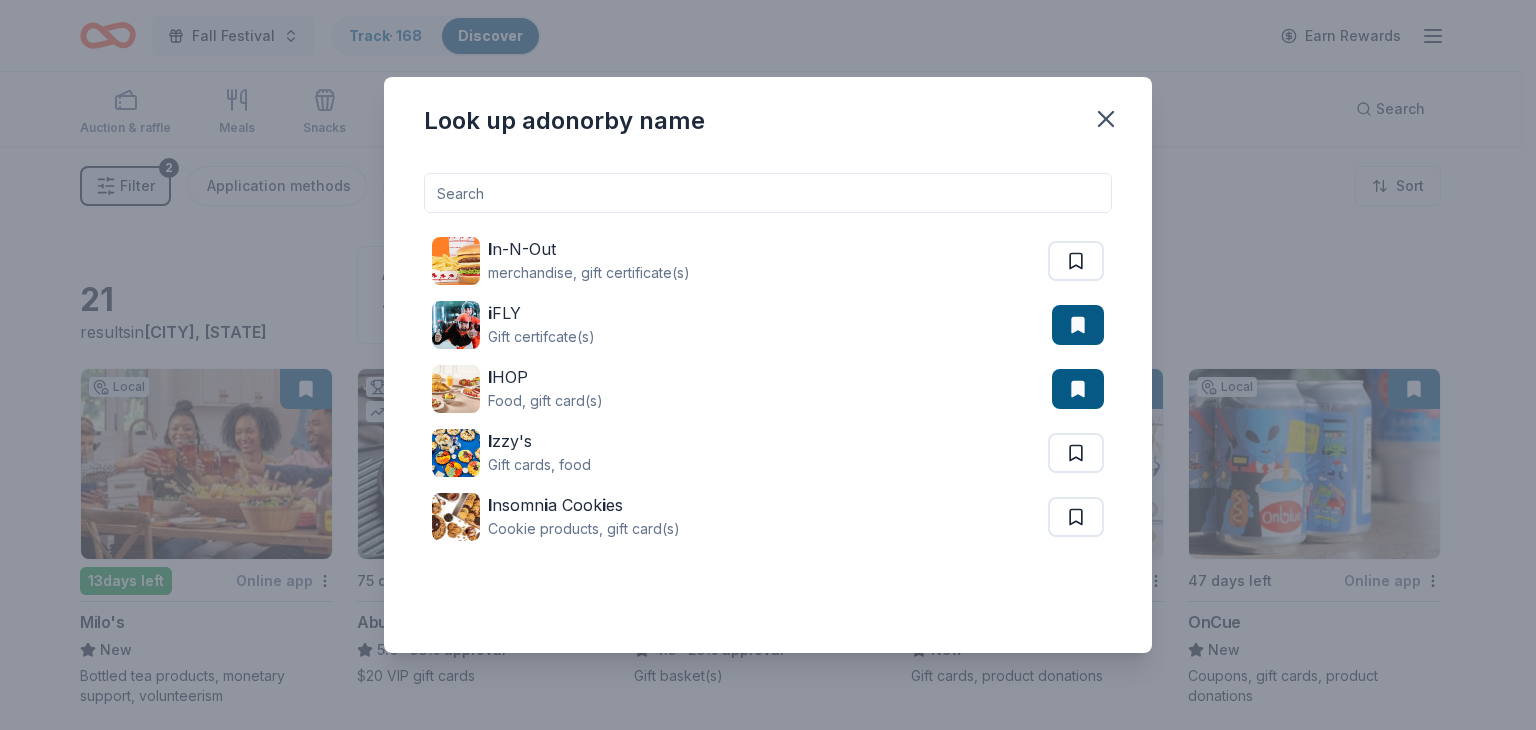 type on "j" 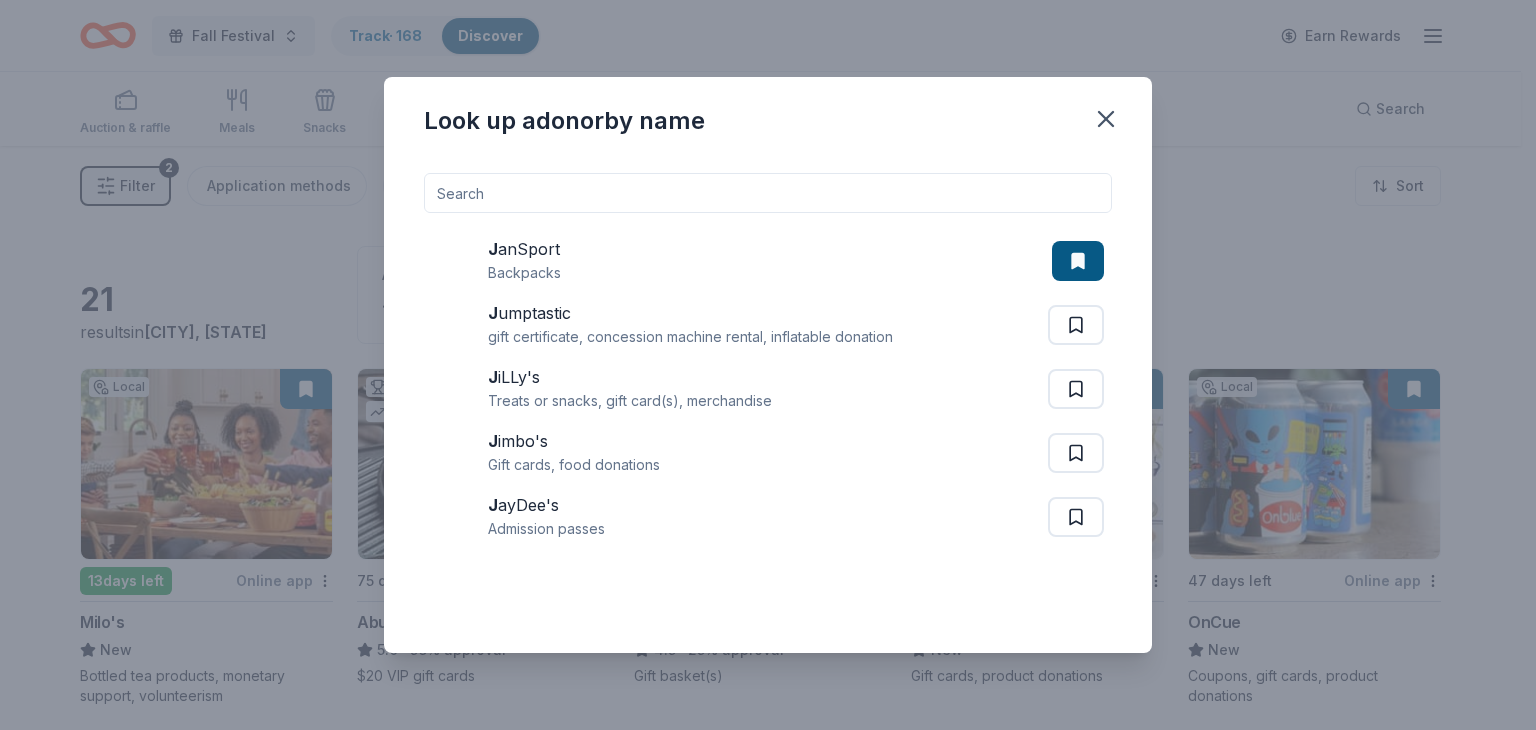 type on "k" 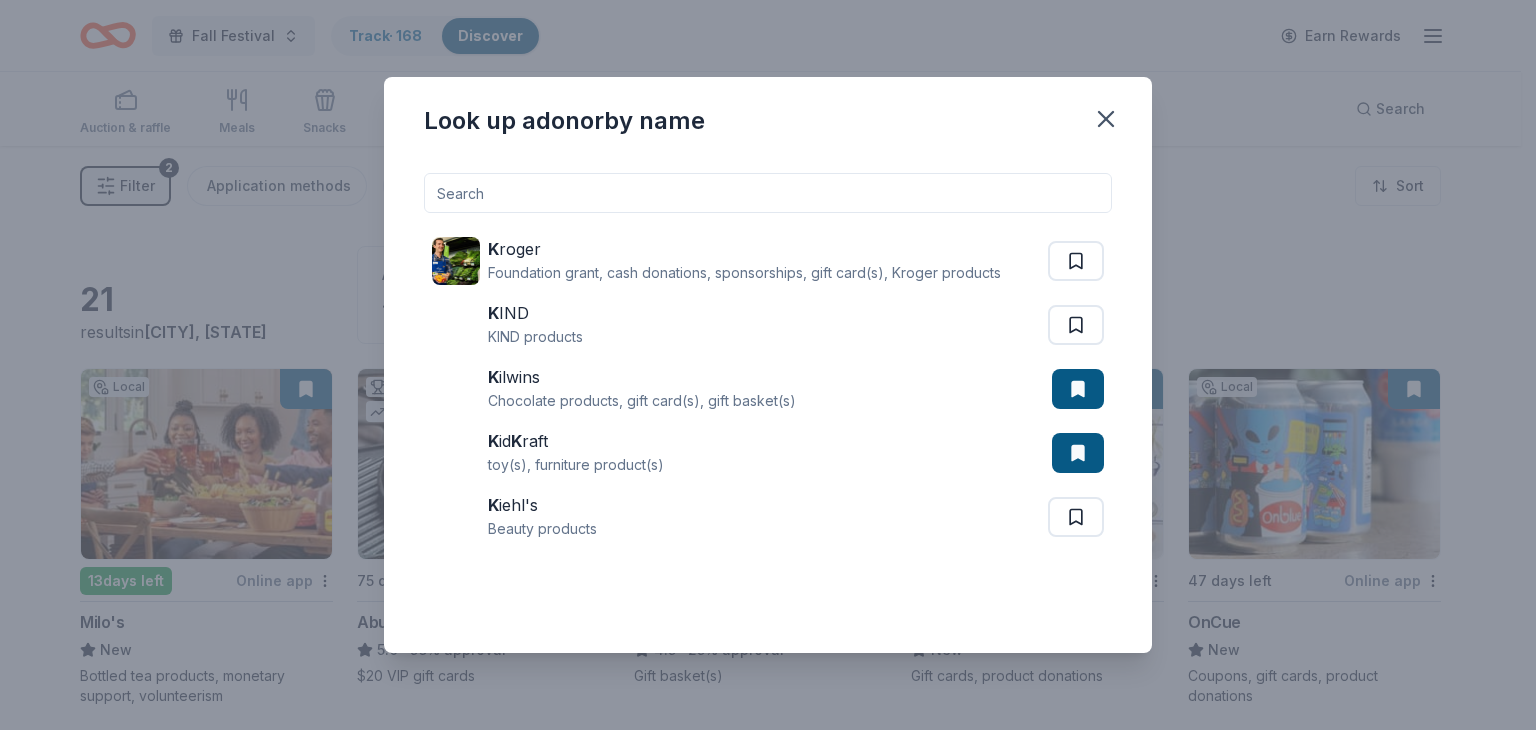type on "l" 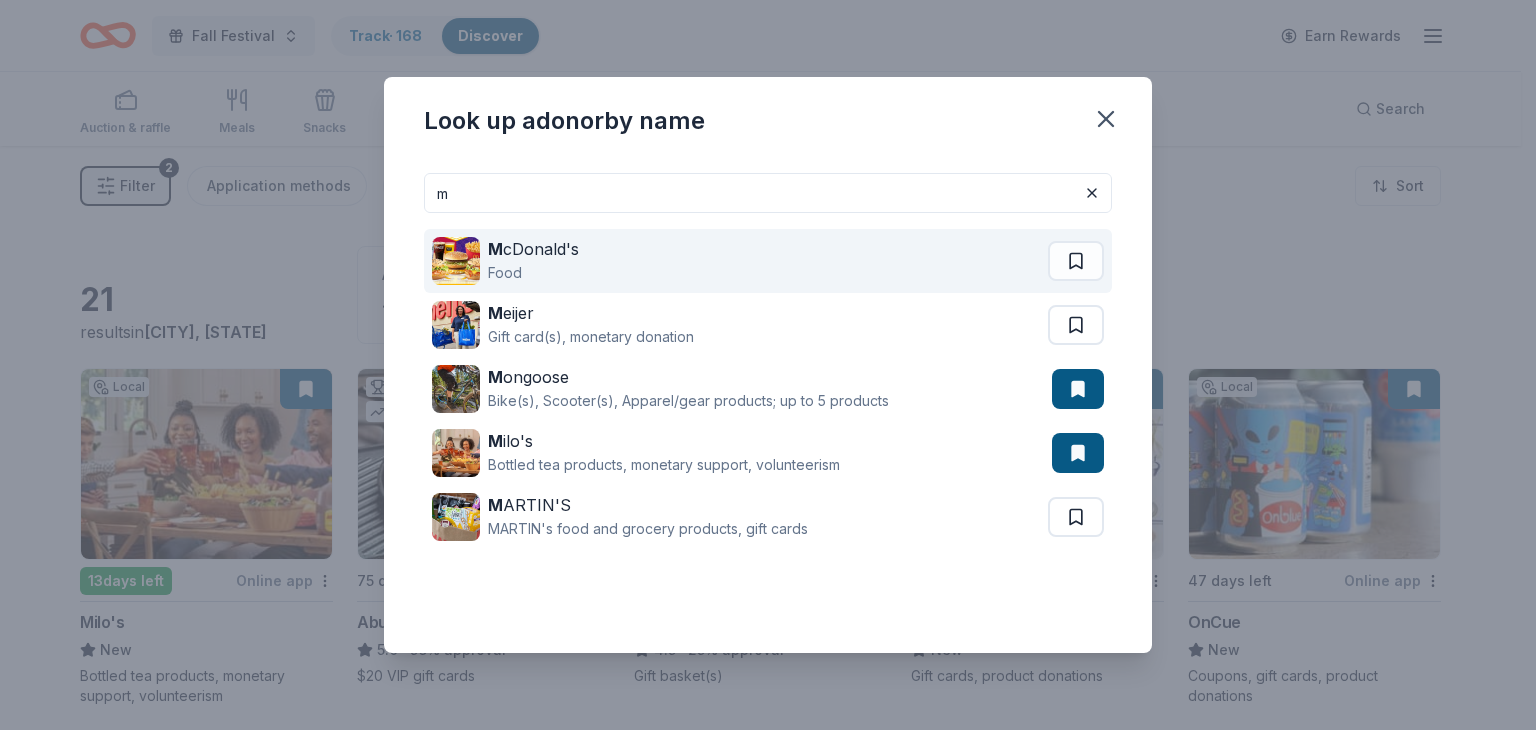 type on "m" 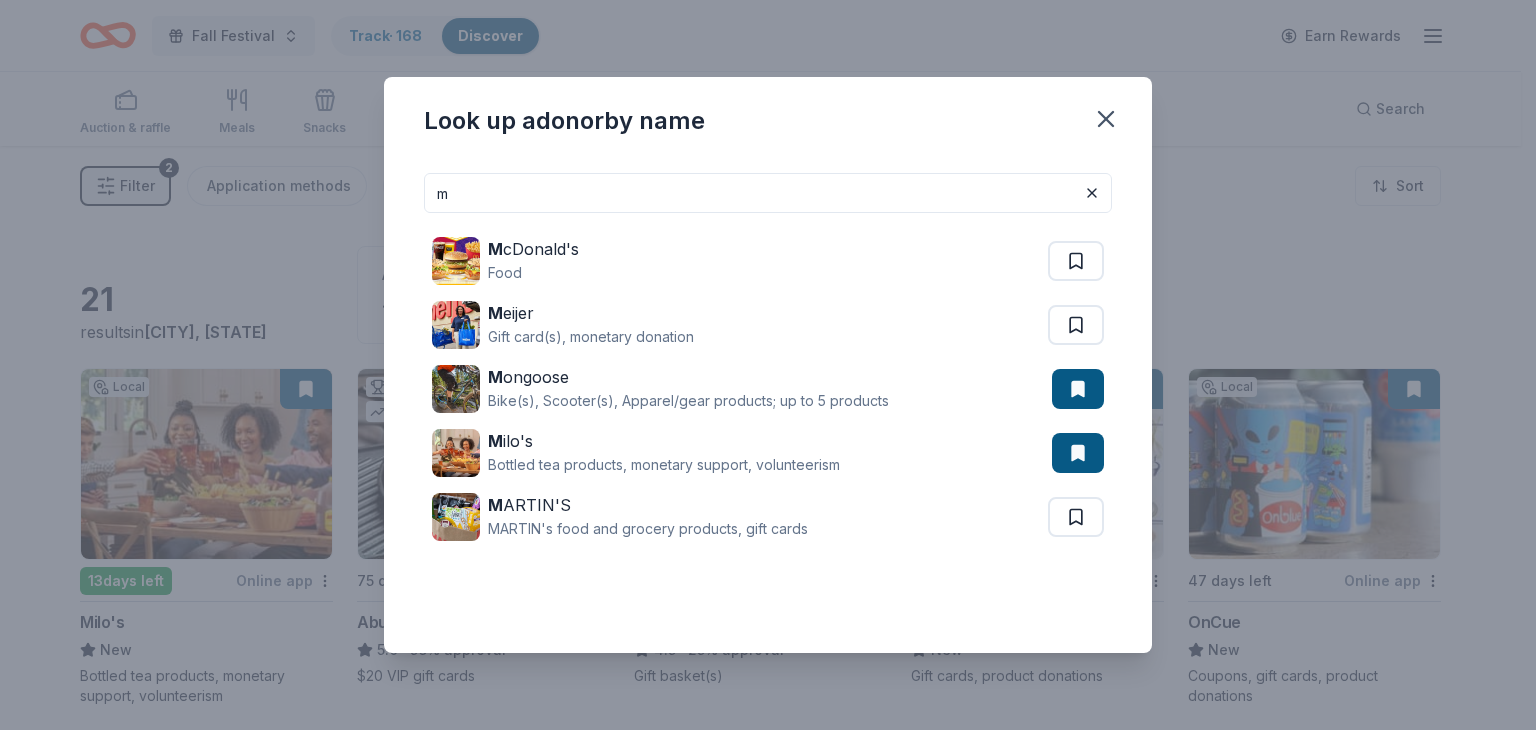 click on "m" at bounding box center [768, 193] 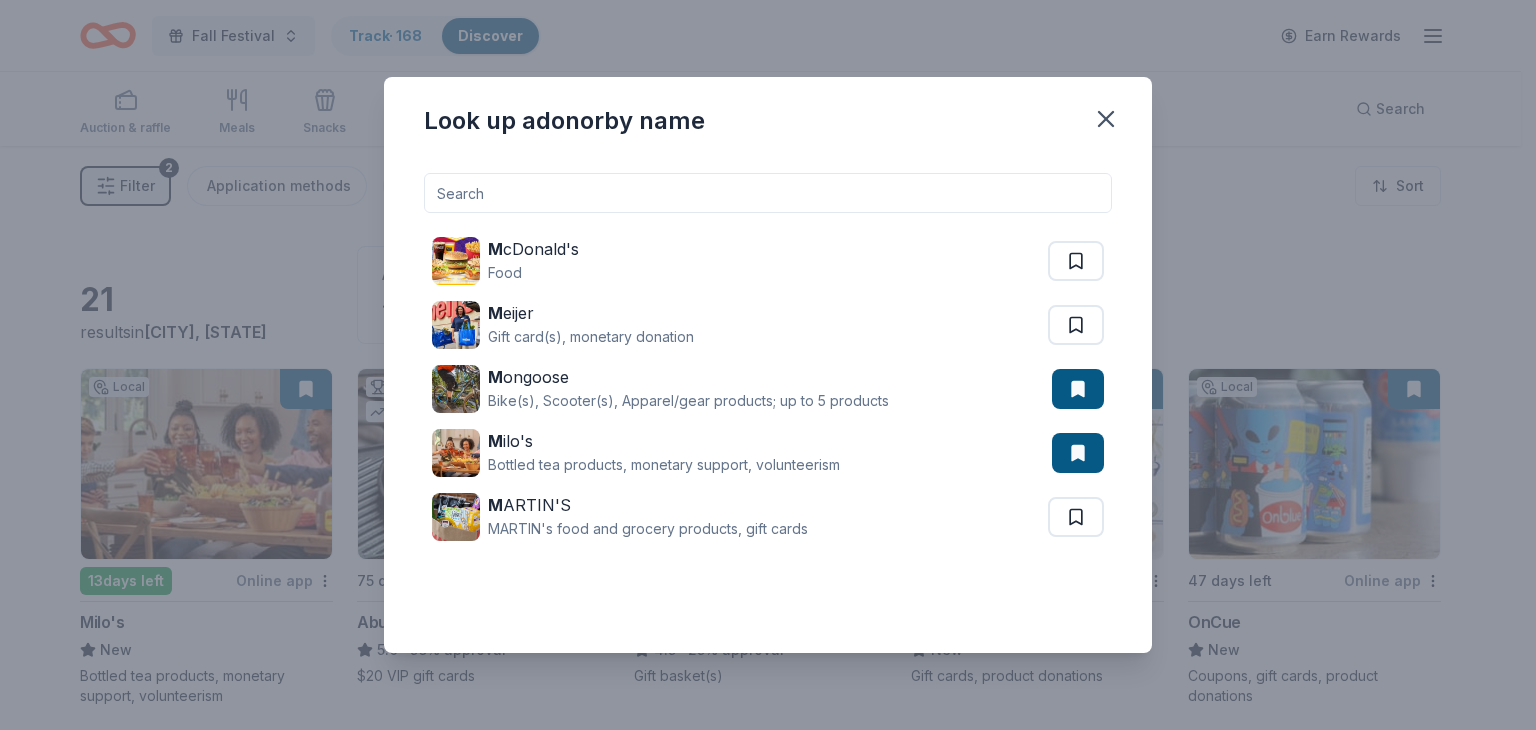 type on "n" 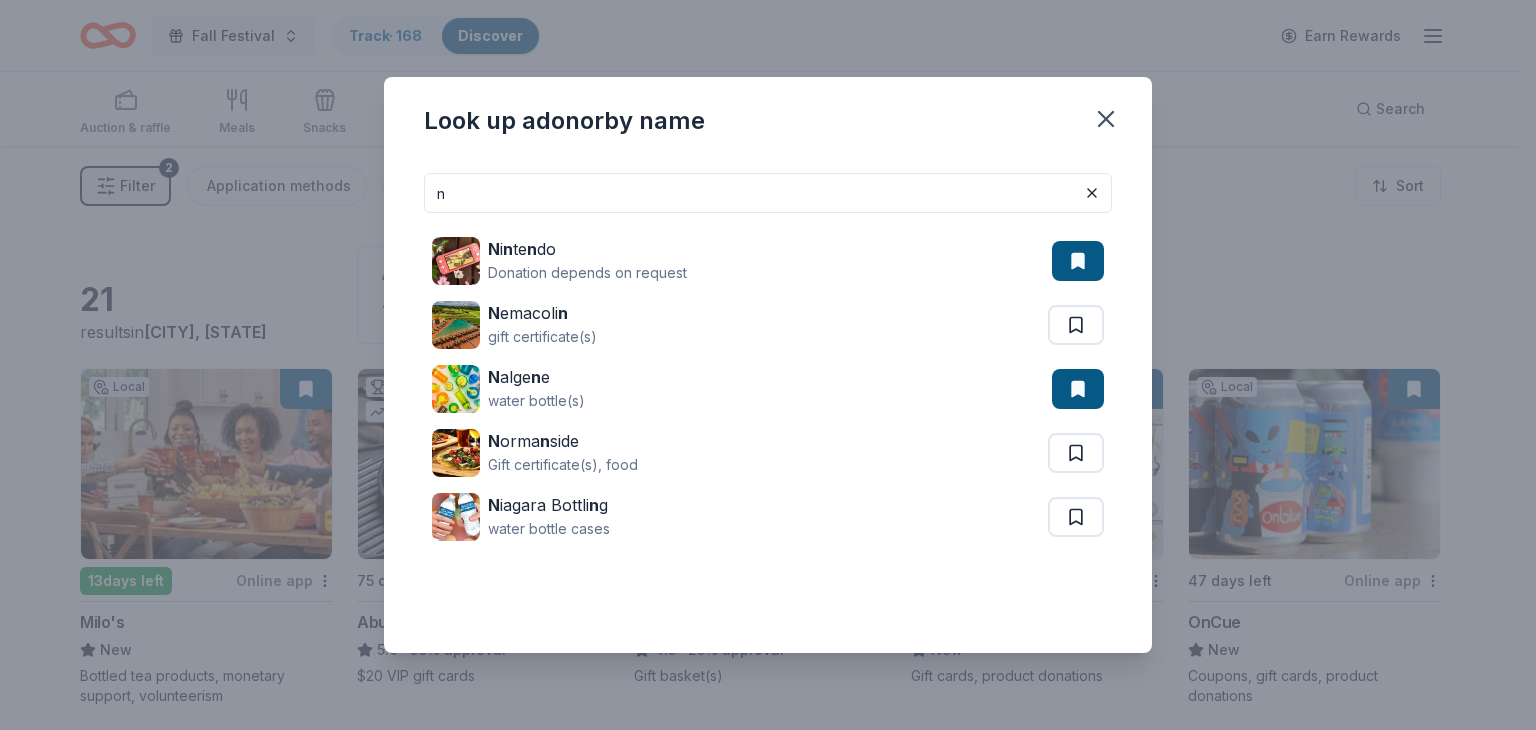 click on "n" at bounding box center [768, 193] 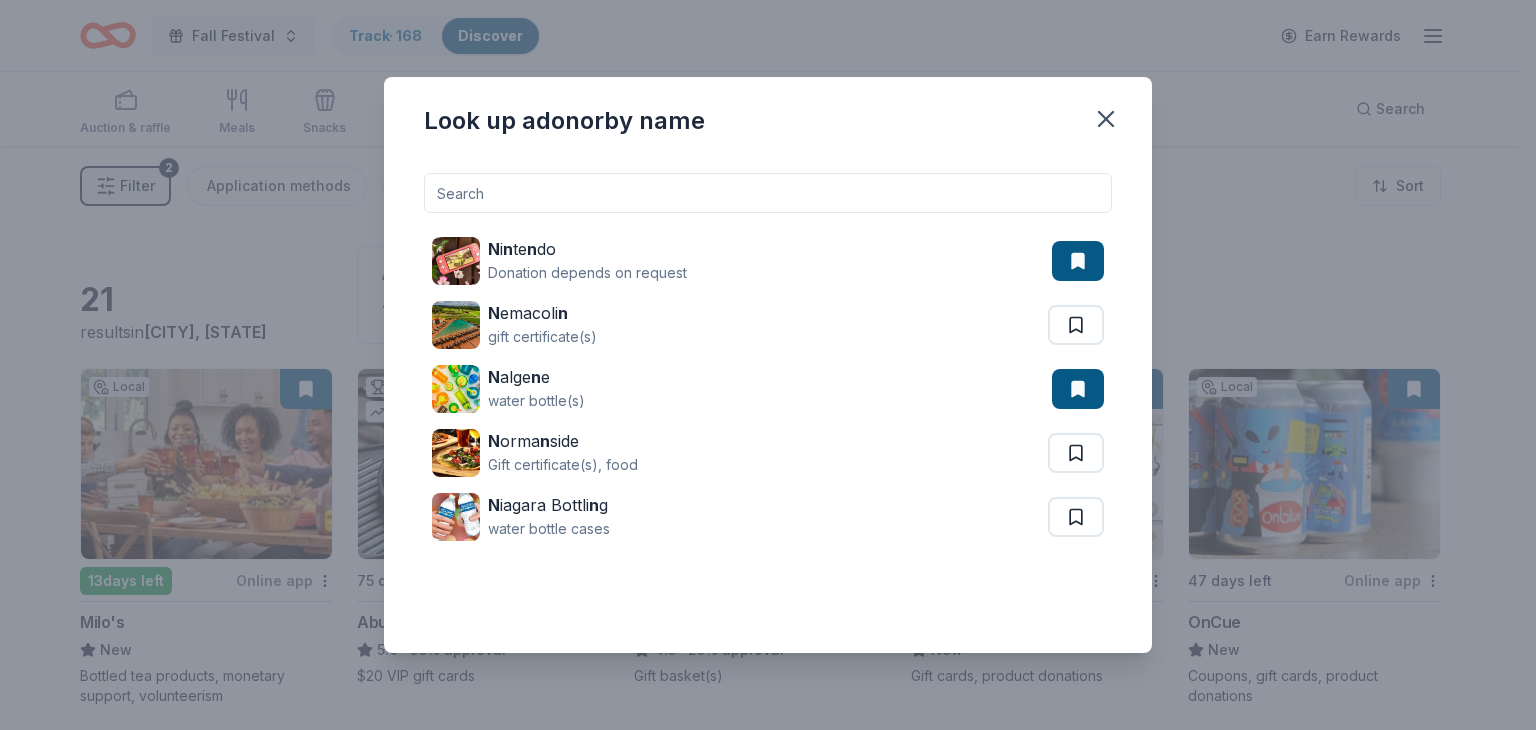 type on "o" 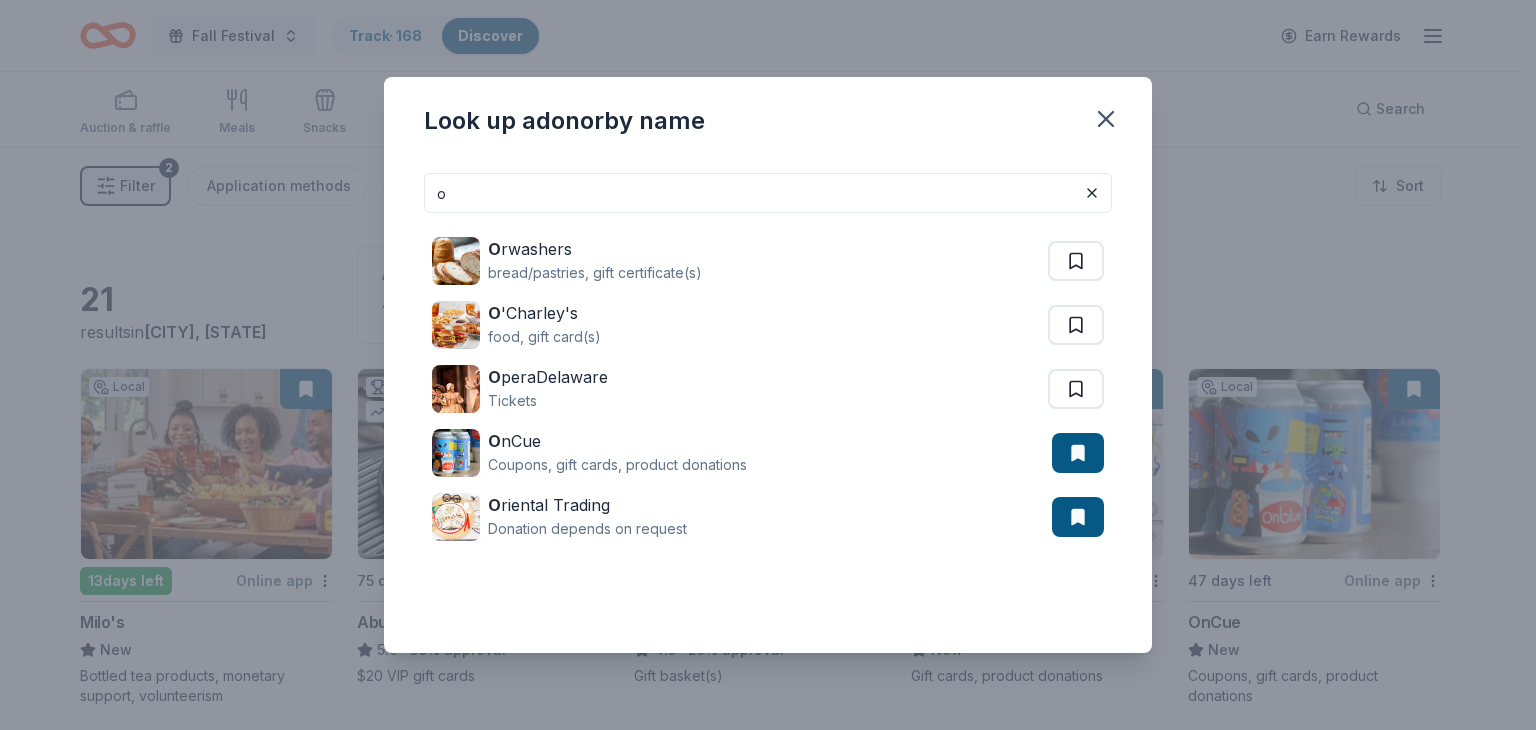 click on "o" at bounding box center [768, 193] 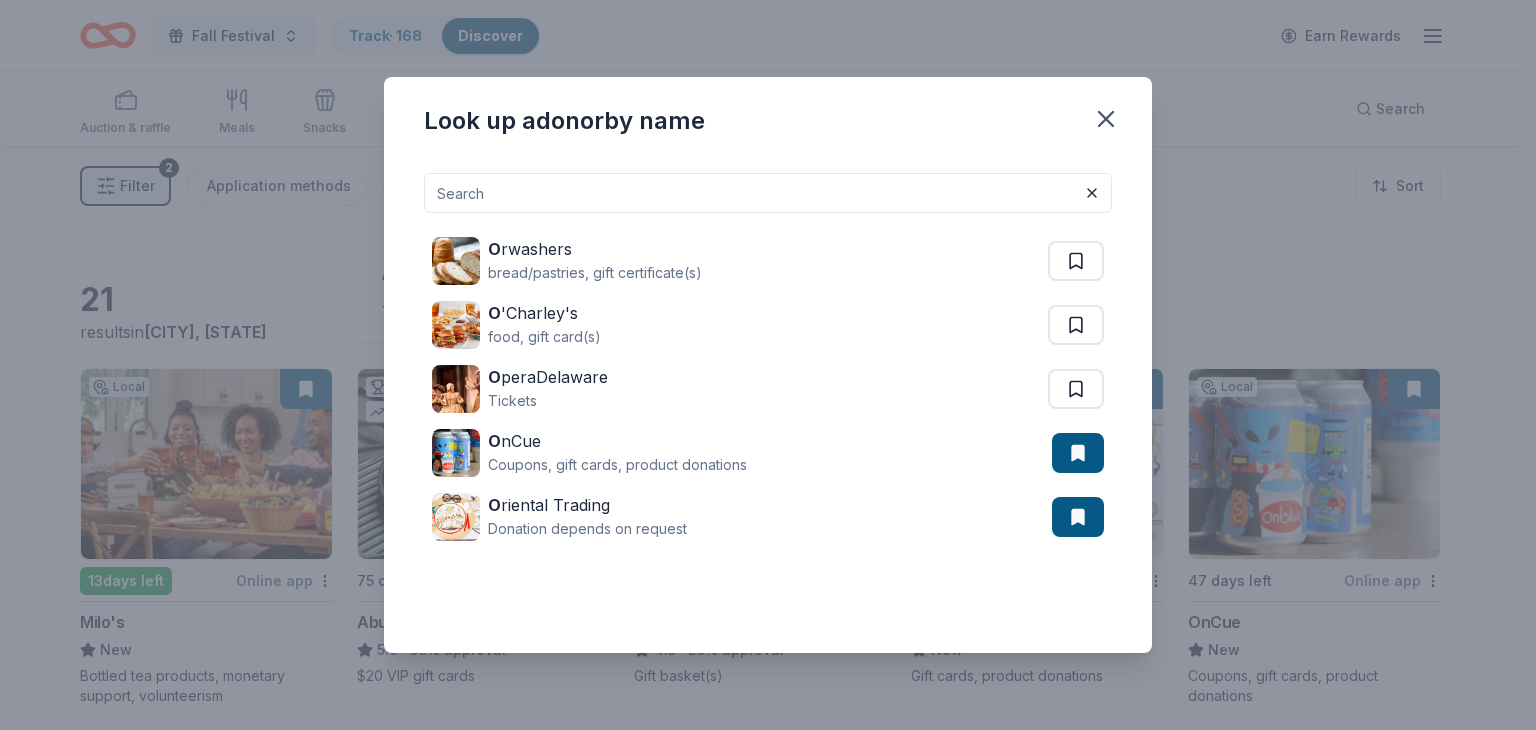 type on "p" 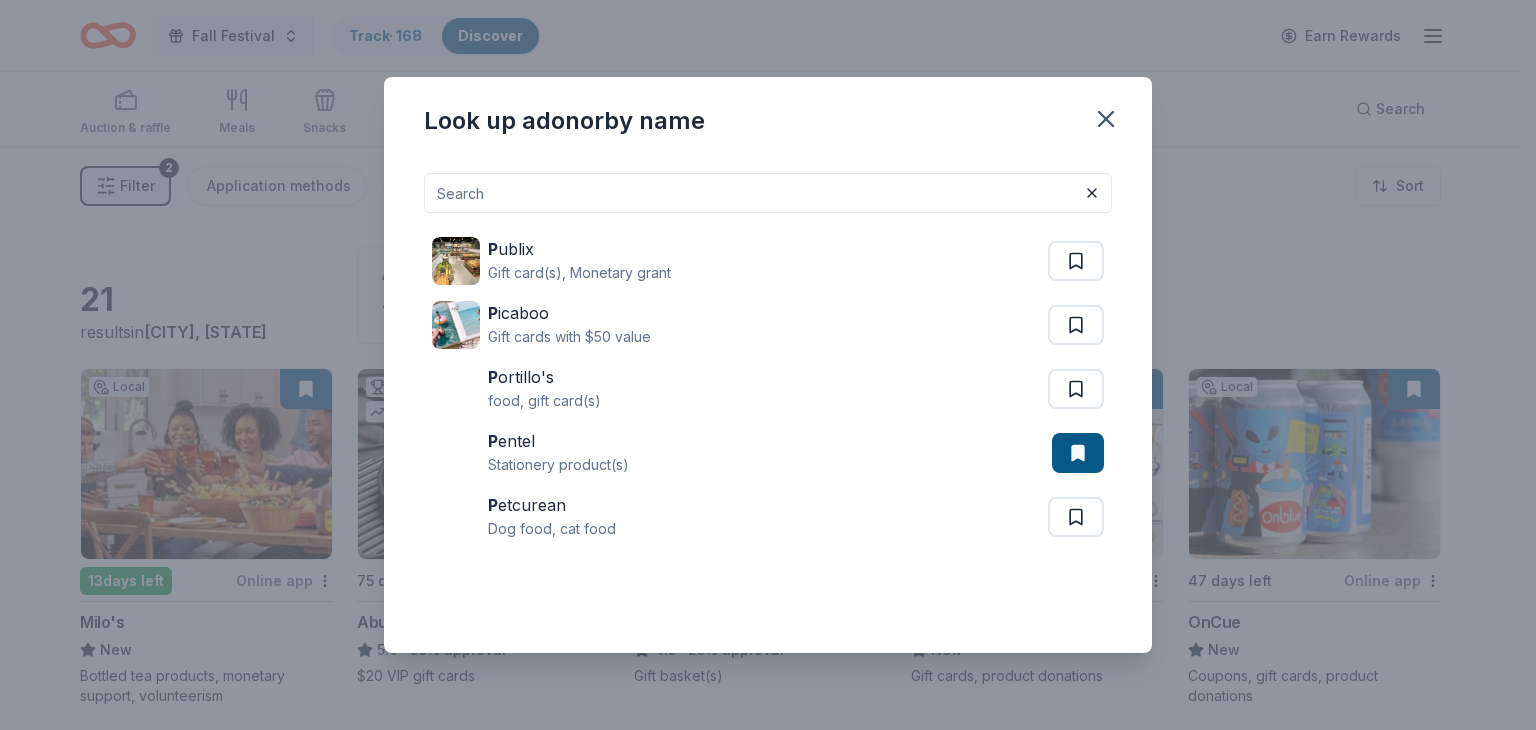type on "q" 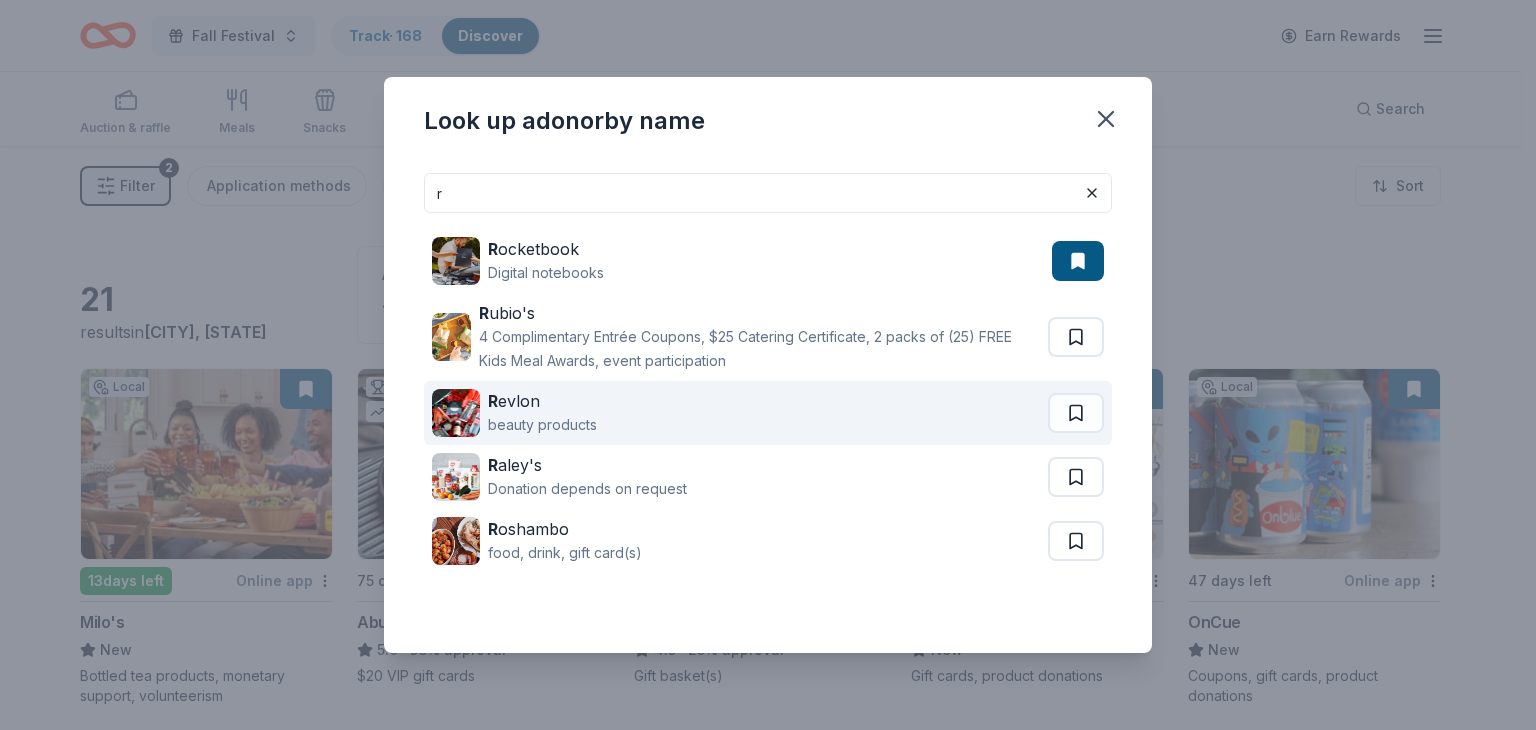 type on "r" 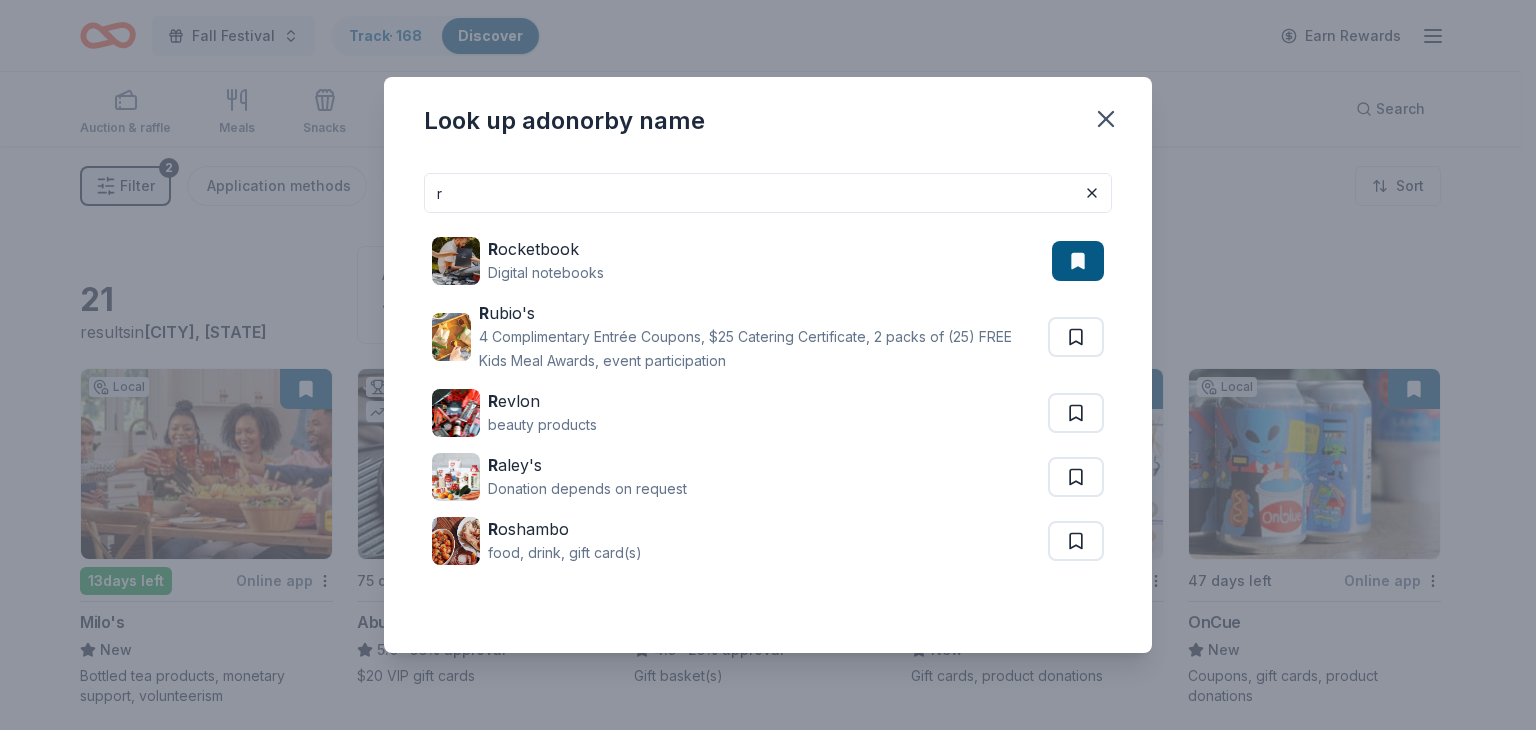 click on "r" at bounding box center (768, 193) 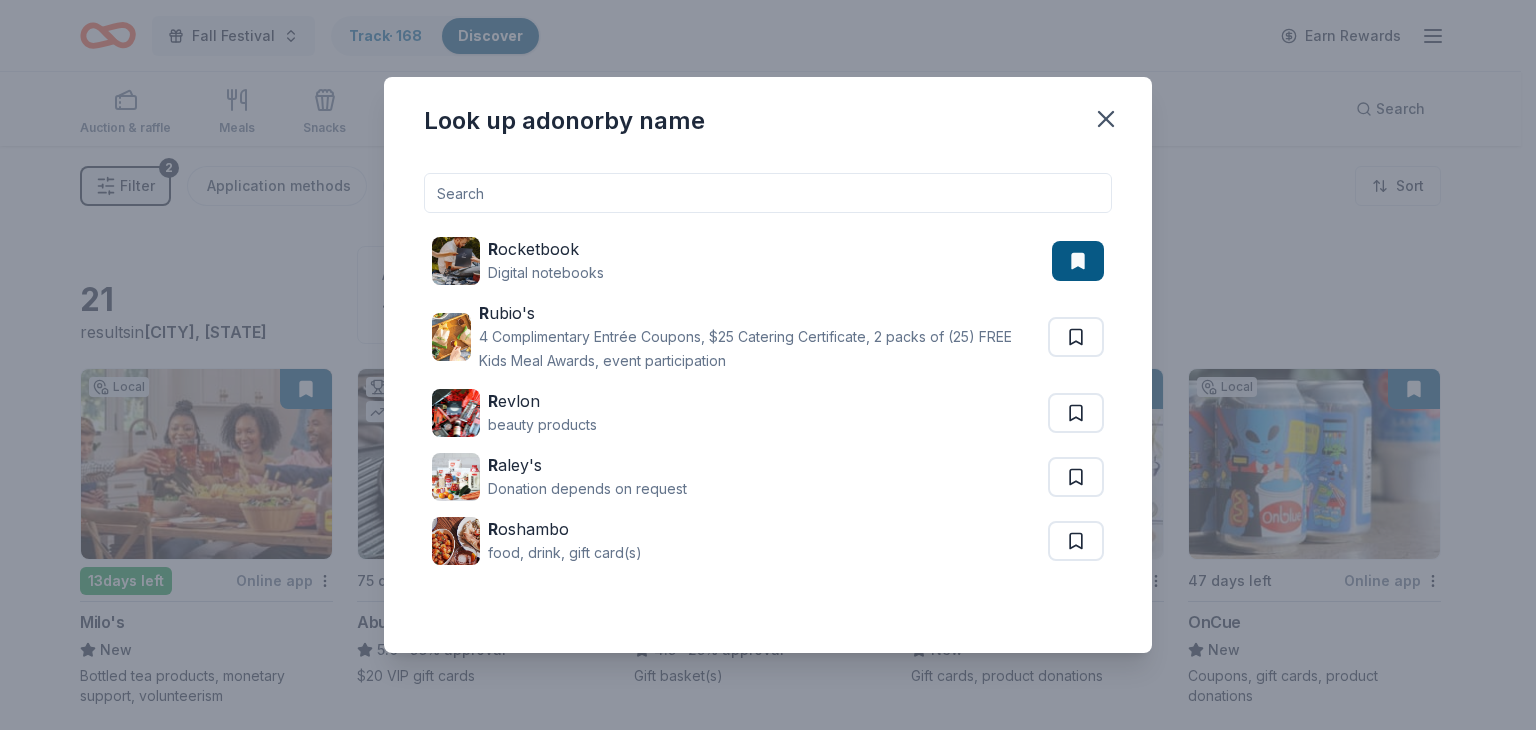type on "s" 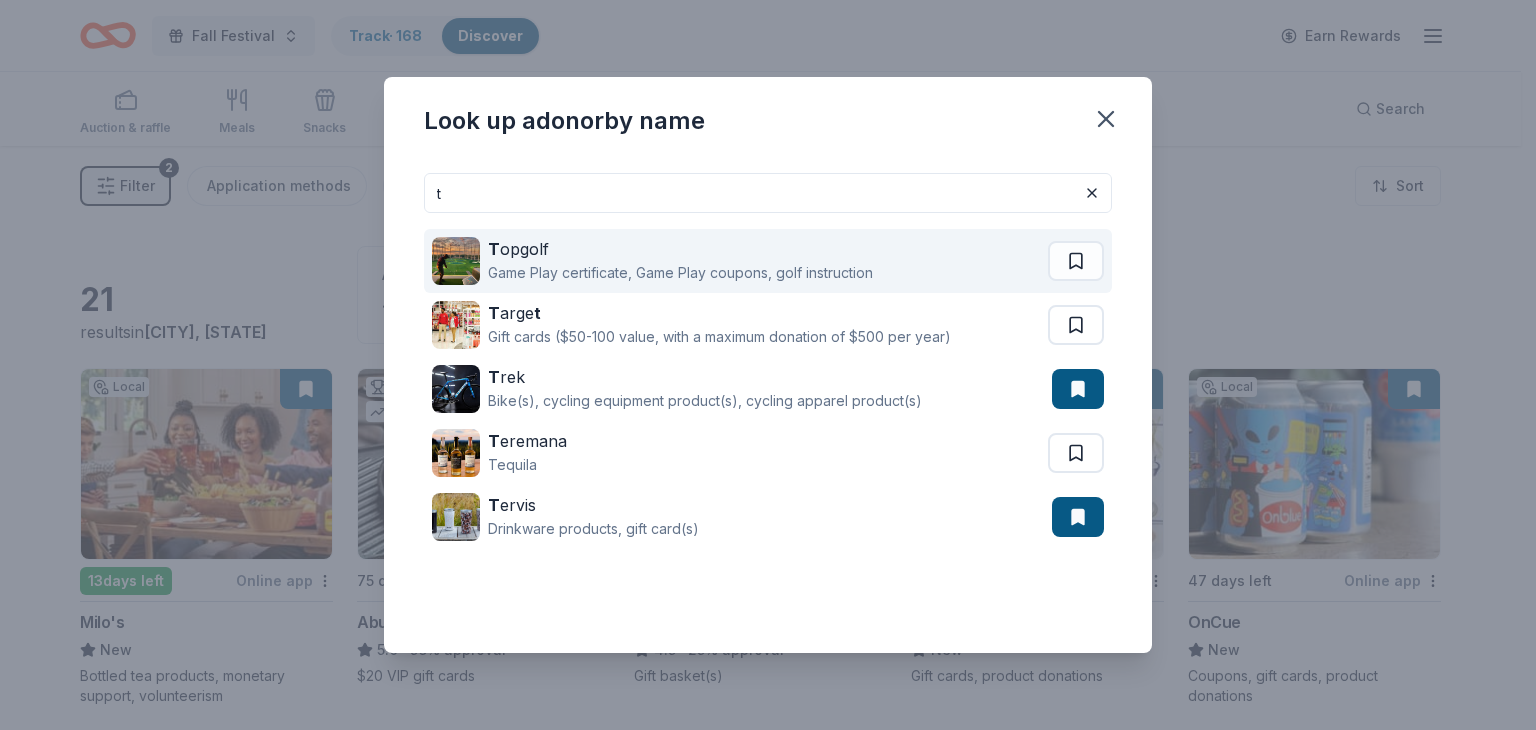 type on "t" 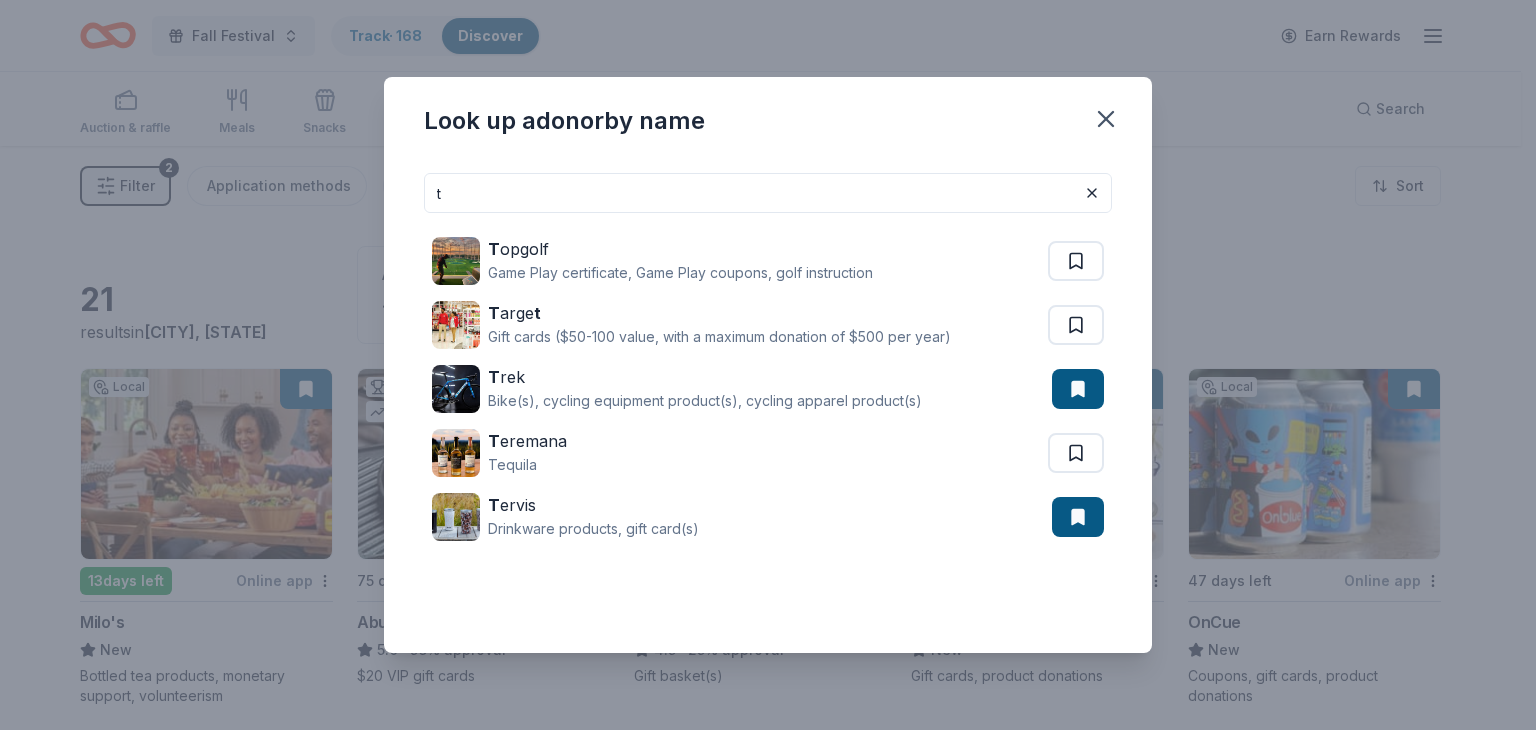 click on "t" at bounding box center [768, 193] 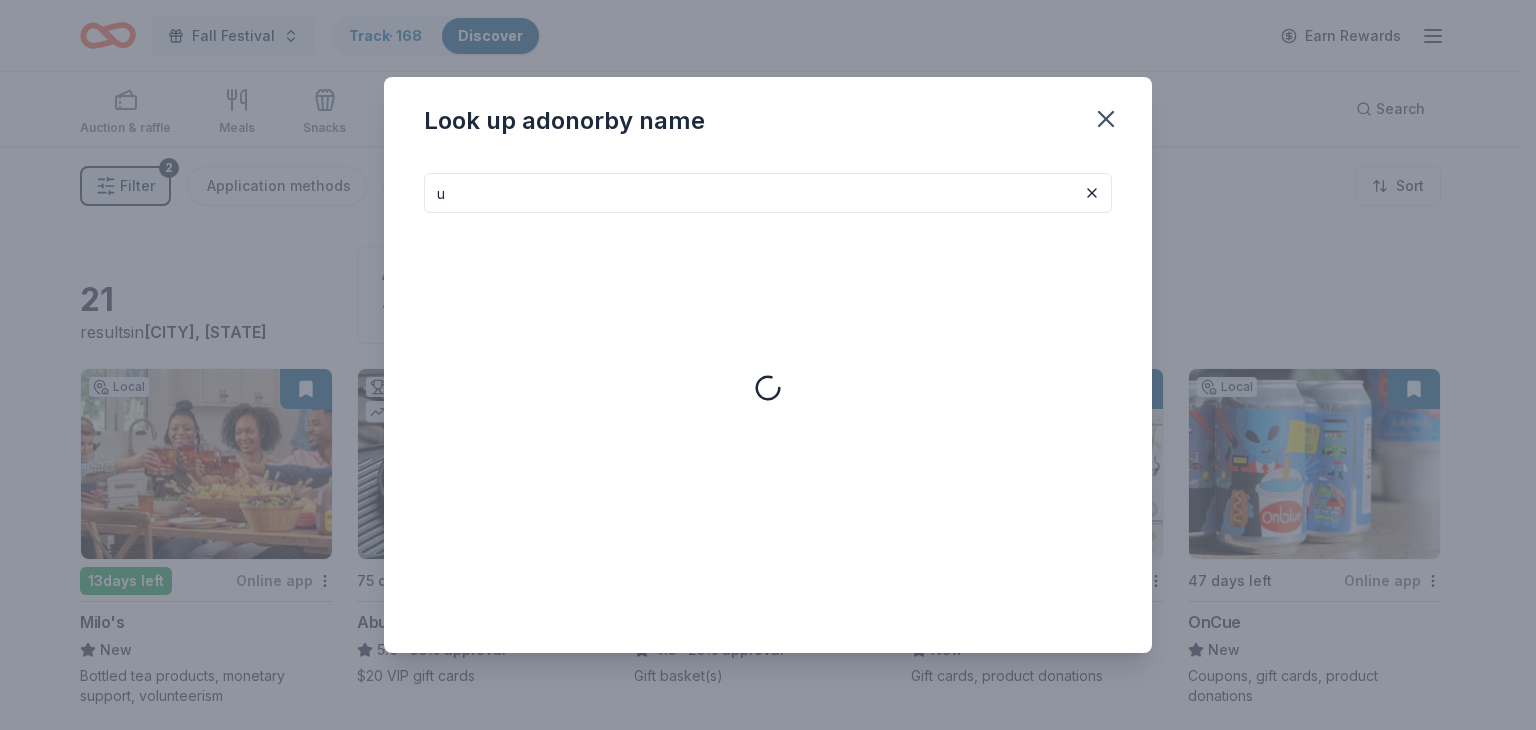 type on "u" 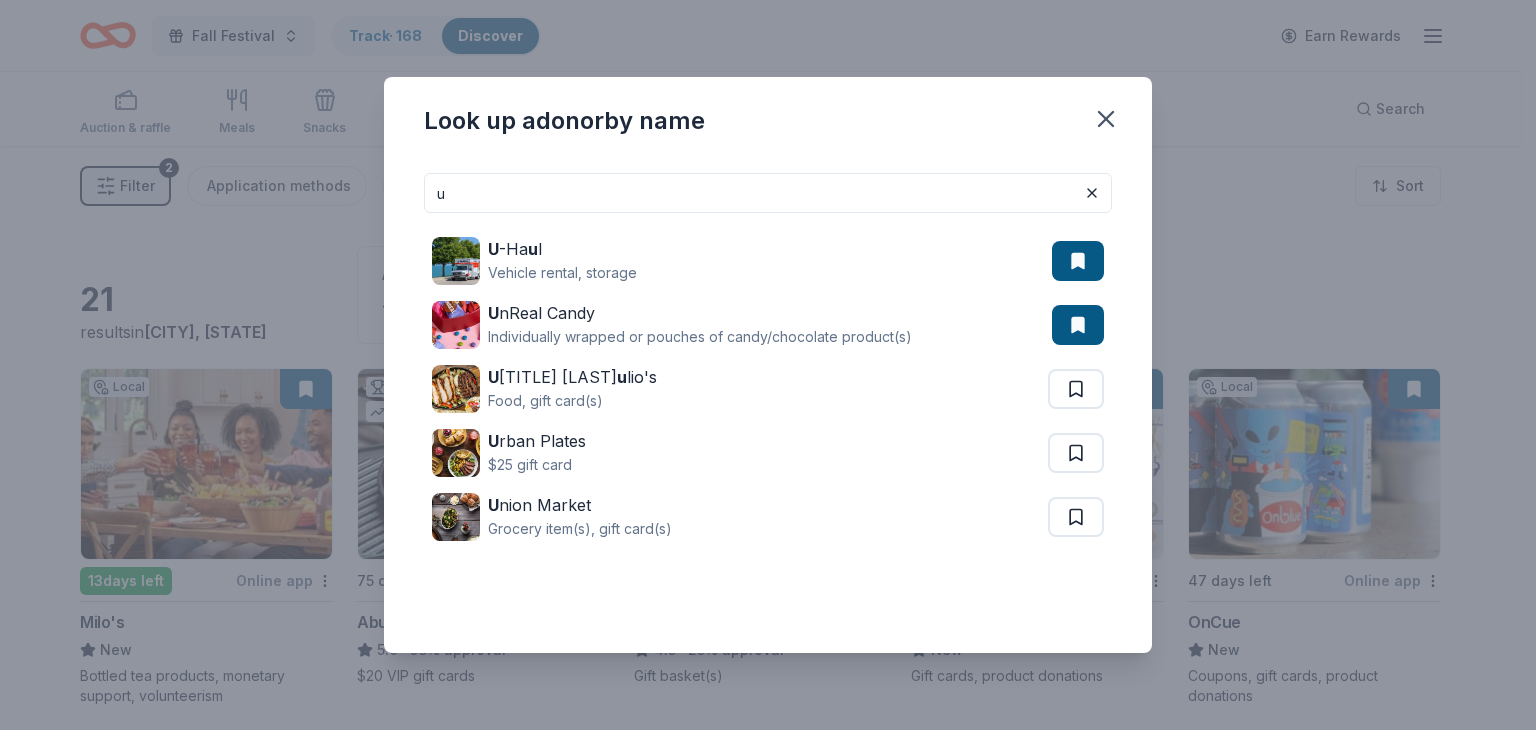 click on "u" at bounding box center [768, 193] 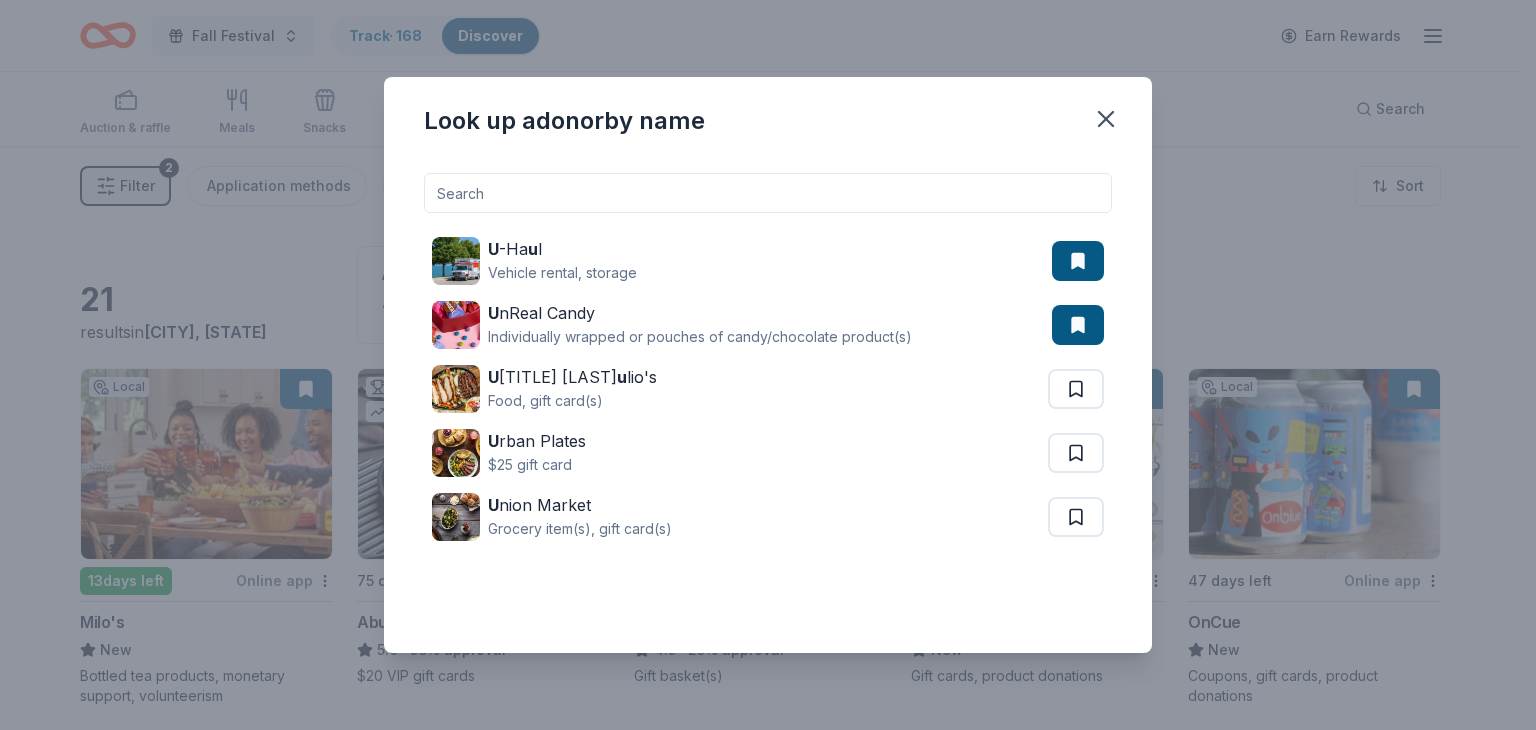 type on "v" 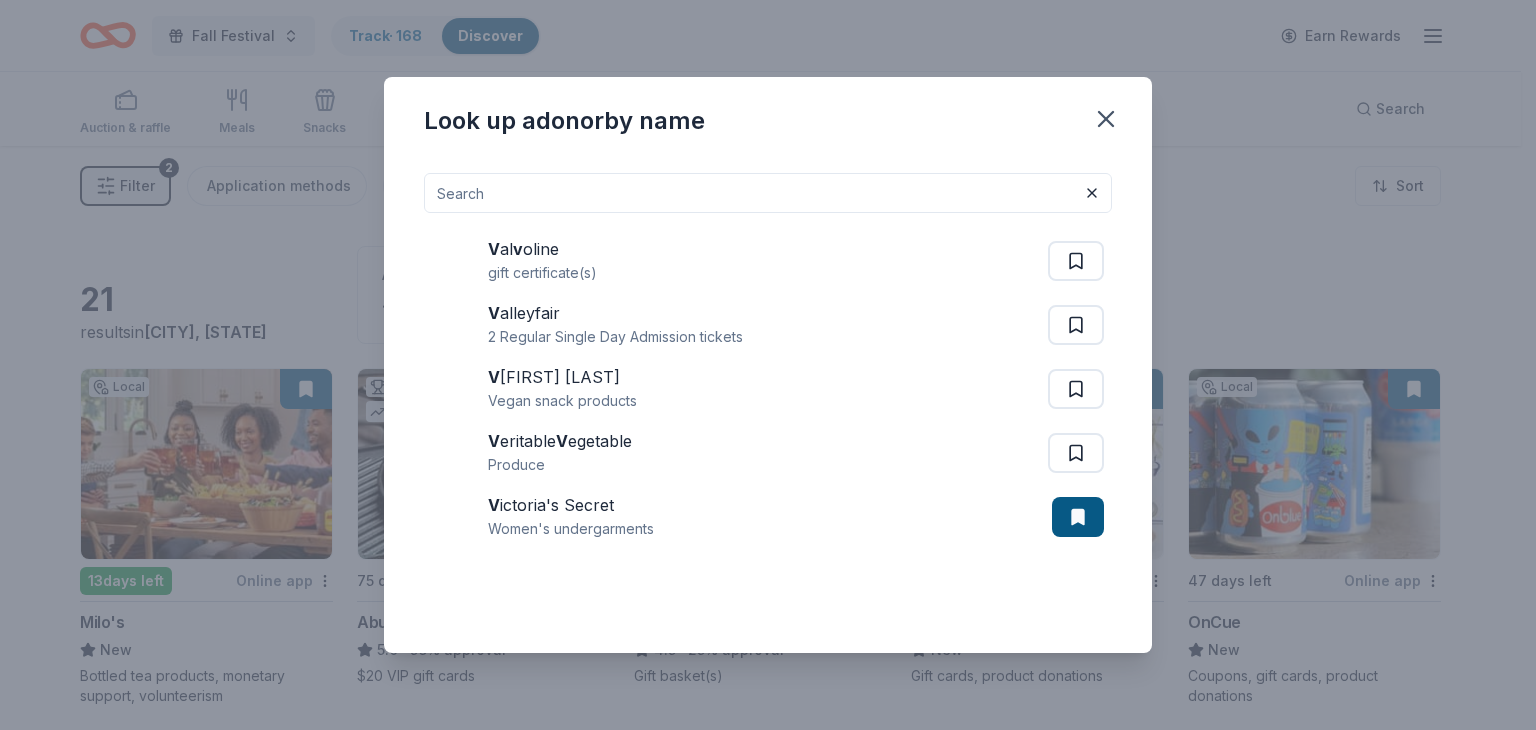 type on "w" 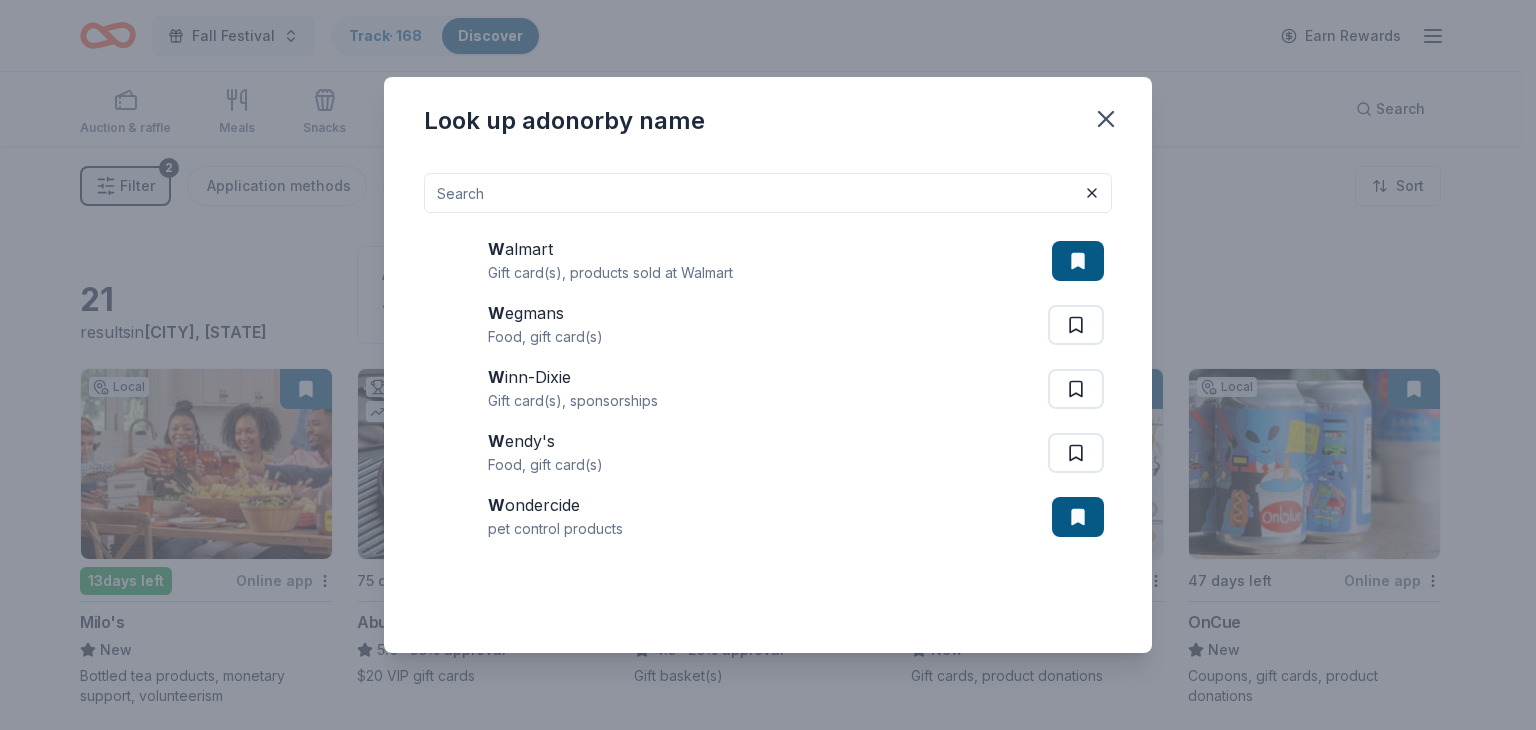 type on "x" 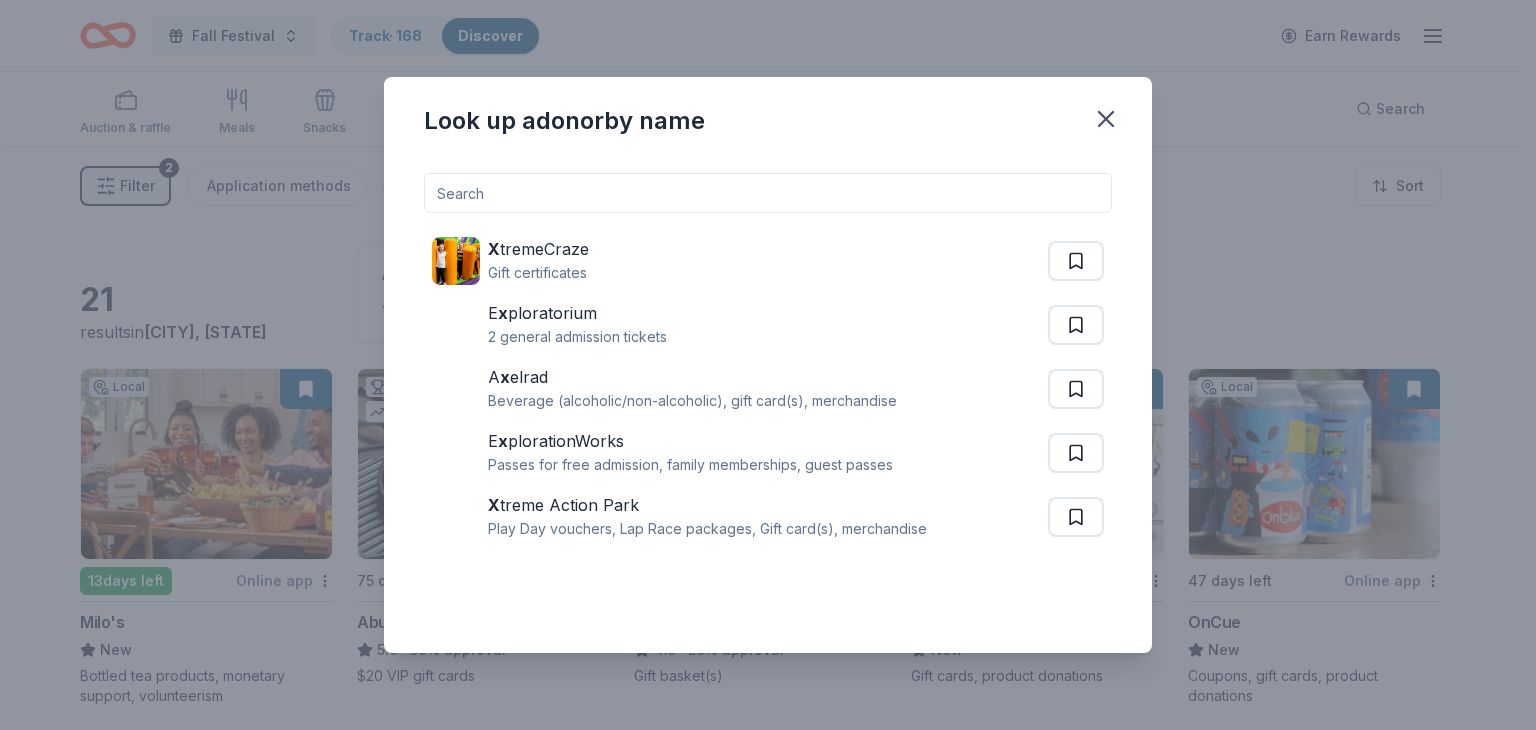 type on "y" 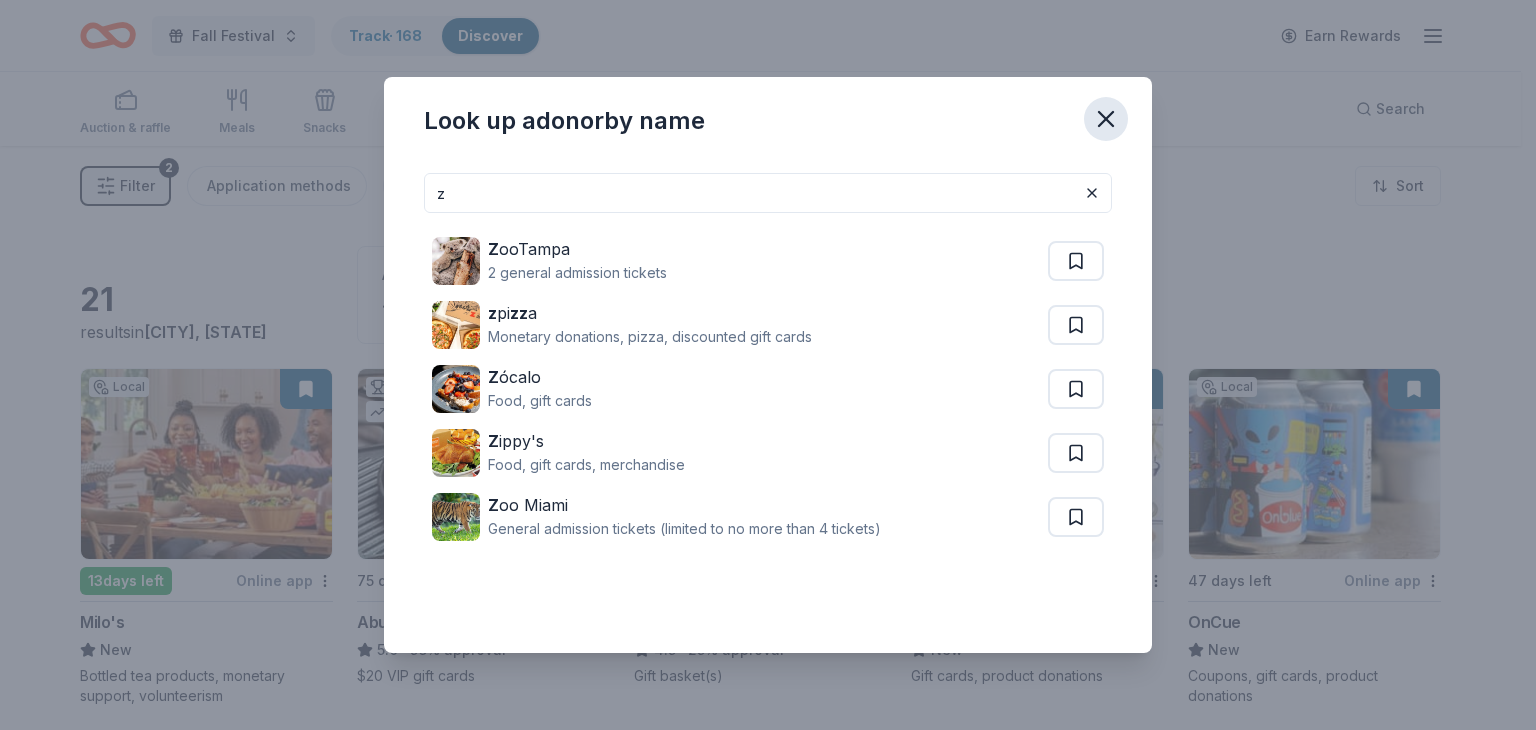 type on "z" 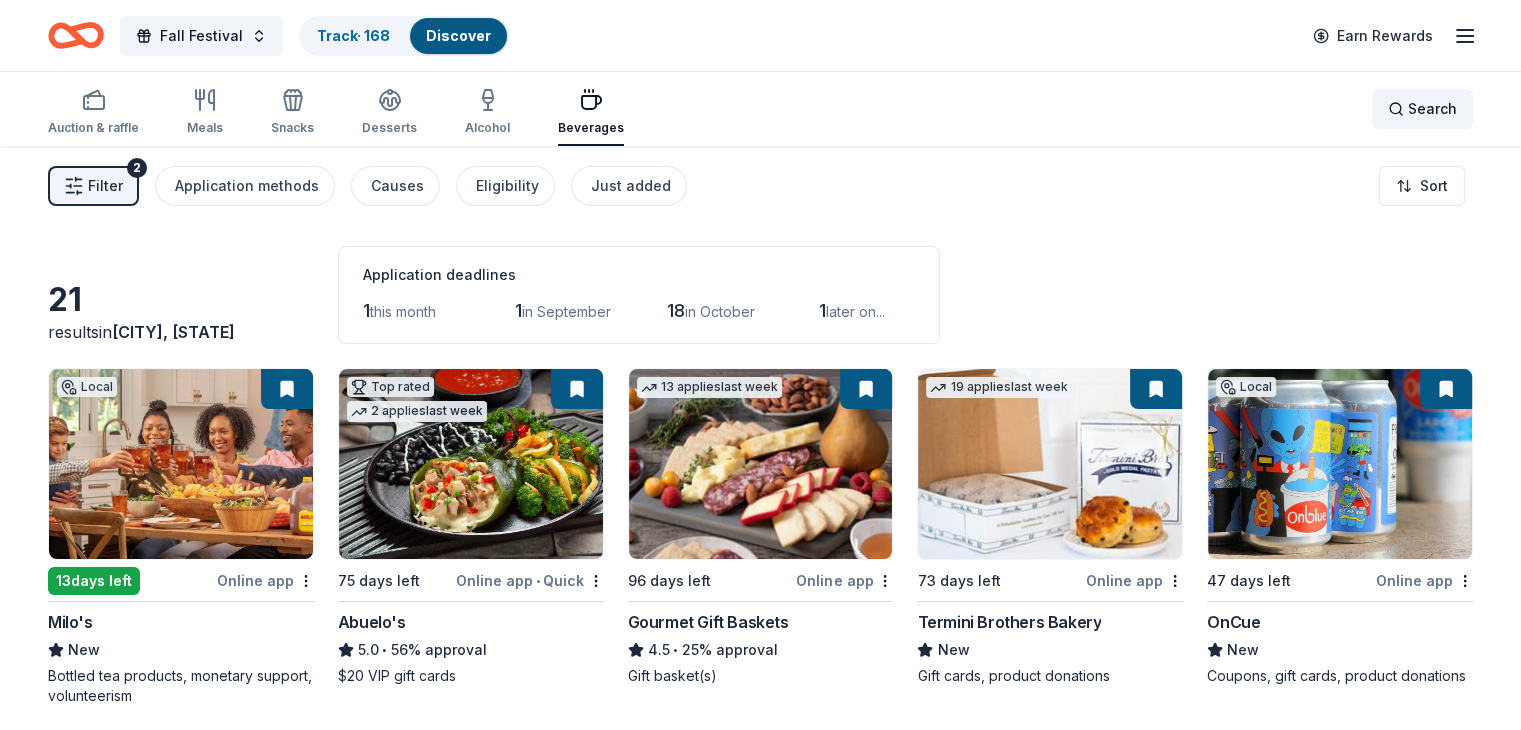 click on "Search" at bounding box center (1432, 109) 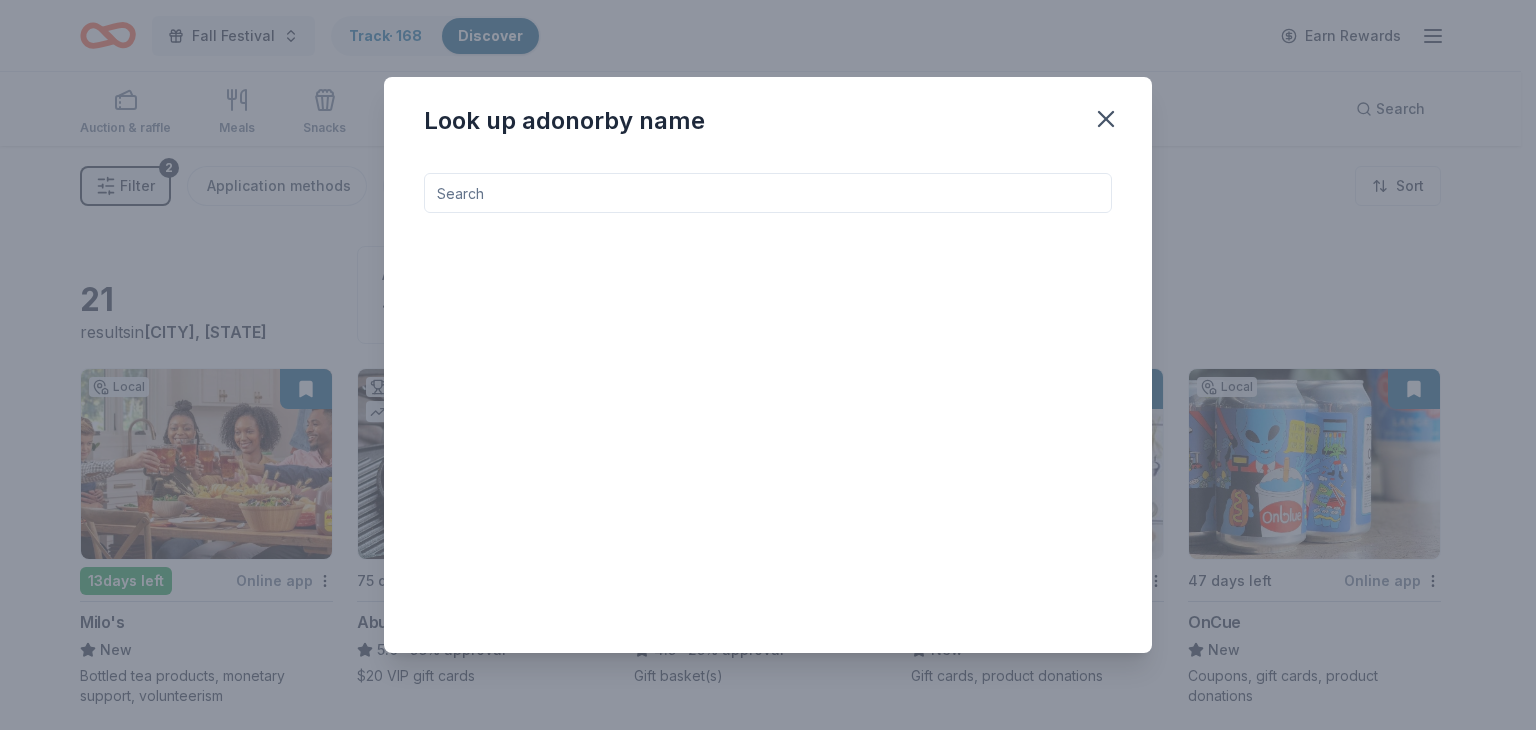 click at bounding box center (768, 193) 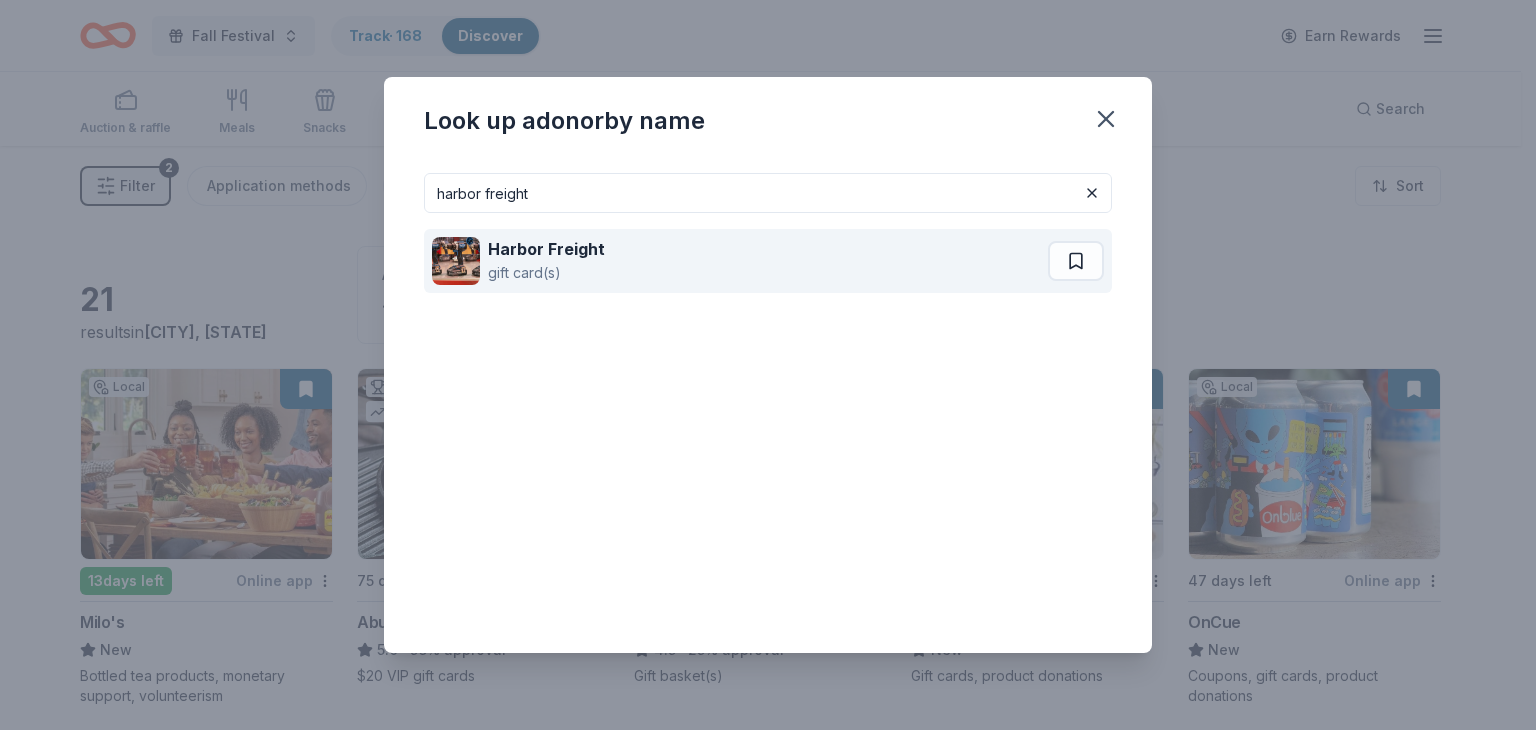 type on "harbor freight" 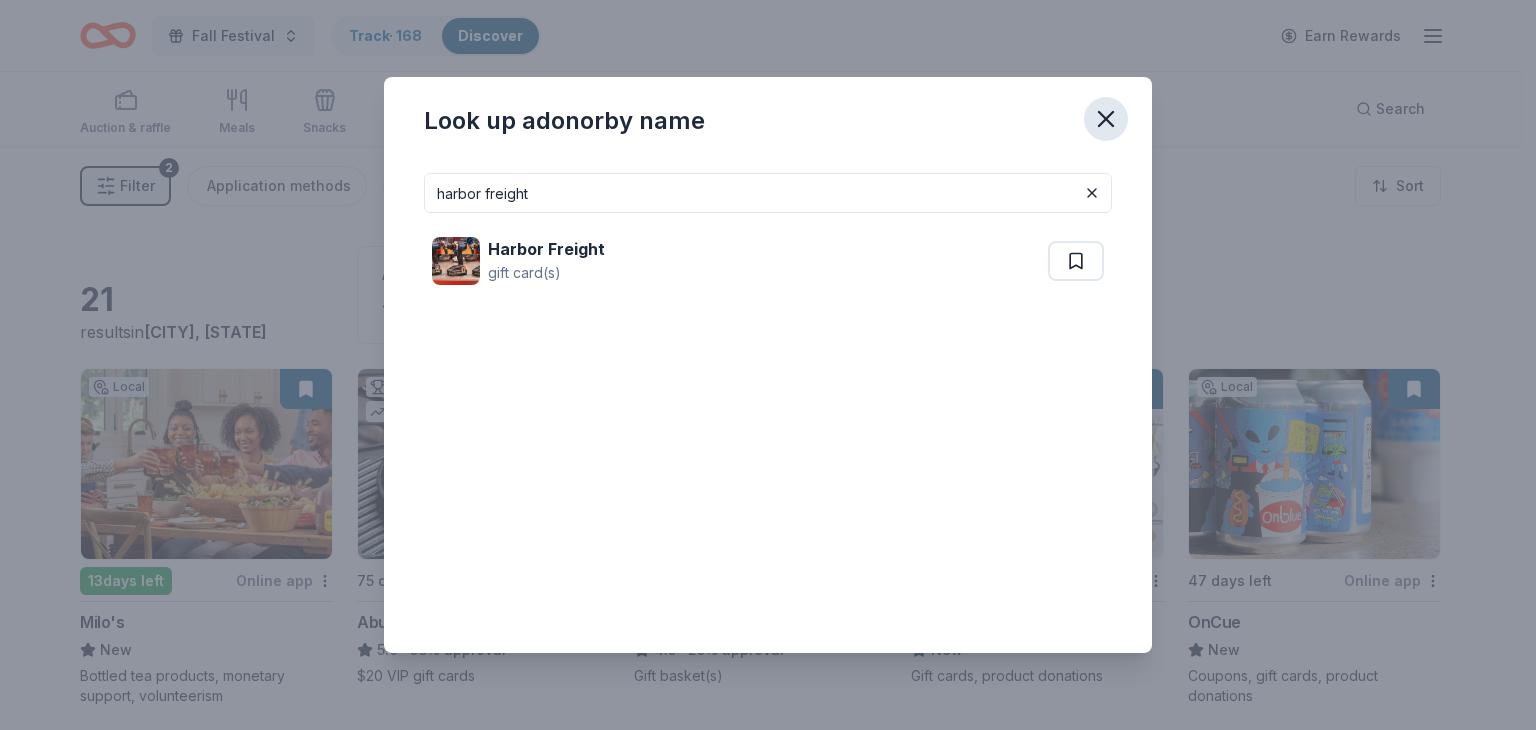 click 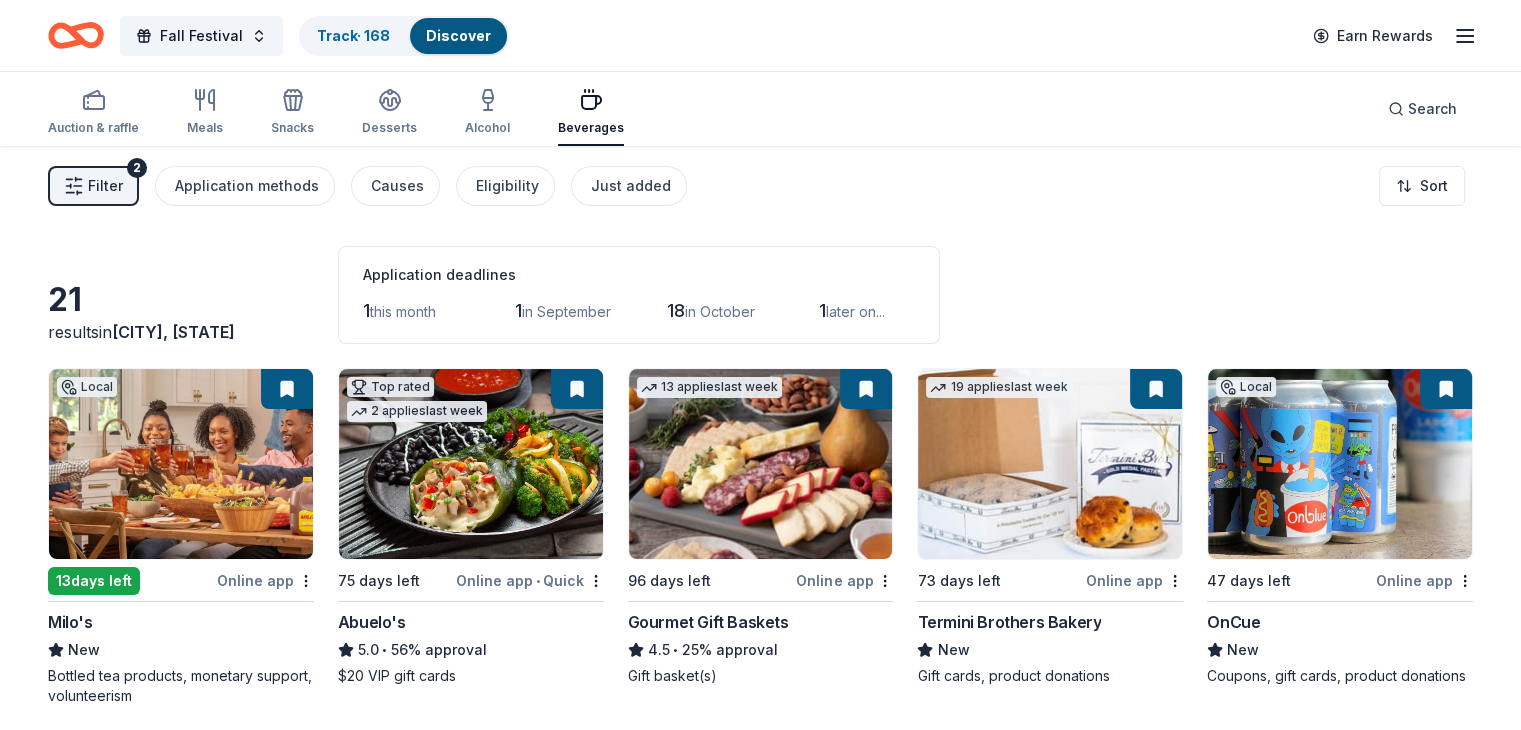 click on "1  this month" at bounding box center [411, 311] 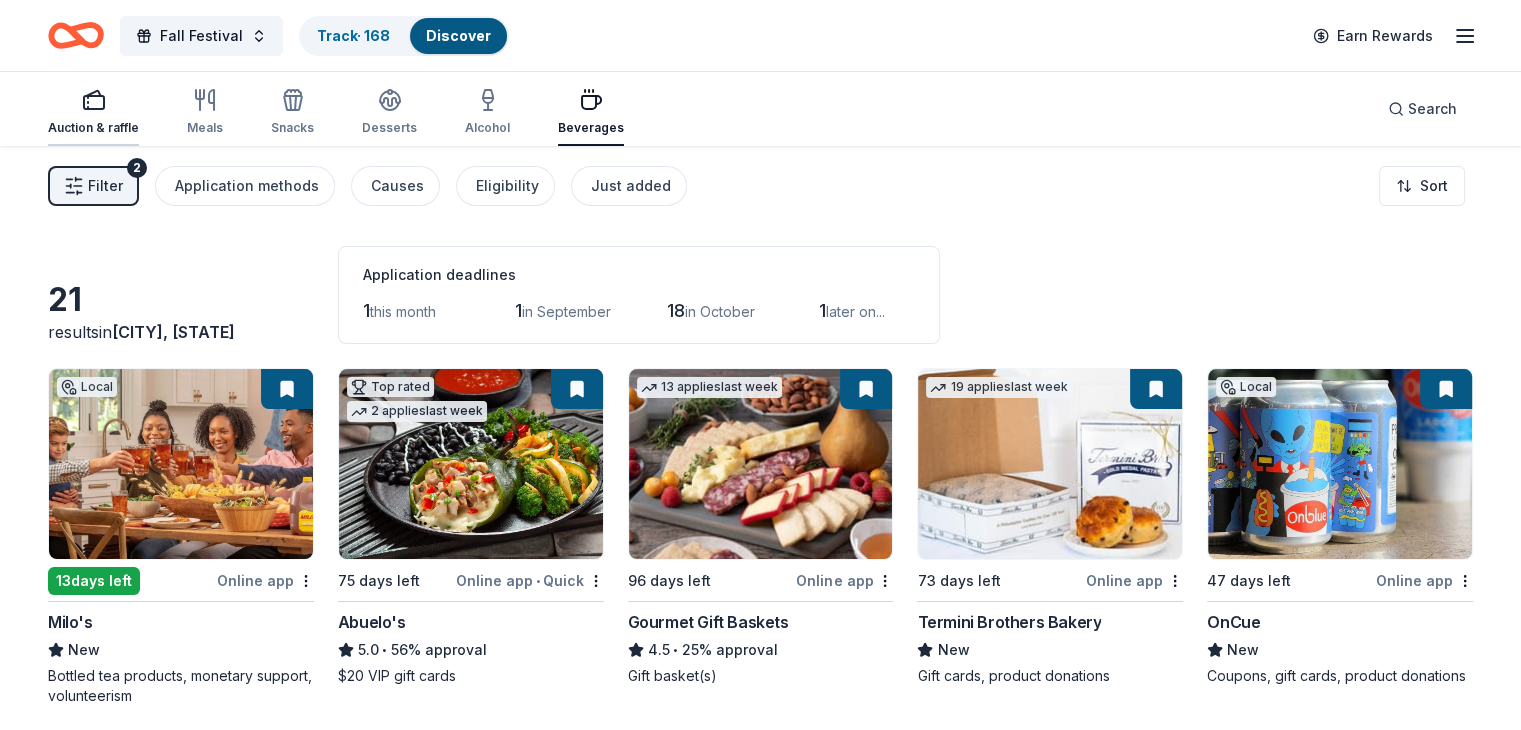 click on "Auction & raffle" at bounding box center (93, 128) 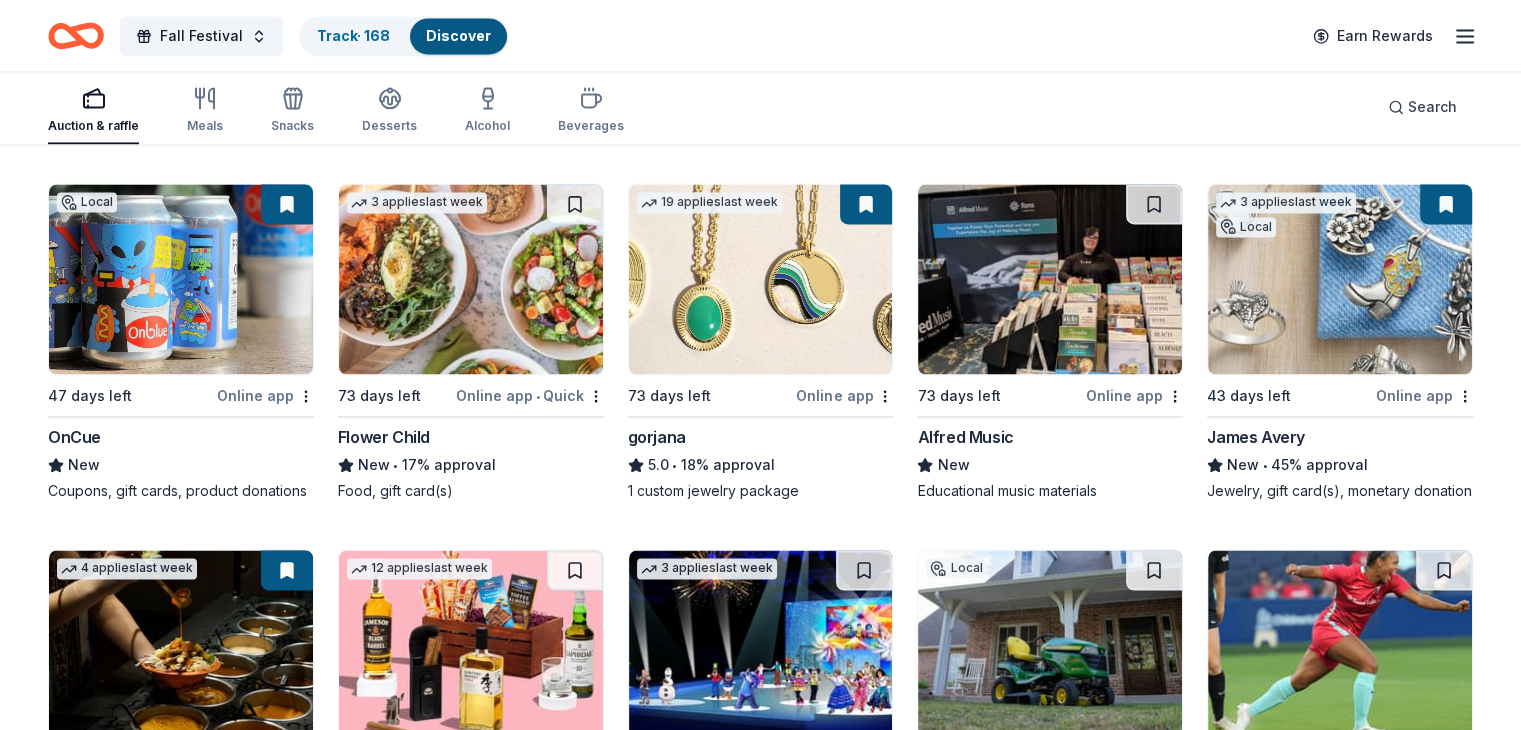 scroll, scrollTop: 3236, scrollLeft: 0, axis: vertical 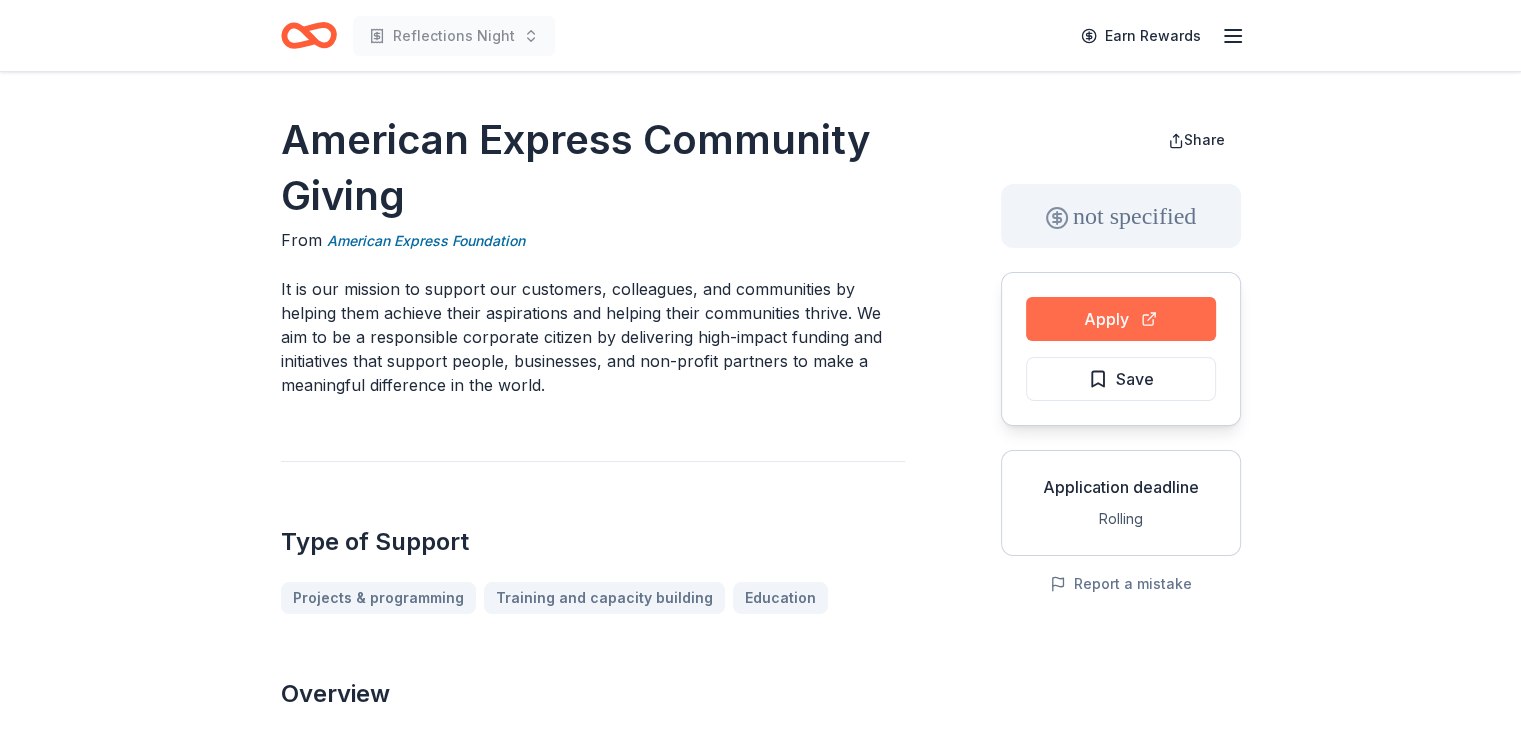 click on "Apply" at bounding box center (1121, 319) 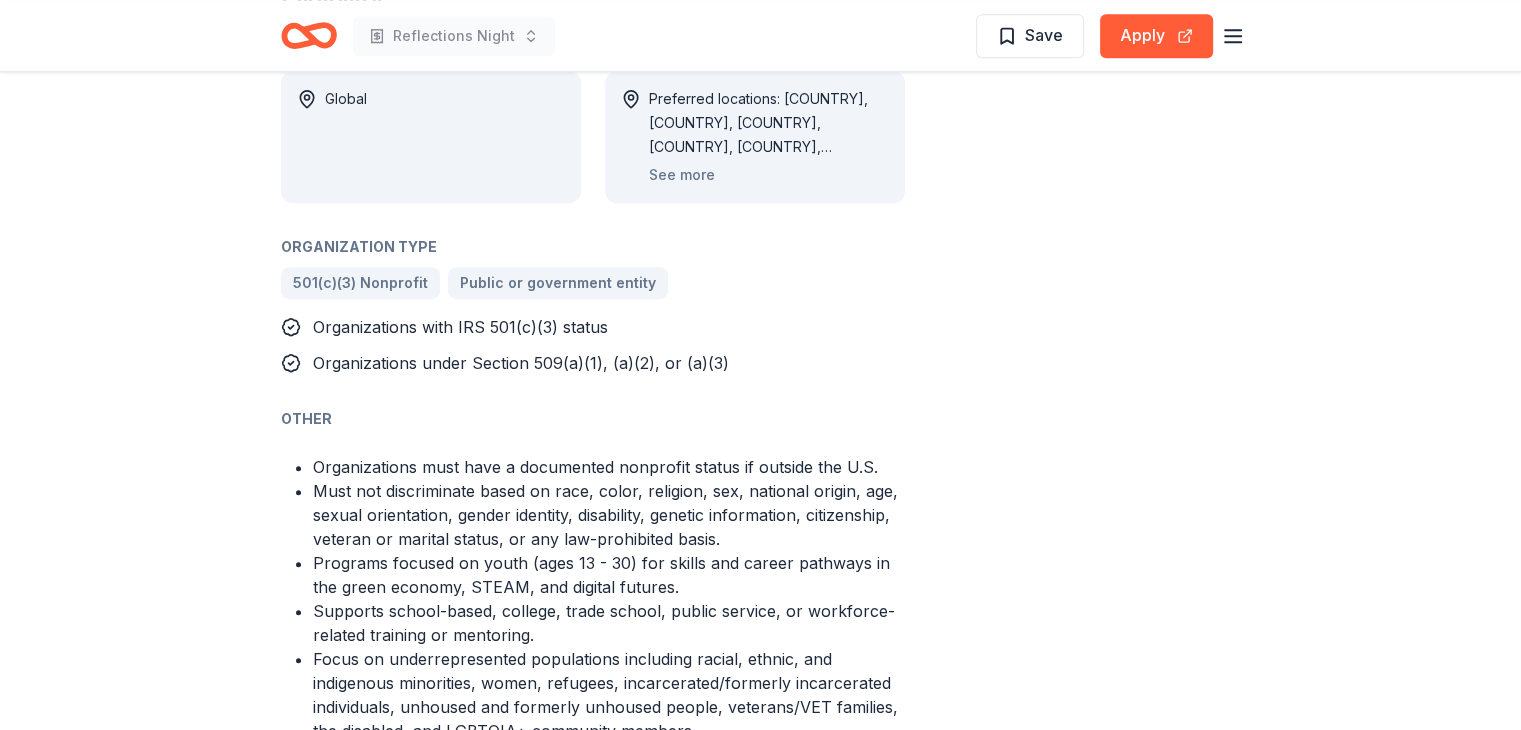 scroll, scrollTop: 1270, scrollLeft: 0, axis: vertical 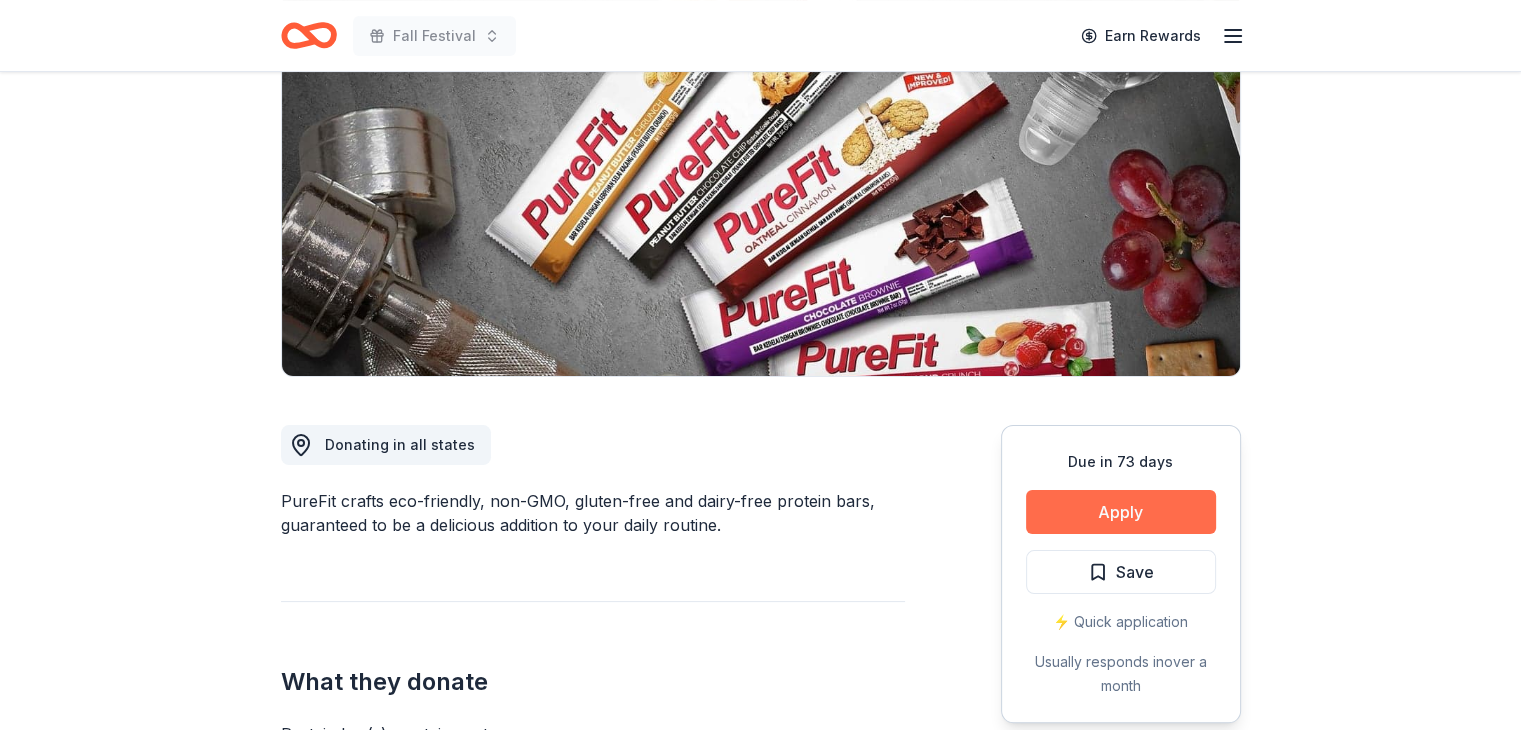 click on "Apply" at bounding box center [1121, 512] 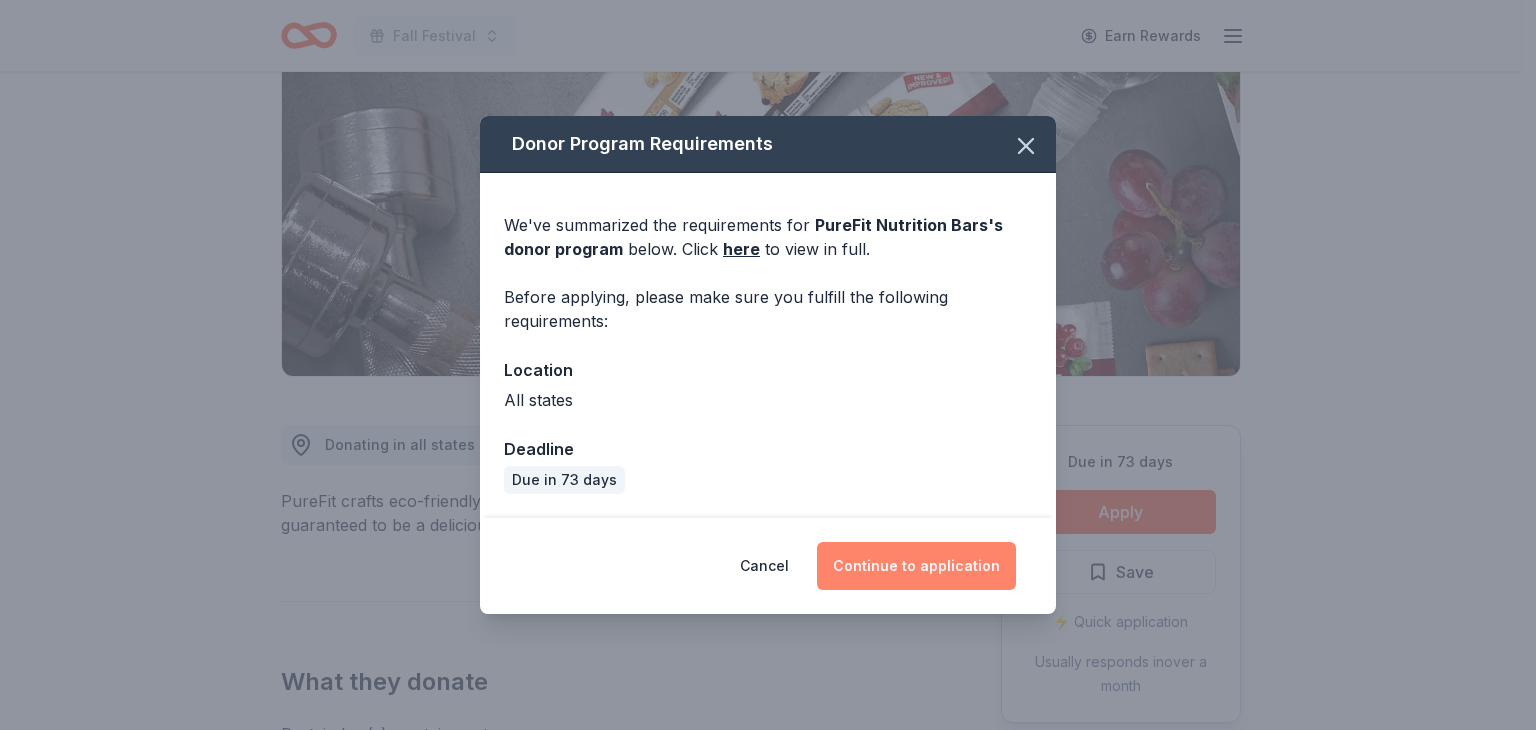 click on "Continue to application" at bounding box center [916, 566] 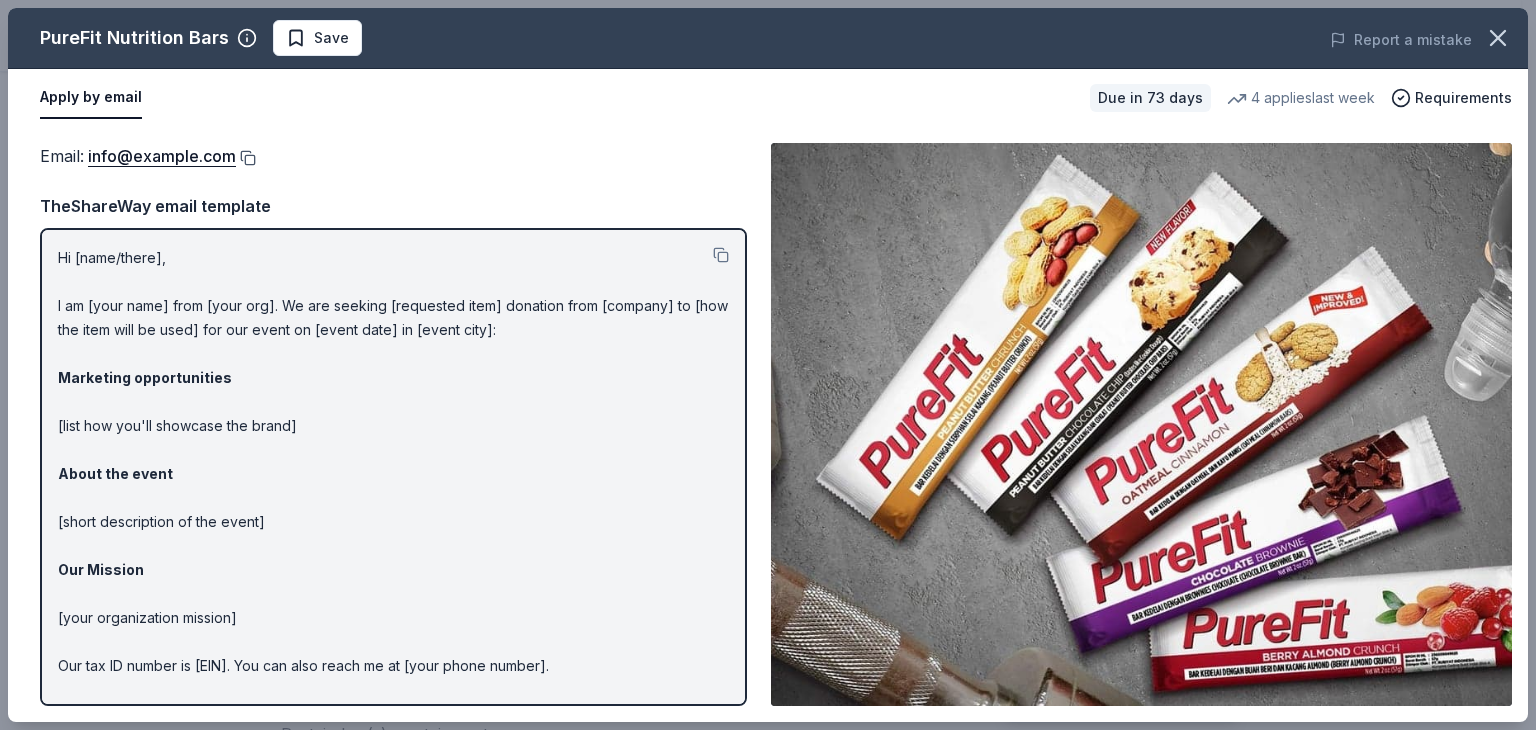click at bounding box center [246, 158] 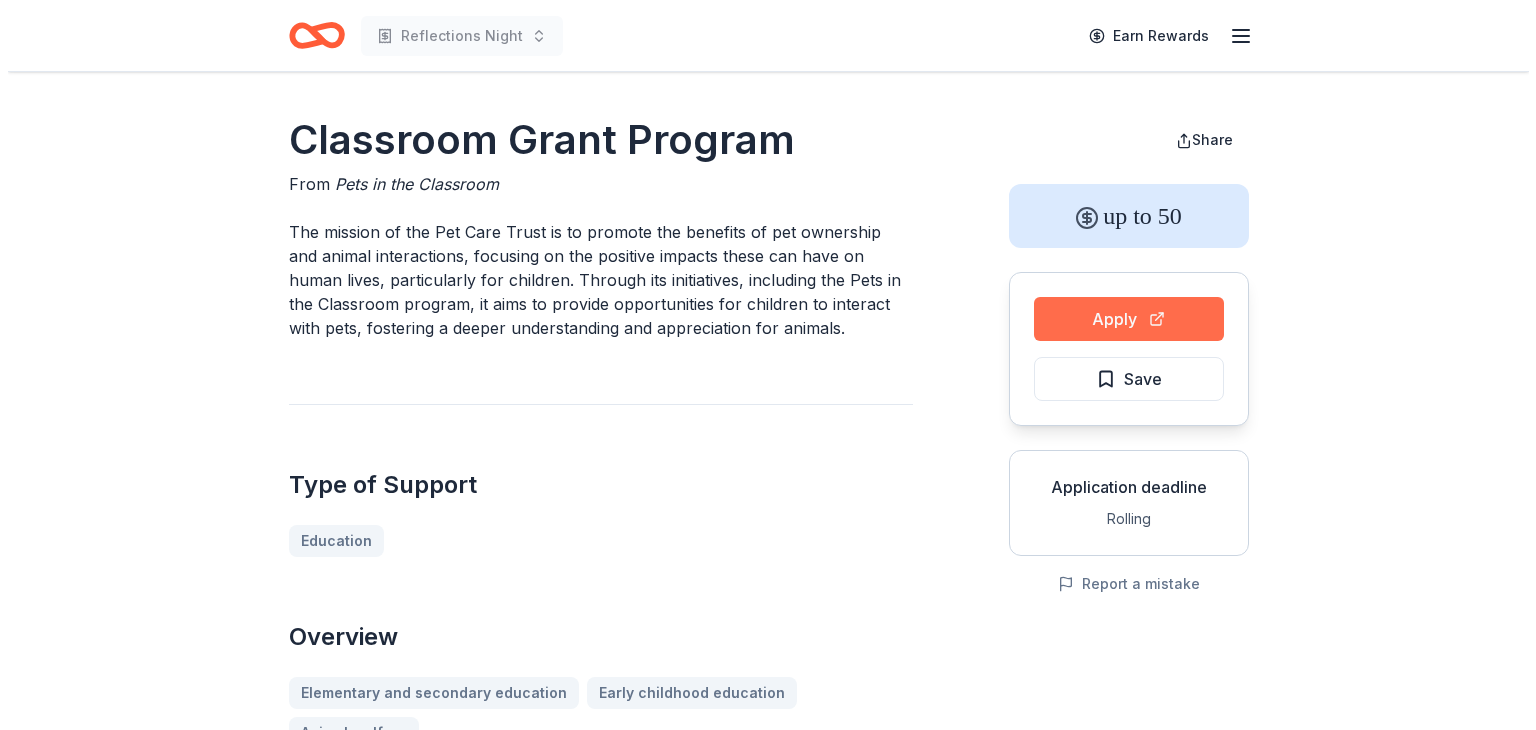 scroll, scrollTop: 0, scrollLeft: 0, axis: both 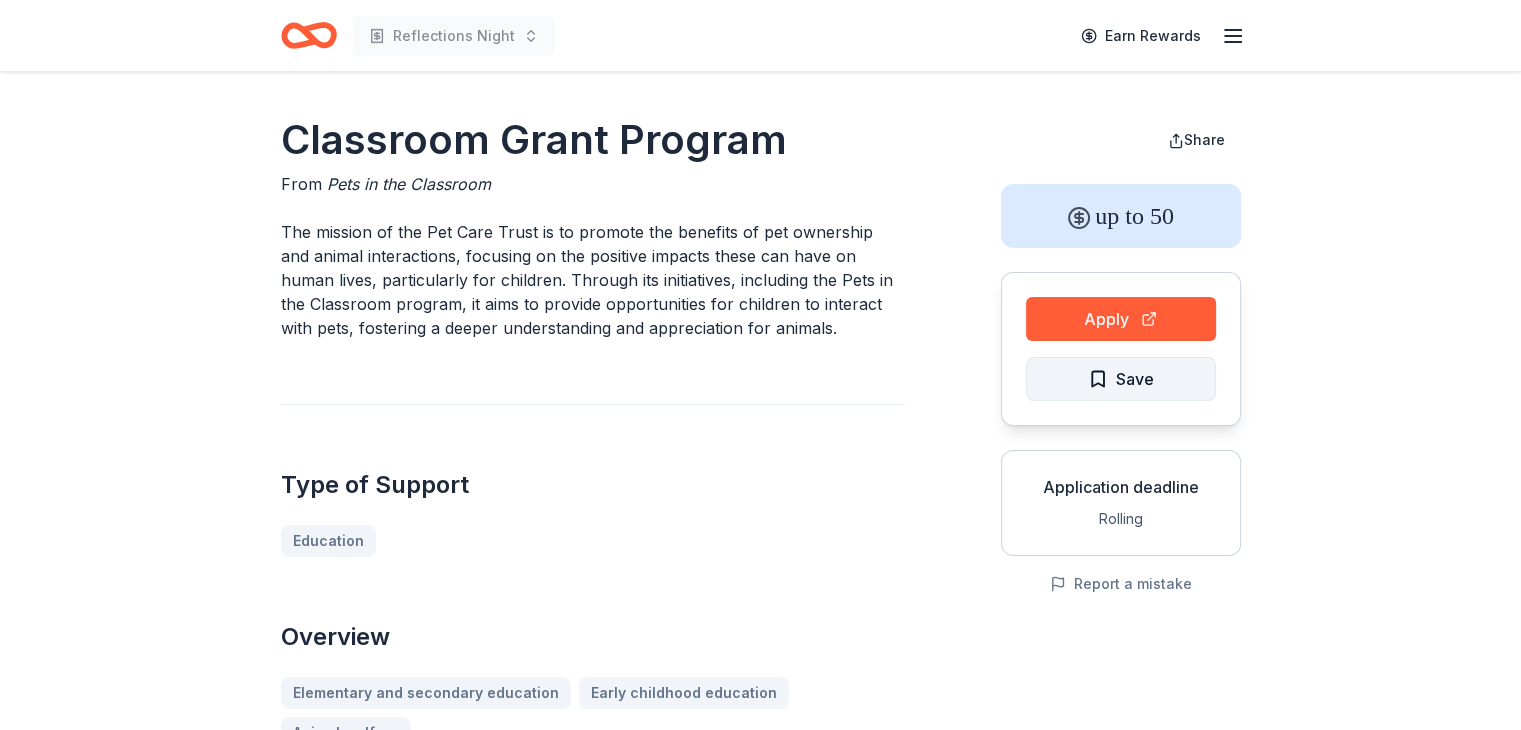 click on "Save" at bounding box center (1135, 379) 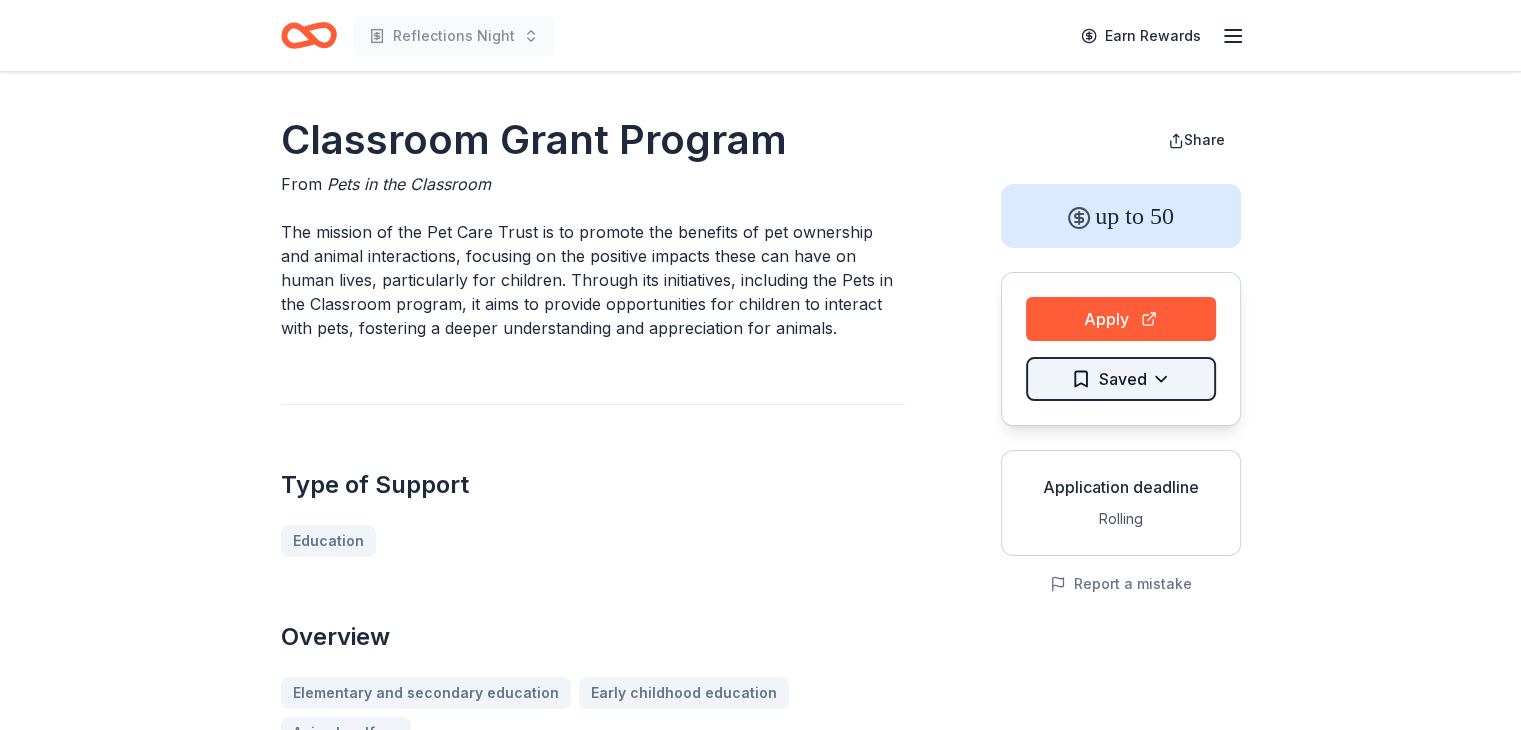 click on "Reflections Night Earn Rewards Classroom Grant Program From   Pets in the Classroom The mission of the Pet Care Trust is to promote the benefits of pet ownership and animal interactions, focusing on the positive impacts these can have on human lives, particularly for children. Through its initiatives, including the Pets in the Classroom program, it aims to provide opportunities for children to interact with pets, fostering a deeper understanding and appreciation for animals. Type of Support Education Overview Elementary and secondary education Early childhood education Animal welfare Eligibility Organization's Location USA, Canada Program Location Canada, USA Organization Type 501(c)(3) Nonprofit Individuals Pre-K through 9th grade public or private school teachers Other
Located in the US or Canada
First-time applicants for a Pets in the Classroom grant this school year
Previous recipients of a store or rebate grant are only eligible for the Sustaining Grant
Share up to 50 Apply Saved Rolling Product" at bounding box center (760, 365) 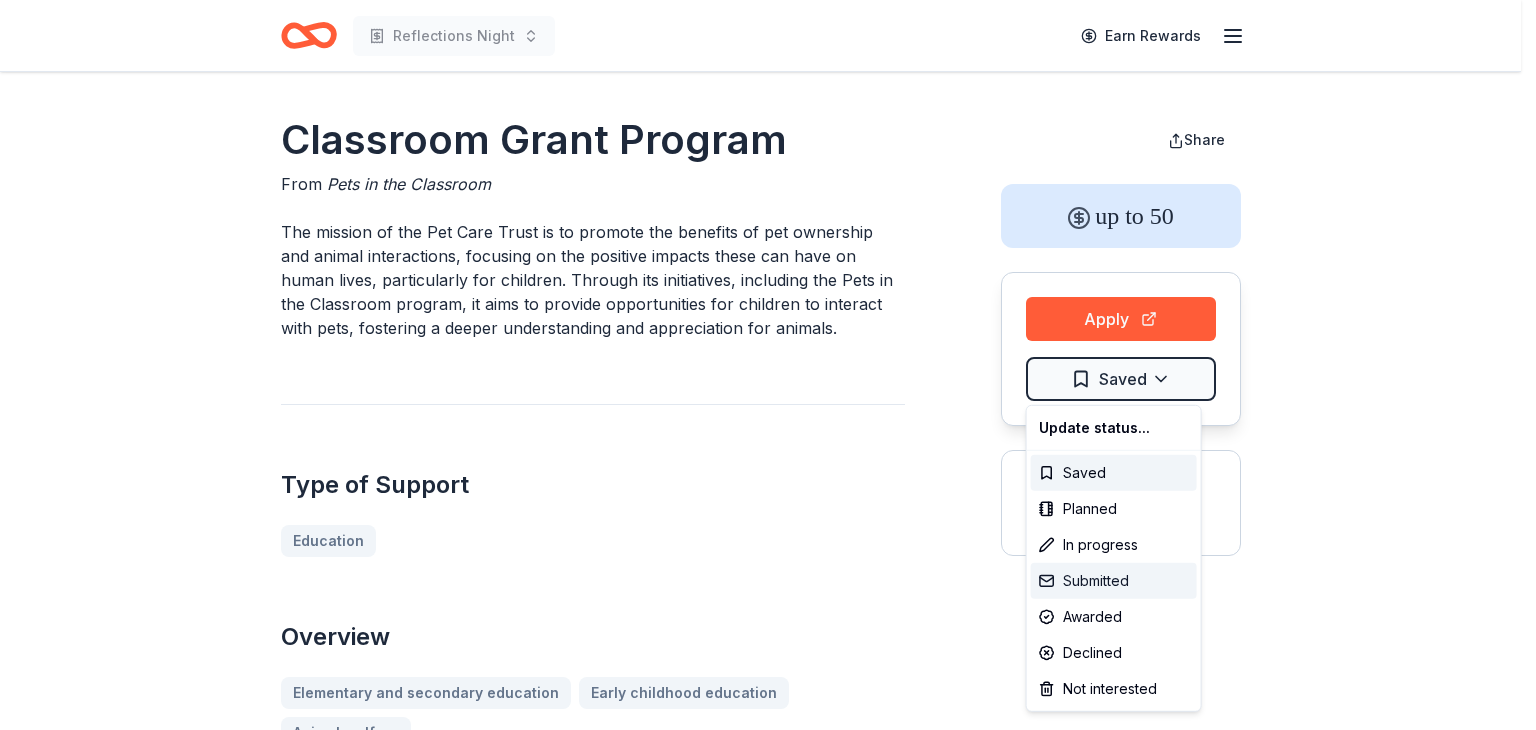 click on "Submitted" at bounding box center (1114, 581) 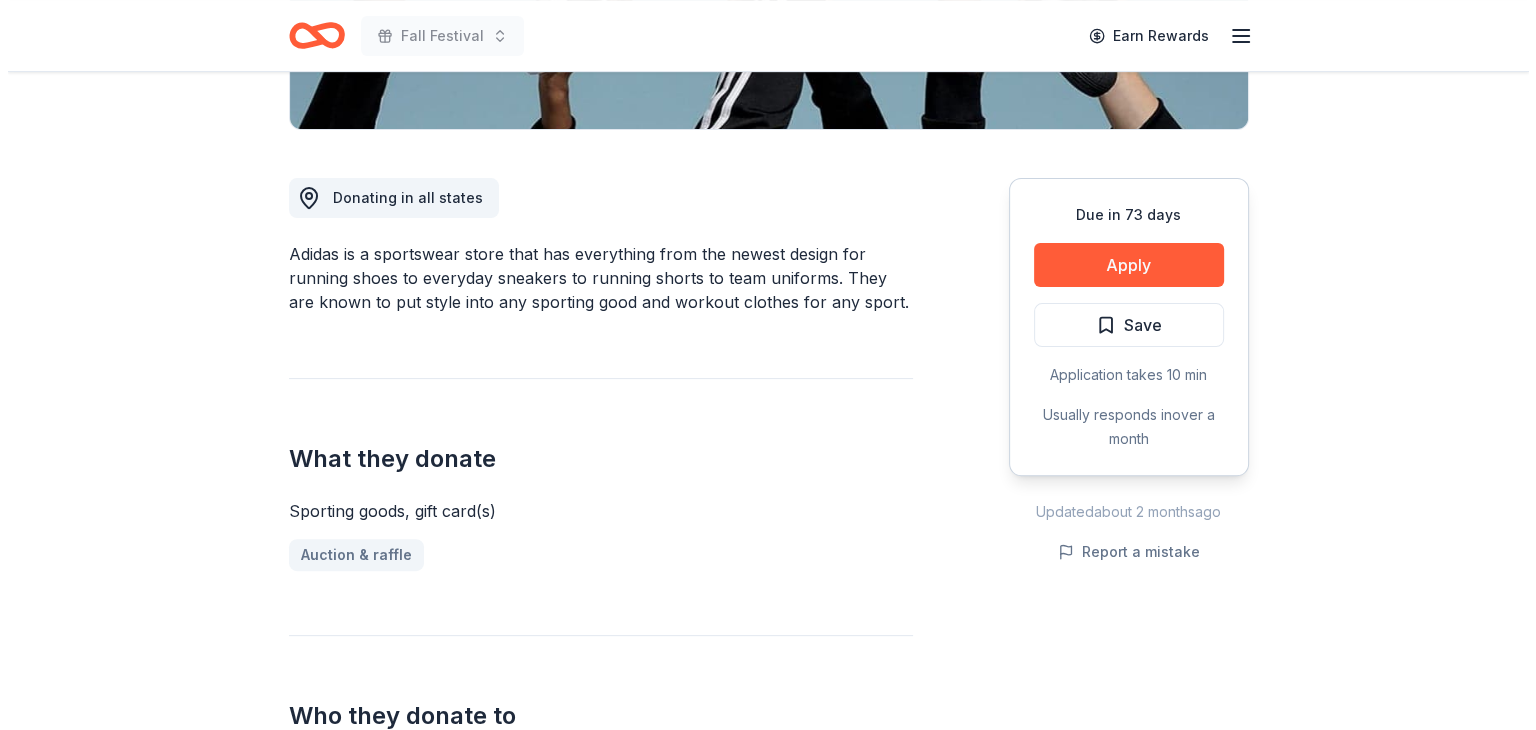 scroll, scrollTop: 480, scrollLeft: 0, axis: vertical 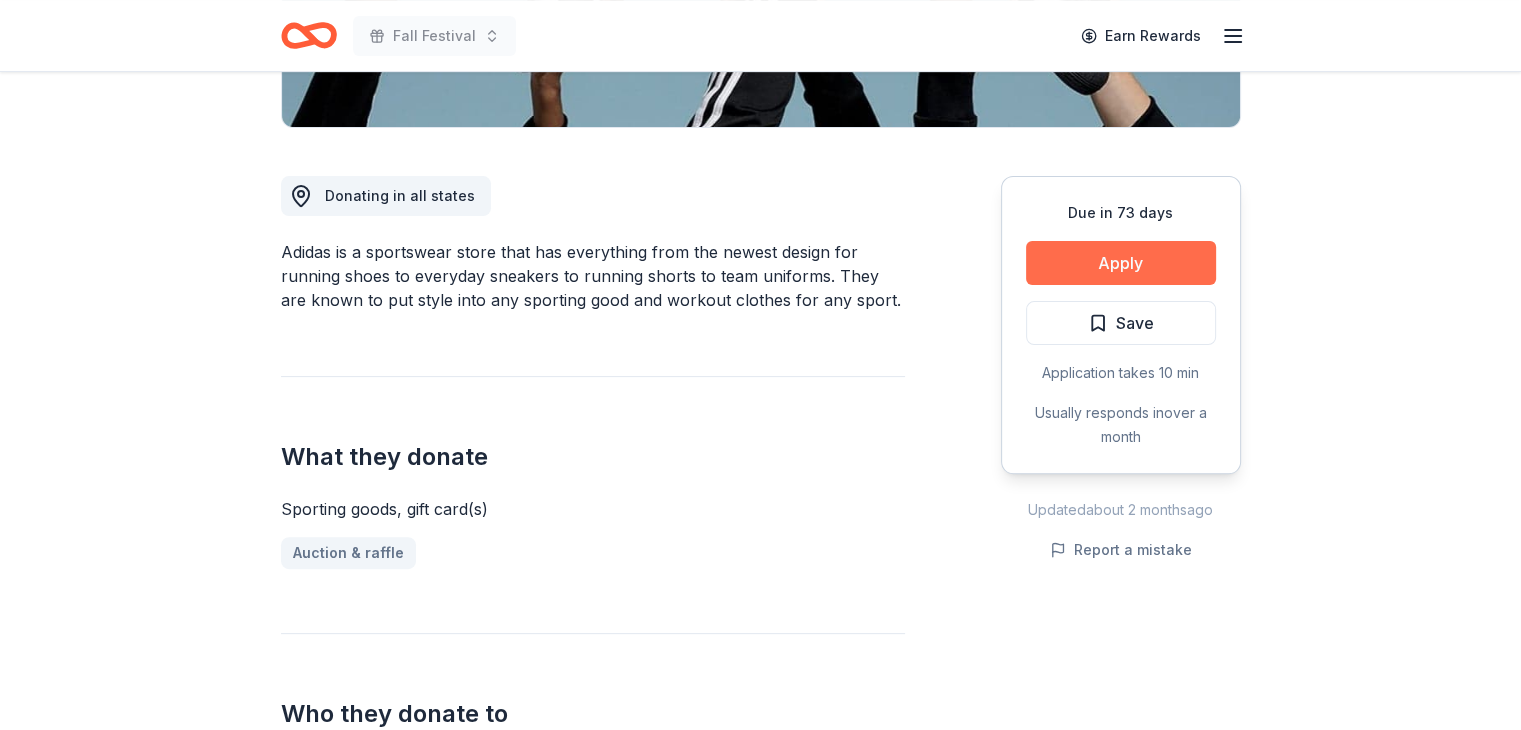 click on "Apply" at bounding box center [1121, 263] 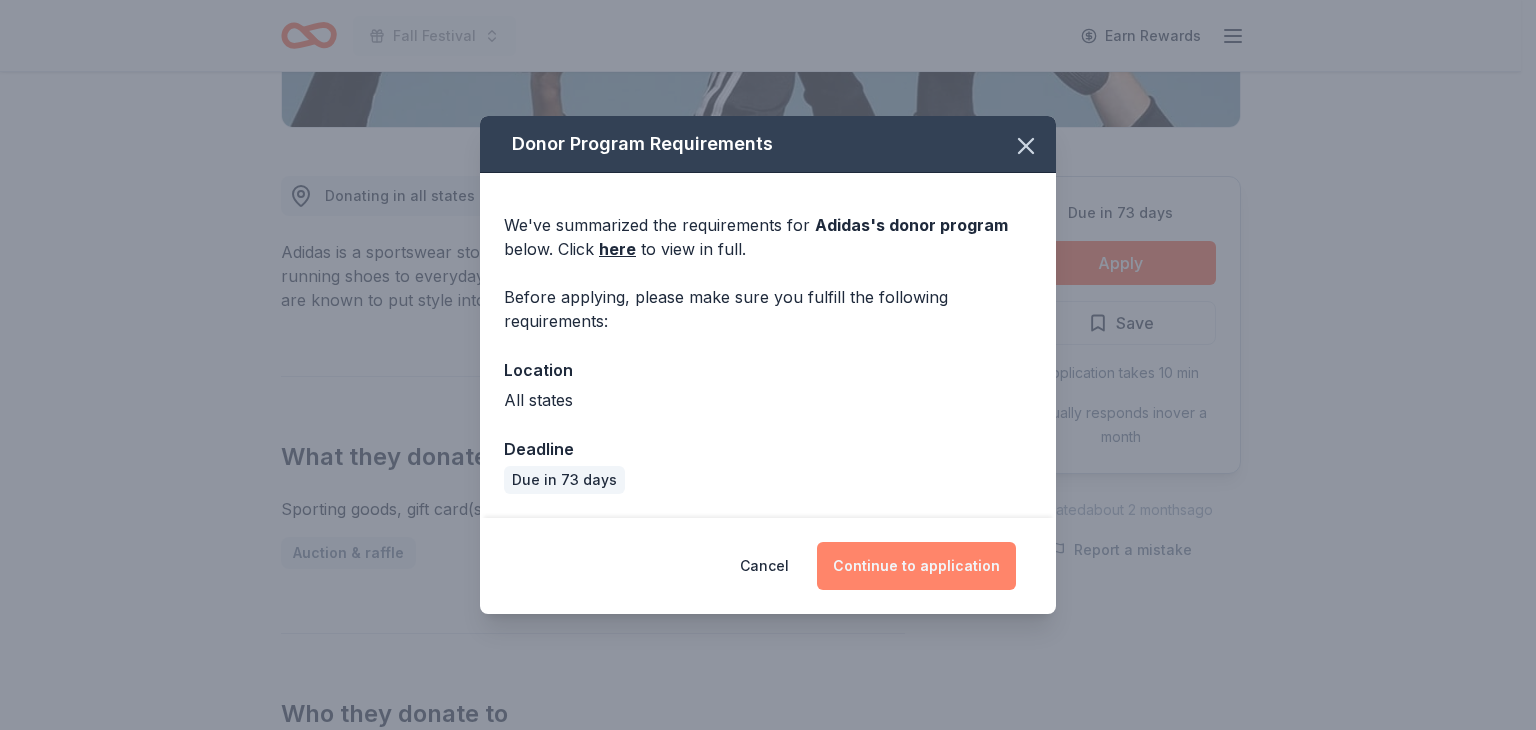 click on "Continue to application" at bounding box center [916, 566] 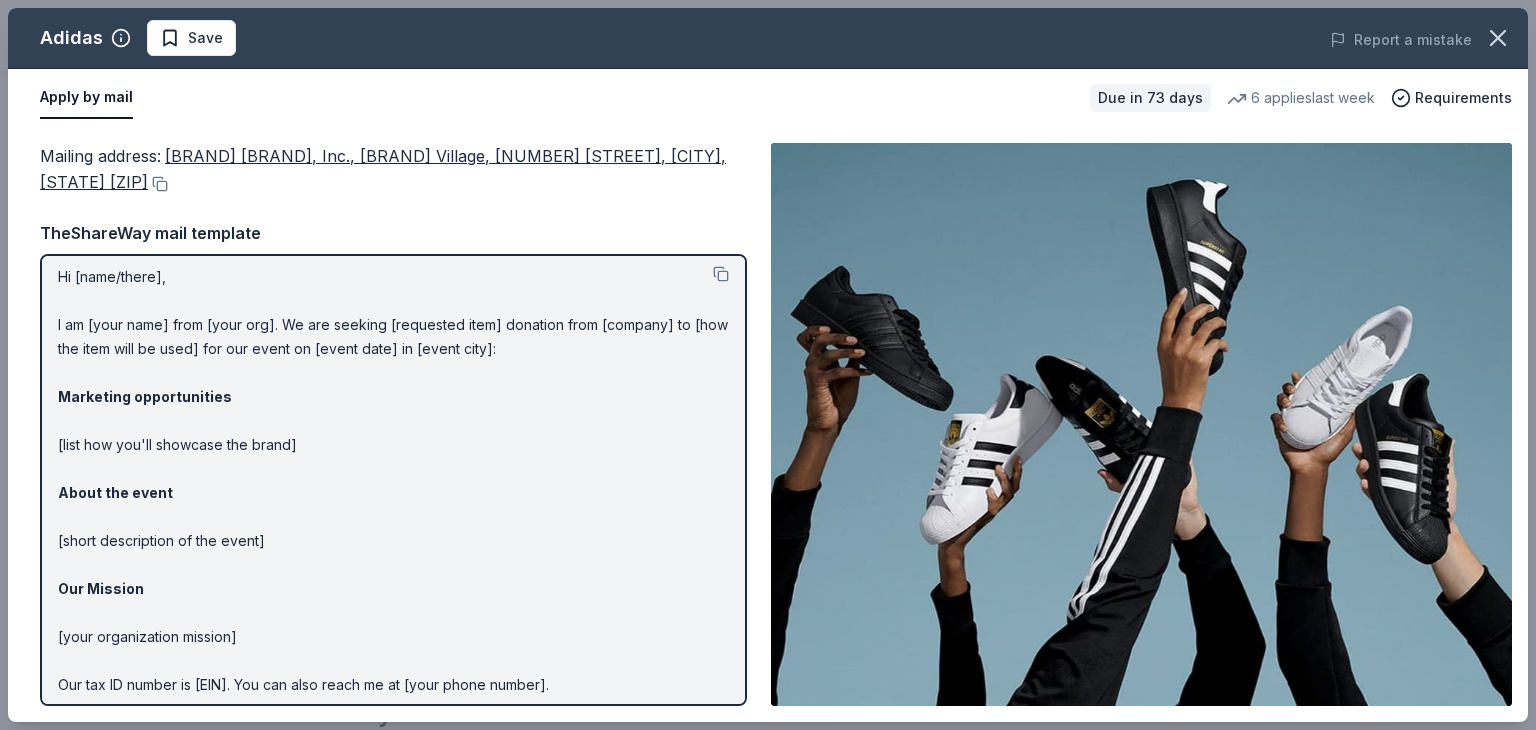 scroll, scrollTop: 0, scrollLeft: 0, axis: both 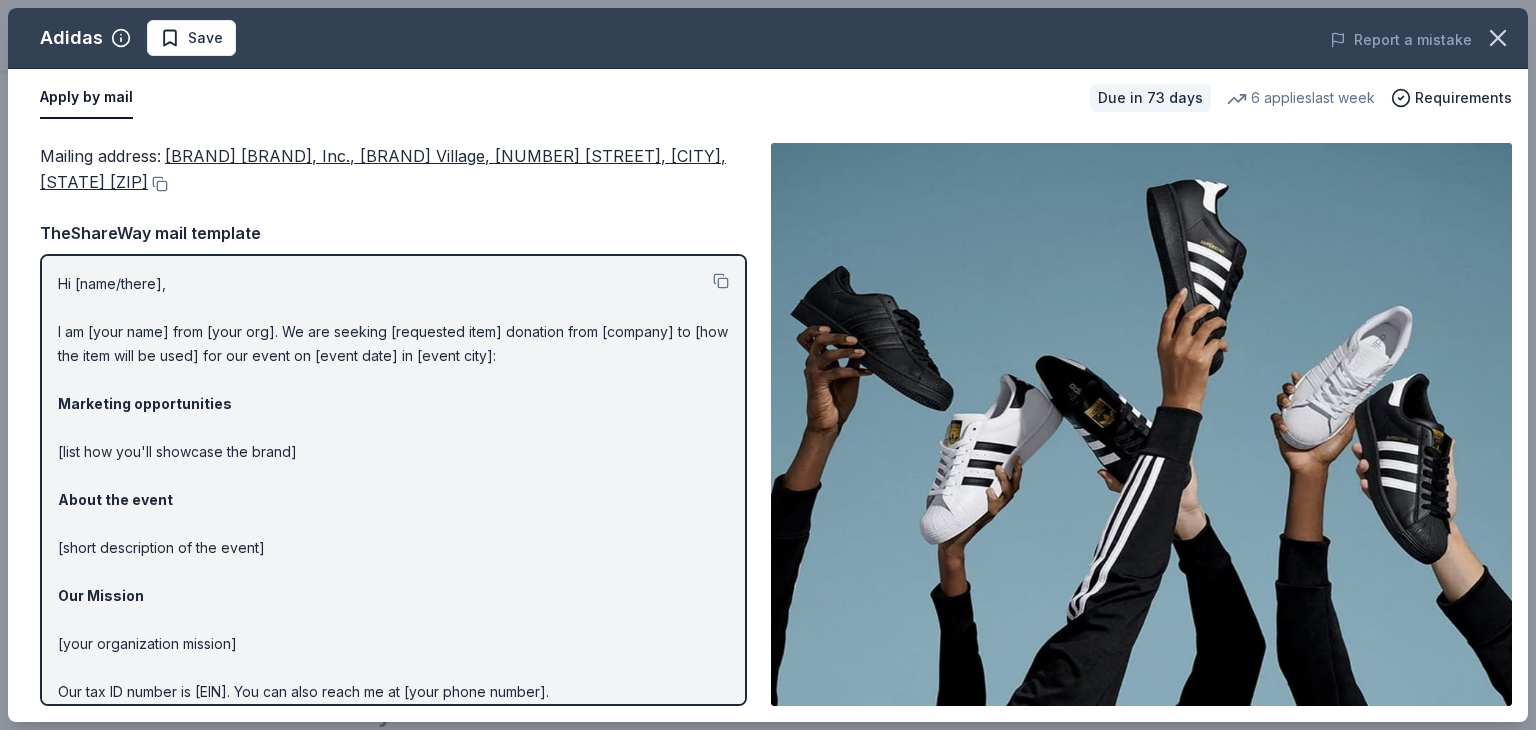 drag, startPoint x: 211, startPoint y: 183, endPoint x: 167, endPoint y: 153, distance: 53.25411 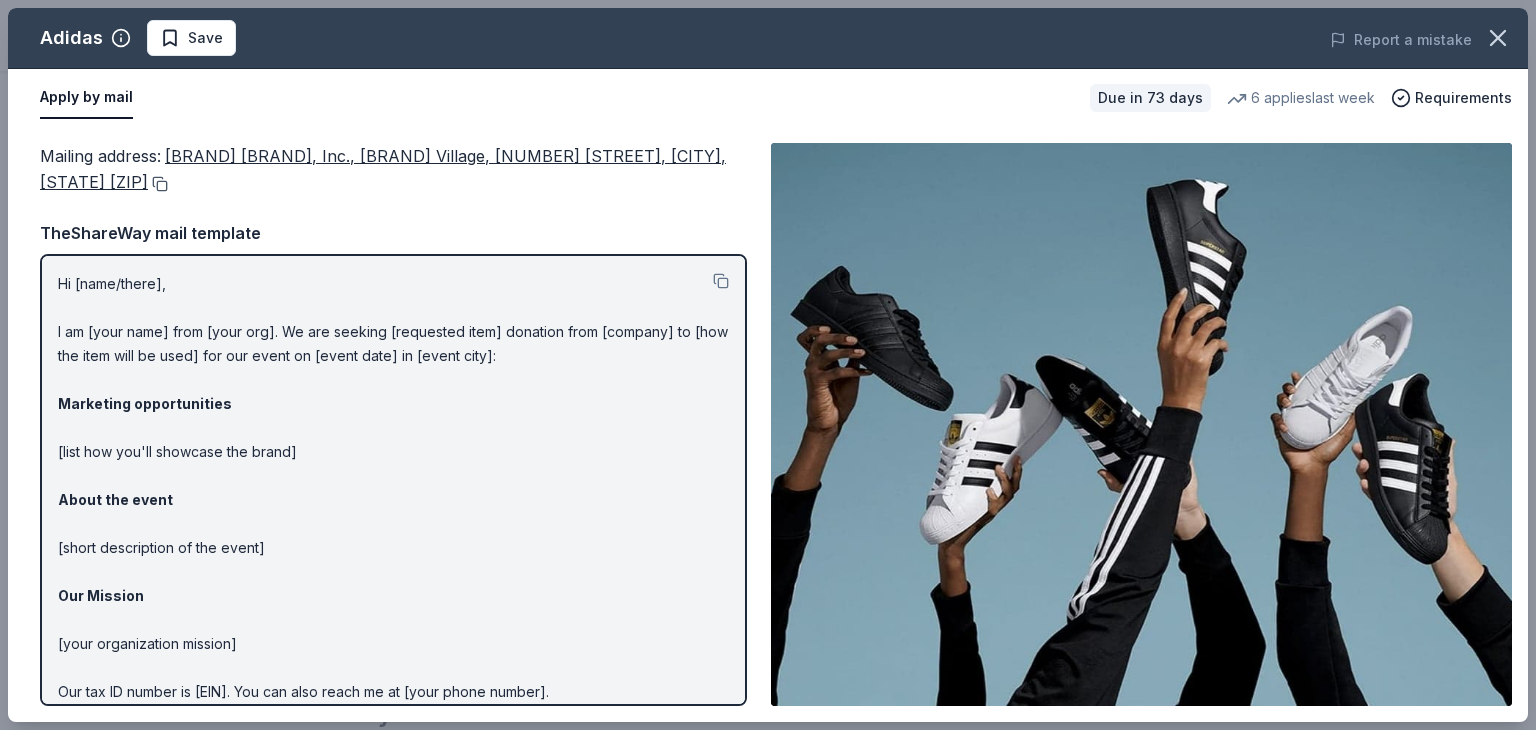 click at bounding box center [158, 184] 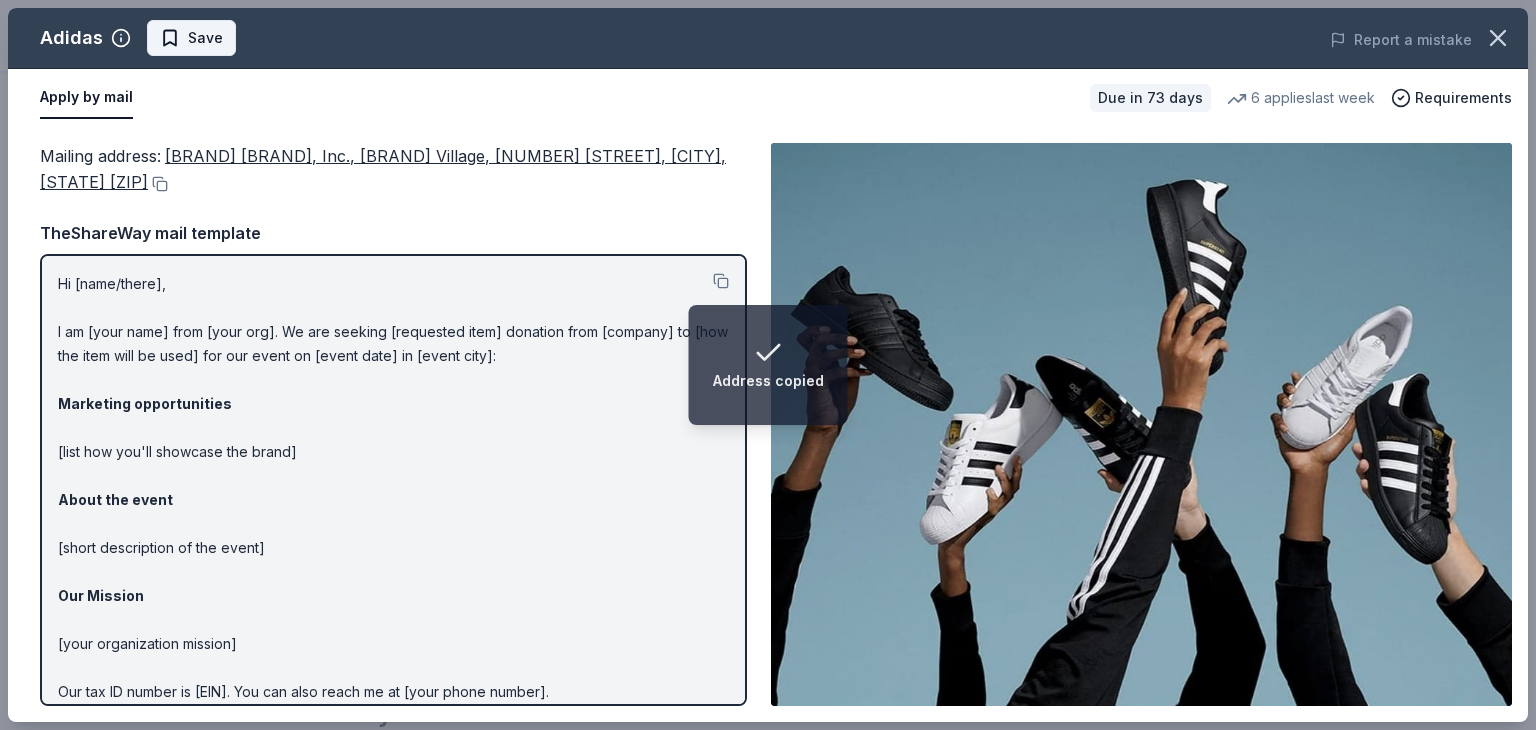 click on "Save" at bounding box center [205, 38] 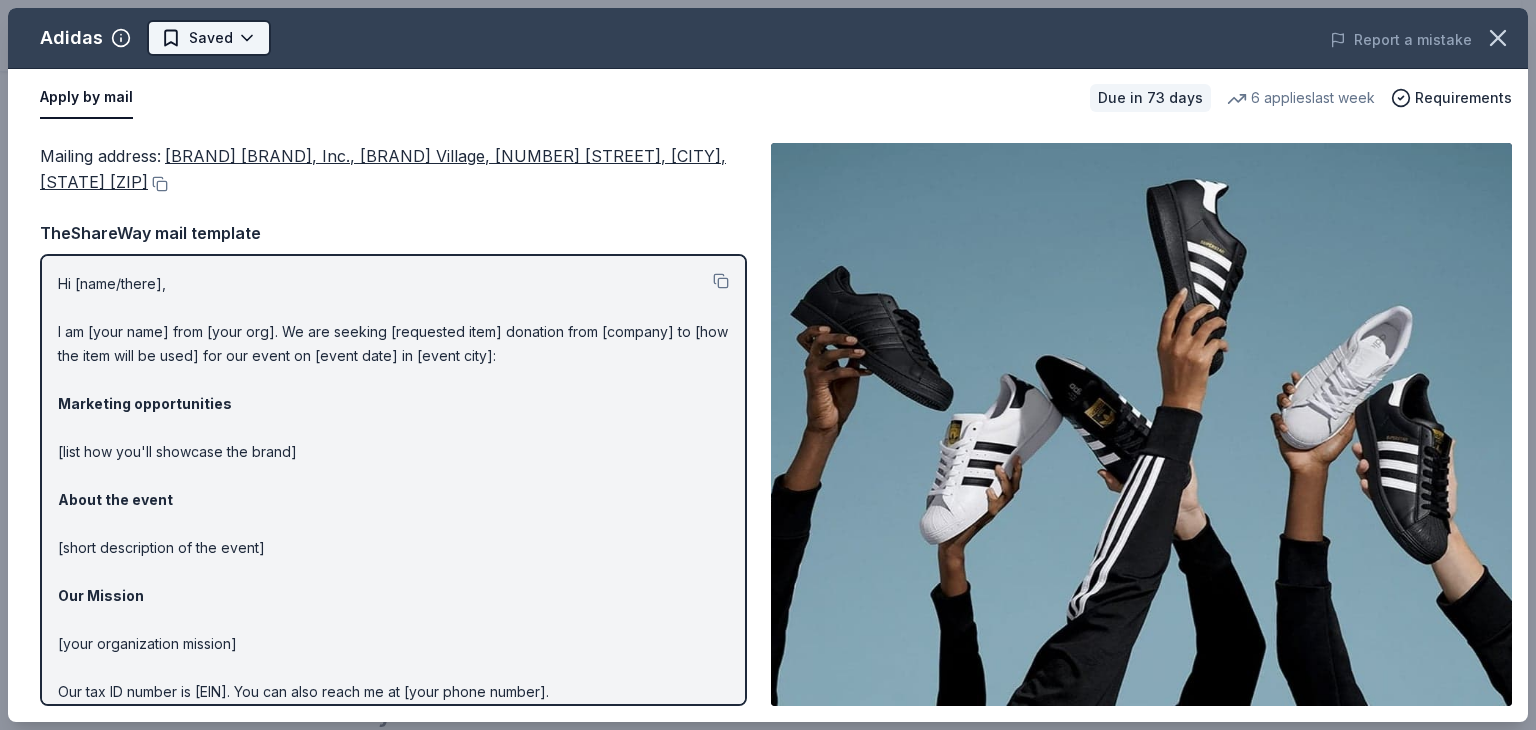 click on "Fall Festival Earn Rewards Due in 73 days Share Adidas New 6   applies  last week 1% approval rate Share Donating in all states Adidas is a sportswear store that has everything from the newest design for running shoes to everyday sneakers to running shorts to team uniforms. They are known to put style into any sporting good and workout clothes for any sport. What they donate Sporting goods, gift card(s) Auction & raffle Who they donate to Adidas  hasn ' t listed any preferences or eligibility criteria. 1% approval rate 1 % approved 16 % declined 82 % no response Adidas is  a selective donor :  be sure to spend extra time on this application if you want a donation. We ' re collecting data on   donation value ; check back soon. Due in 73 days Apply Saved Application takes 10 min Usually responds in  over a month Updated  about 2 months  ago Report a mistake New Be the first to review this company! Leave a review Similar donors 3   applies  last week 73 days left Online app Tito's Handmade Vodka 4.8 Merchandise" at bounding box center (768, -115) 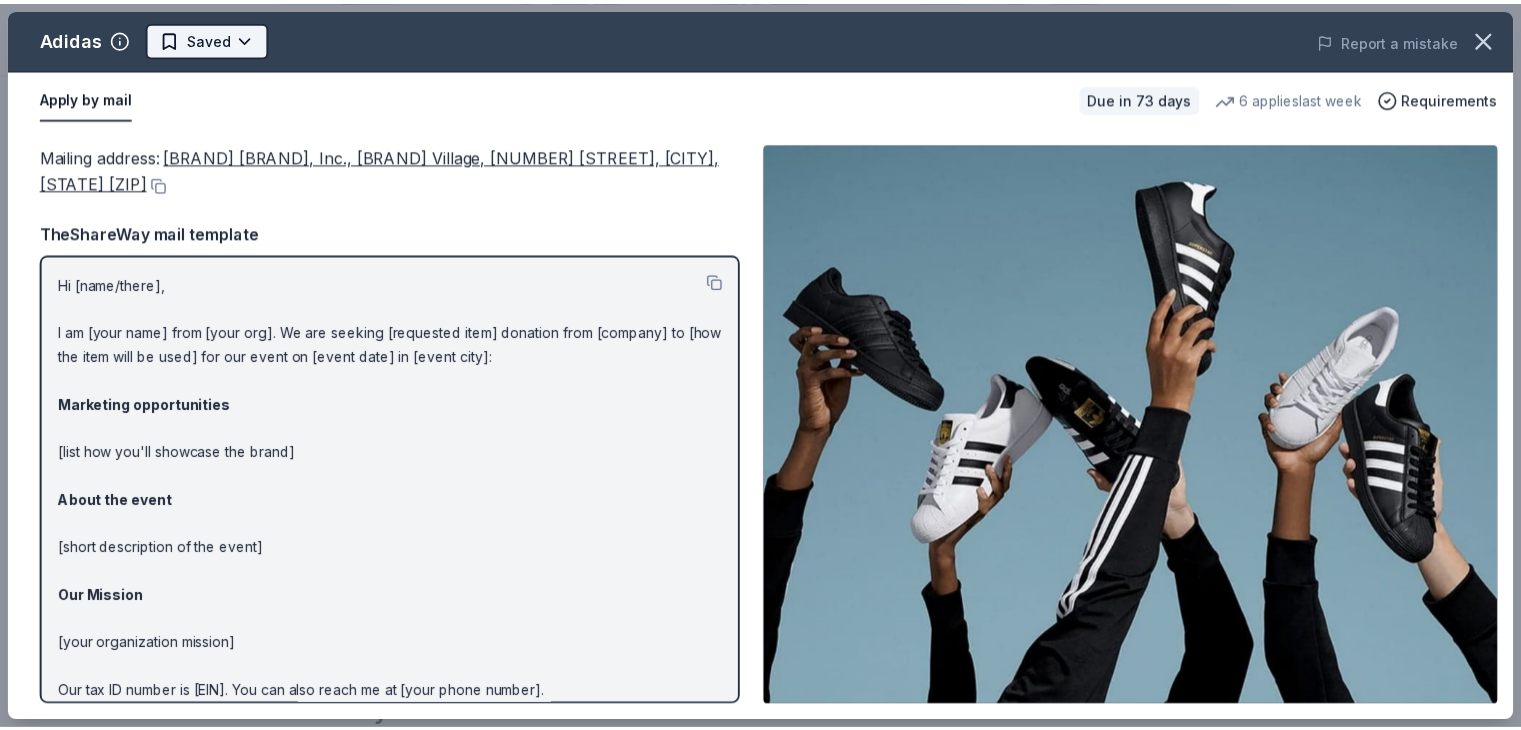 scroll, scrollTop: 0, scrollLeft: 0, axis: both 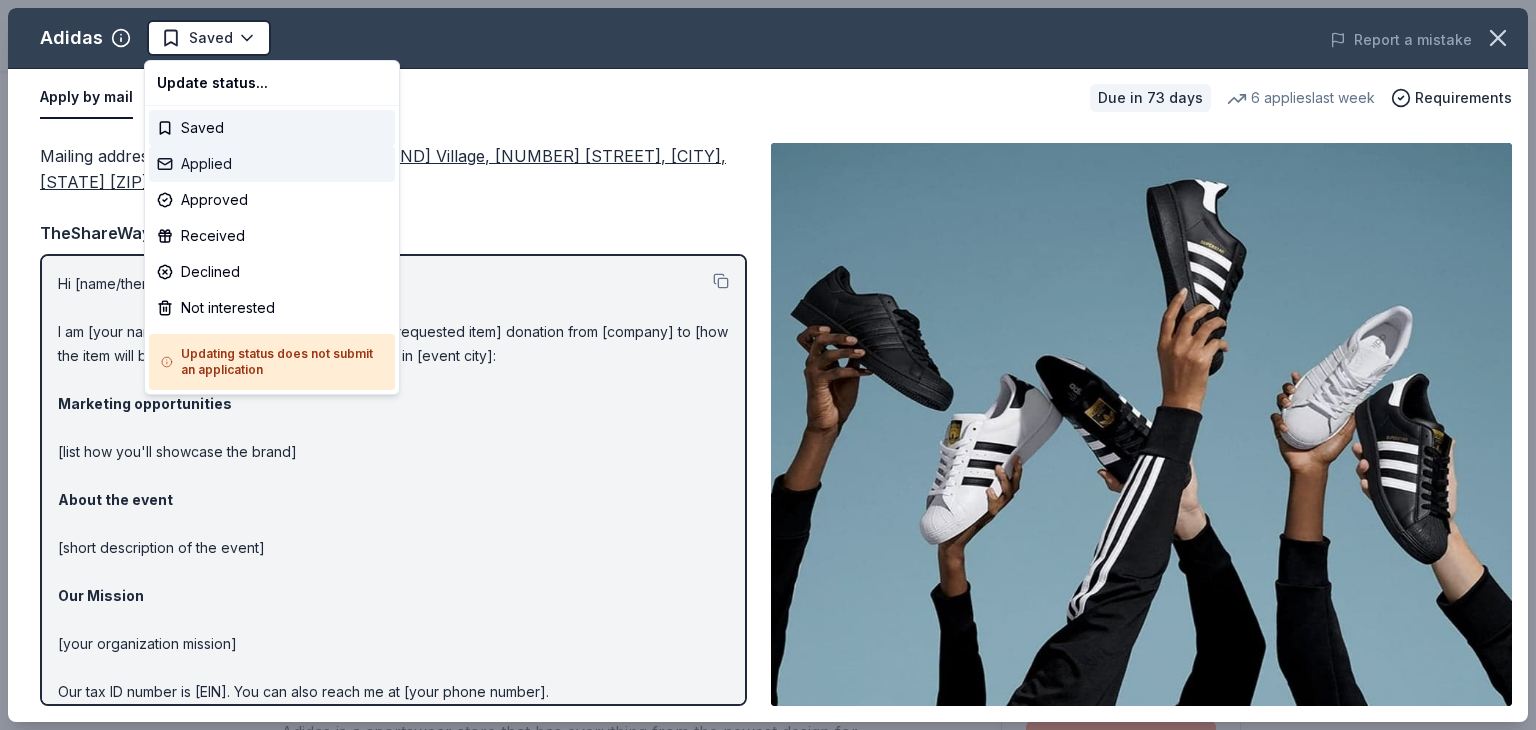 click on "Applied" at bounding box center (272, 164) 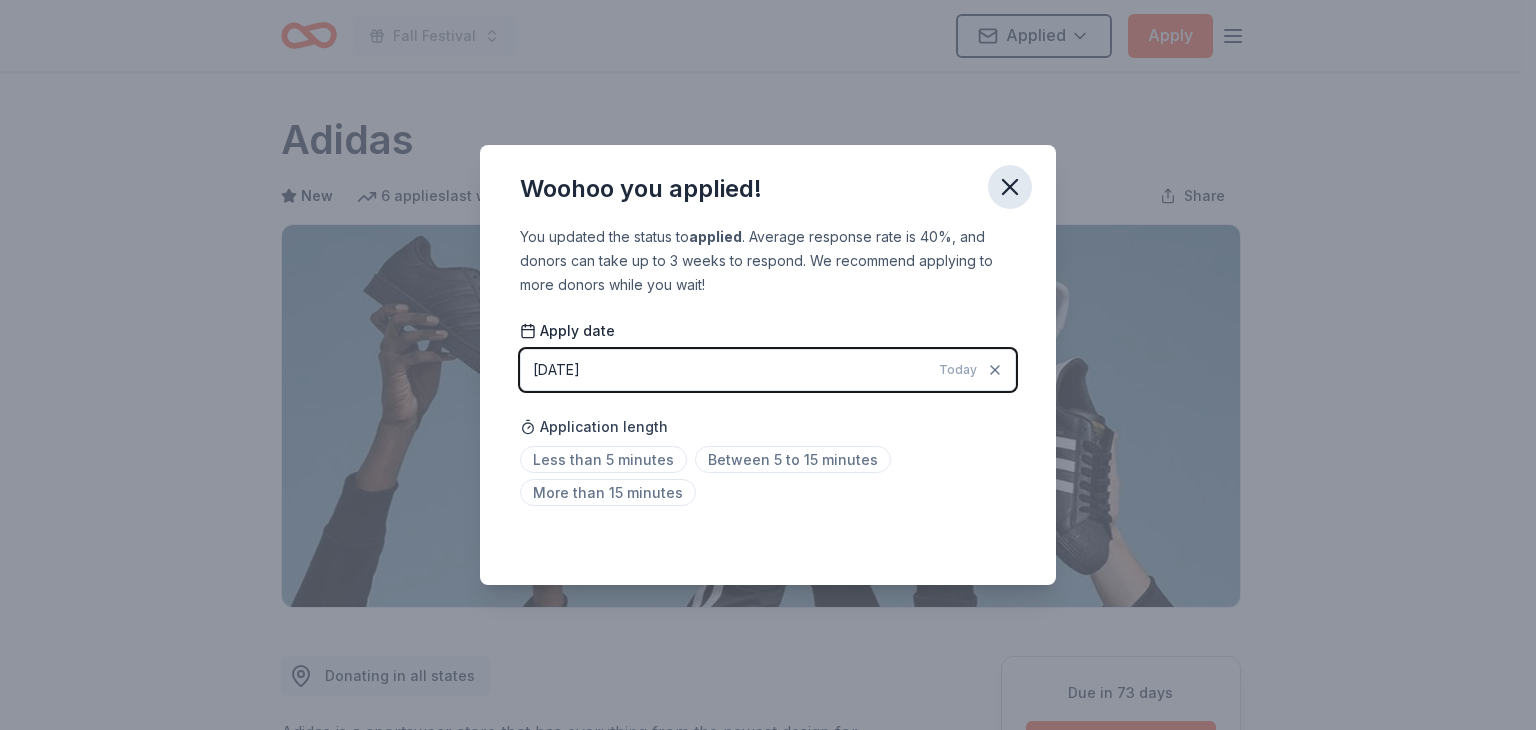 click 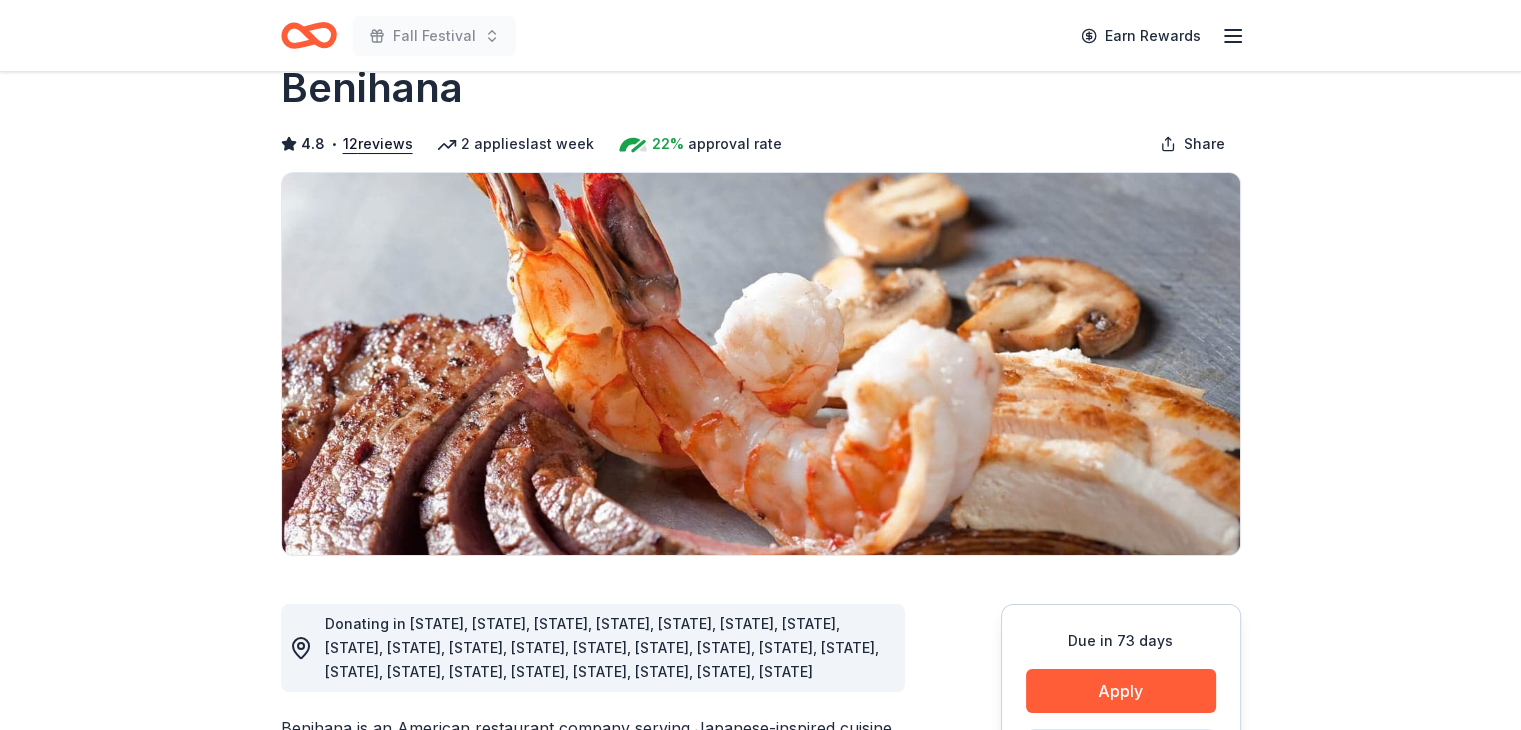 scroll, scrollTop: 0, scrollLeft: 0, axis: both 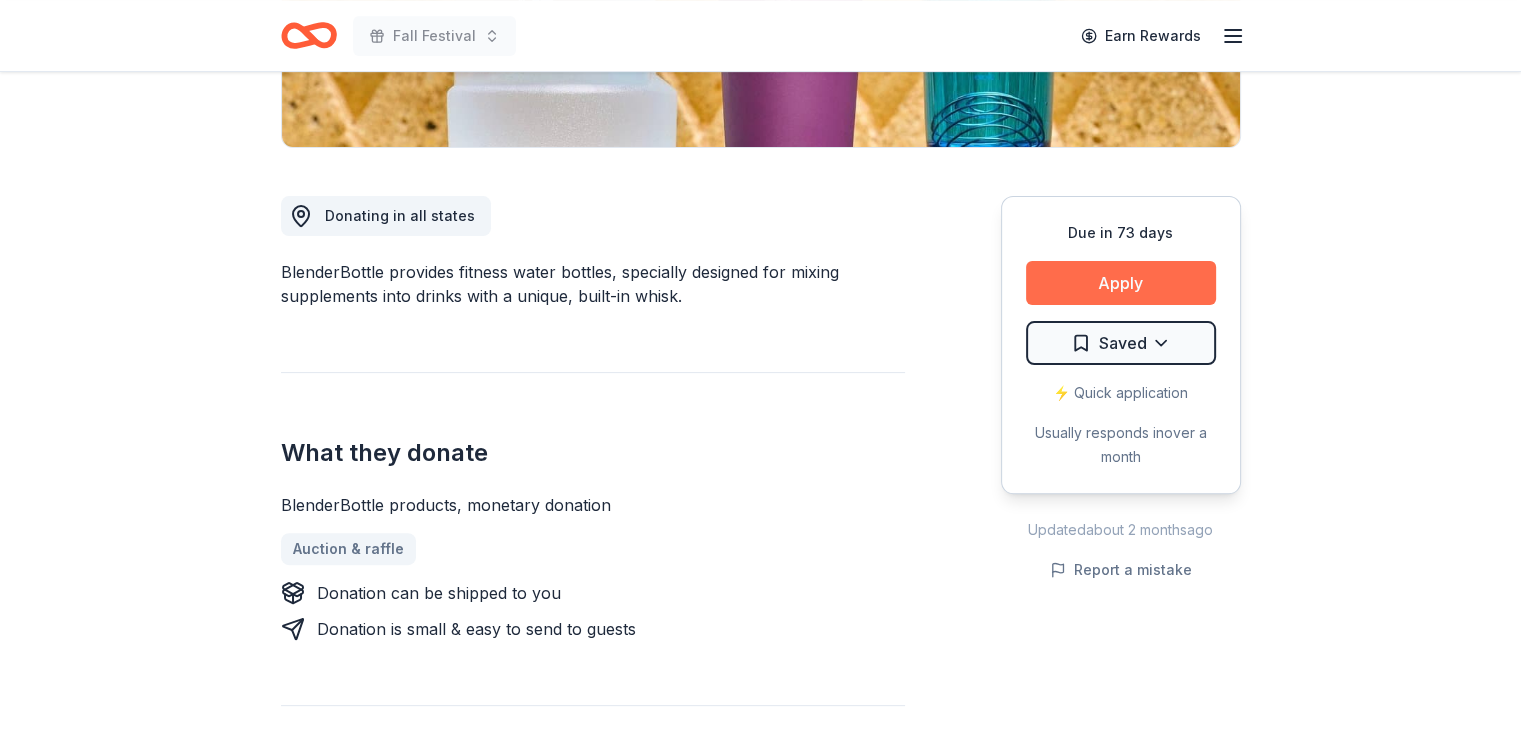 click on "Apply" at bounding box center (1121, 283) 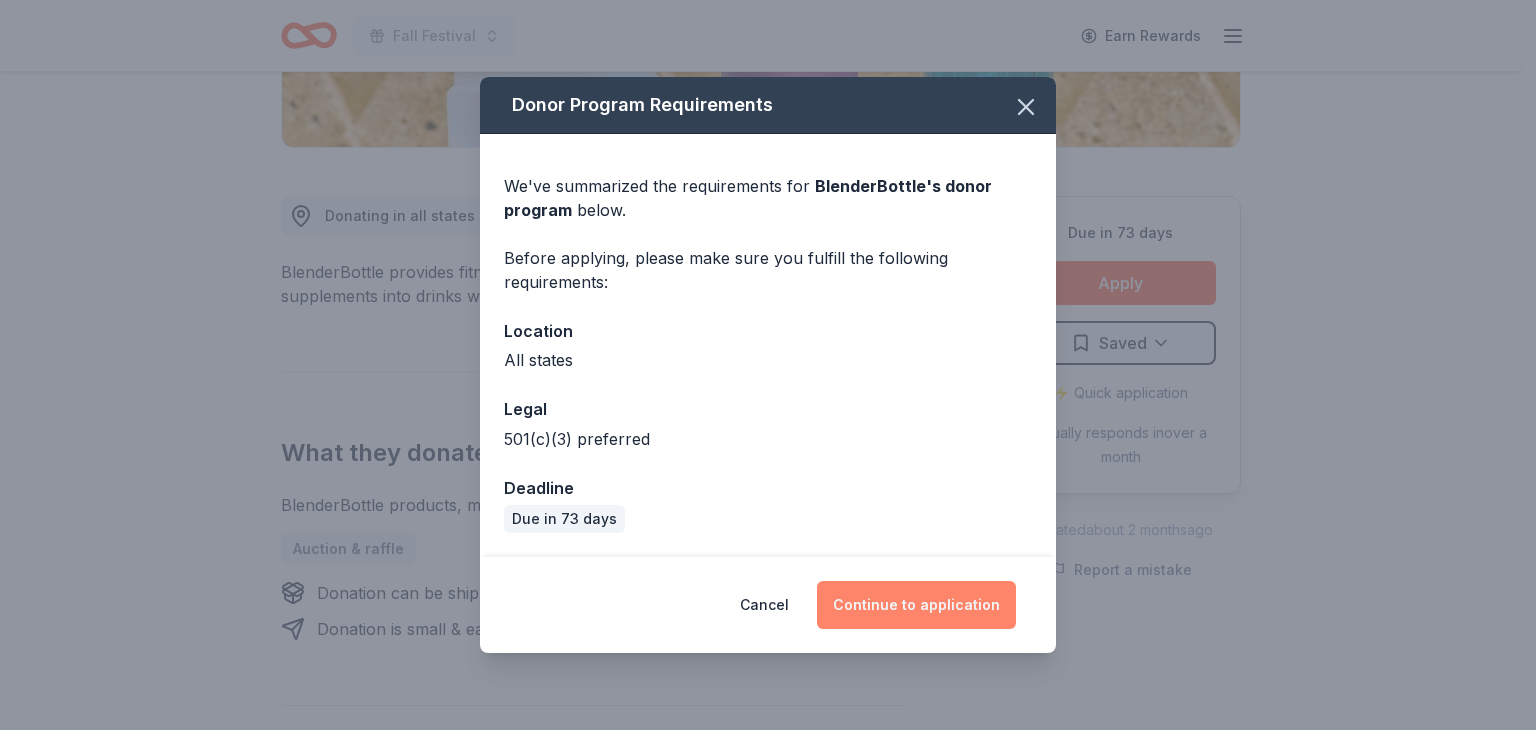click on "Continue to application" at bounding box center [916, 605] 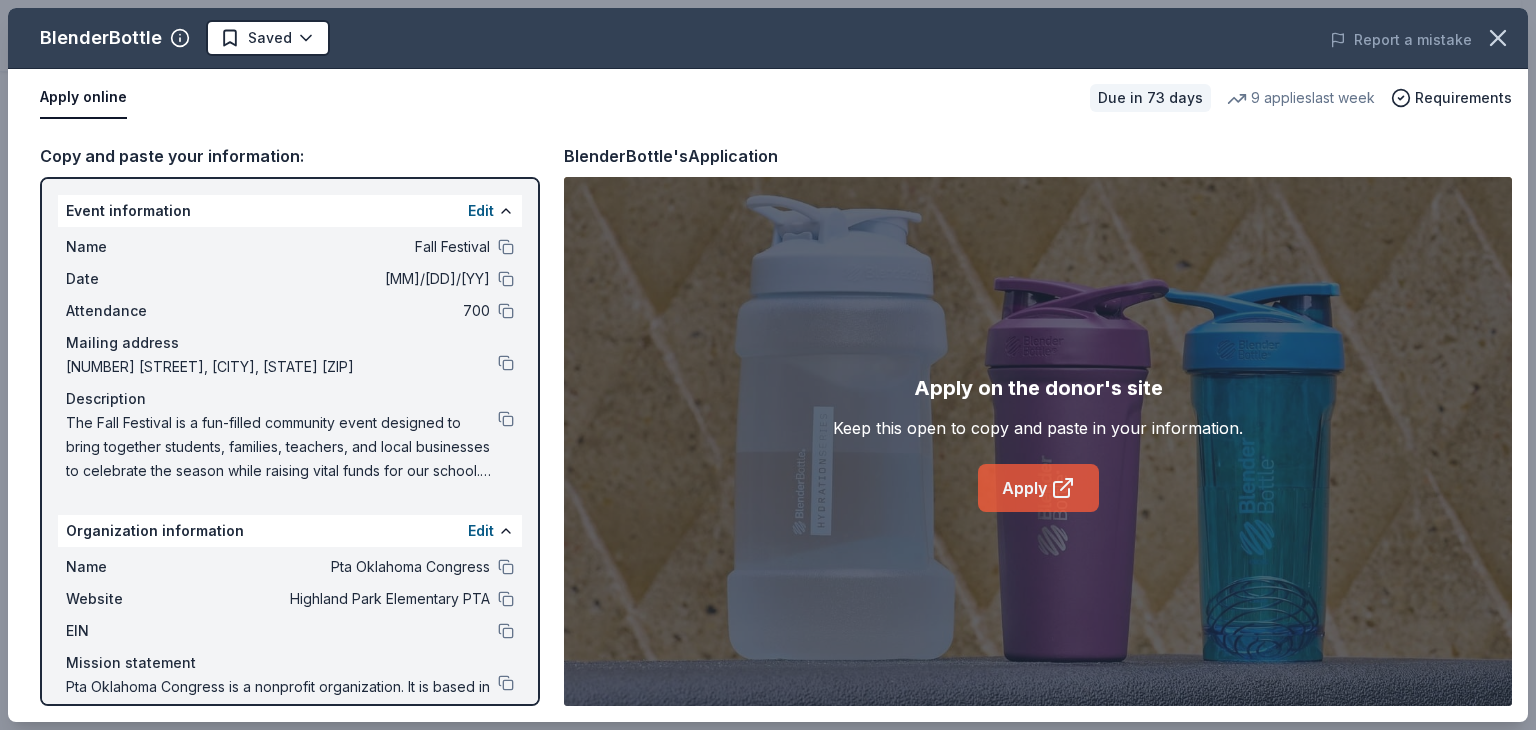 click on "Apply" at bounding box center (1038, 488) 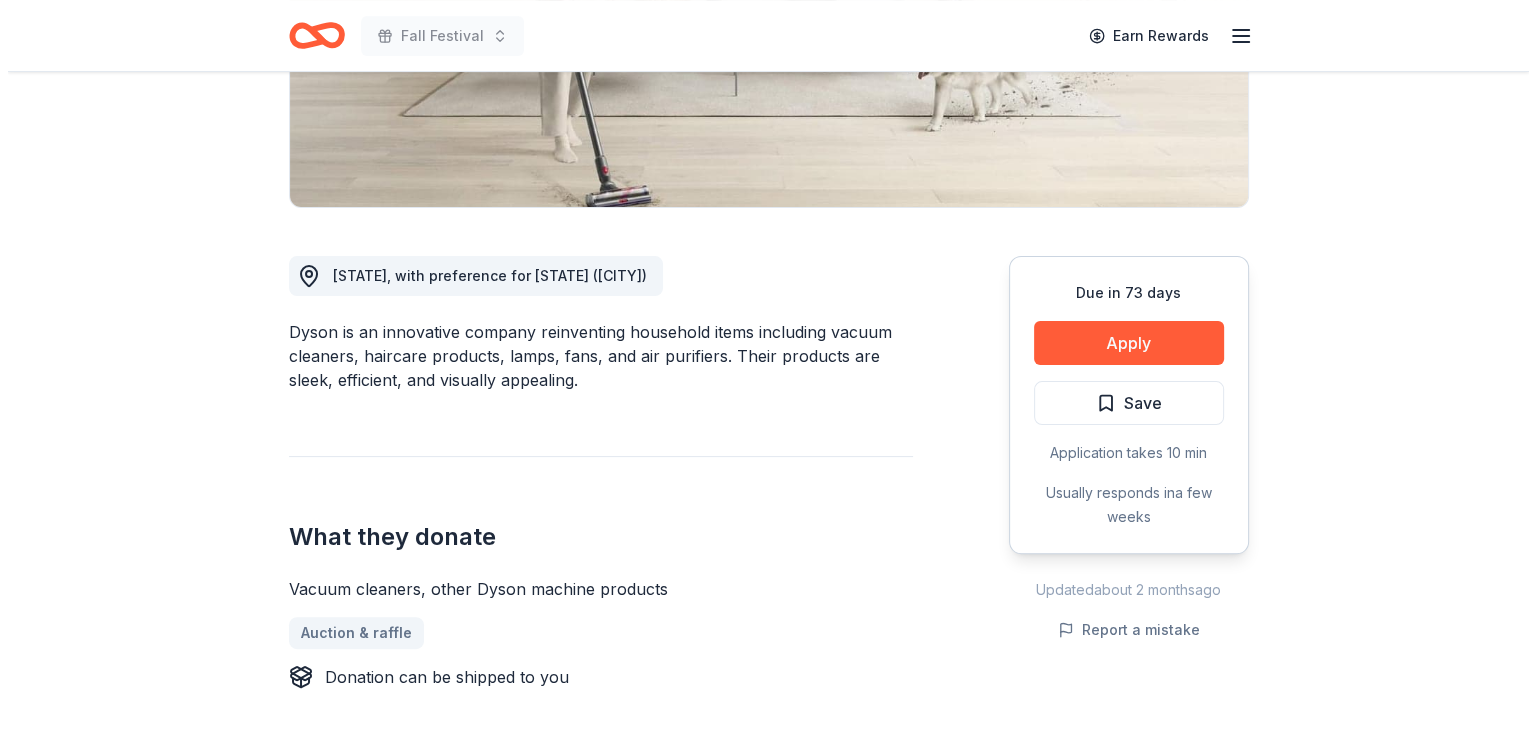 scroll, scrollTop: 418, scrollLeft: 0, axis: vertical 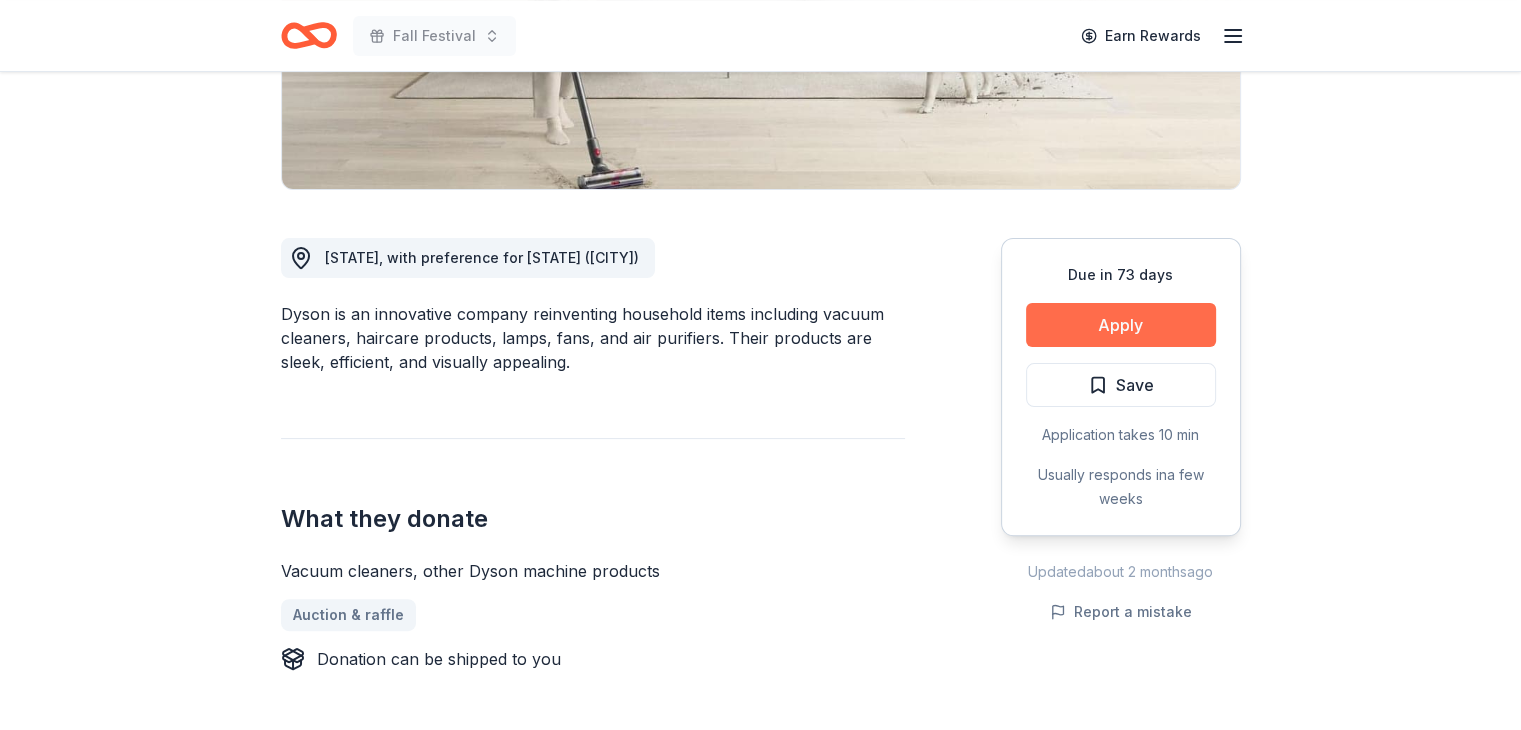 click on "Apply" at bounding box center [1121, 325] 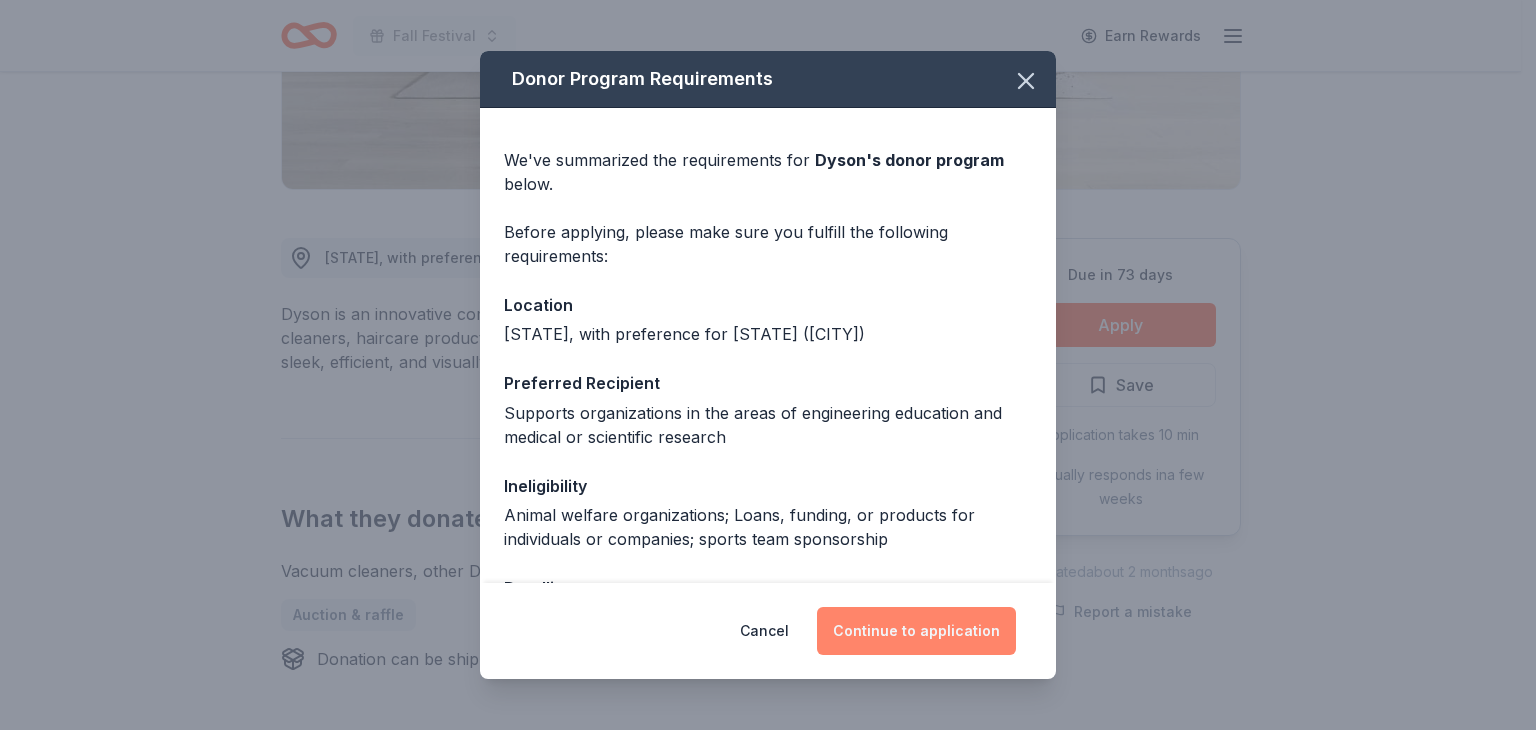click on "Continue to application" at bounding box center [916, 631] 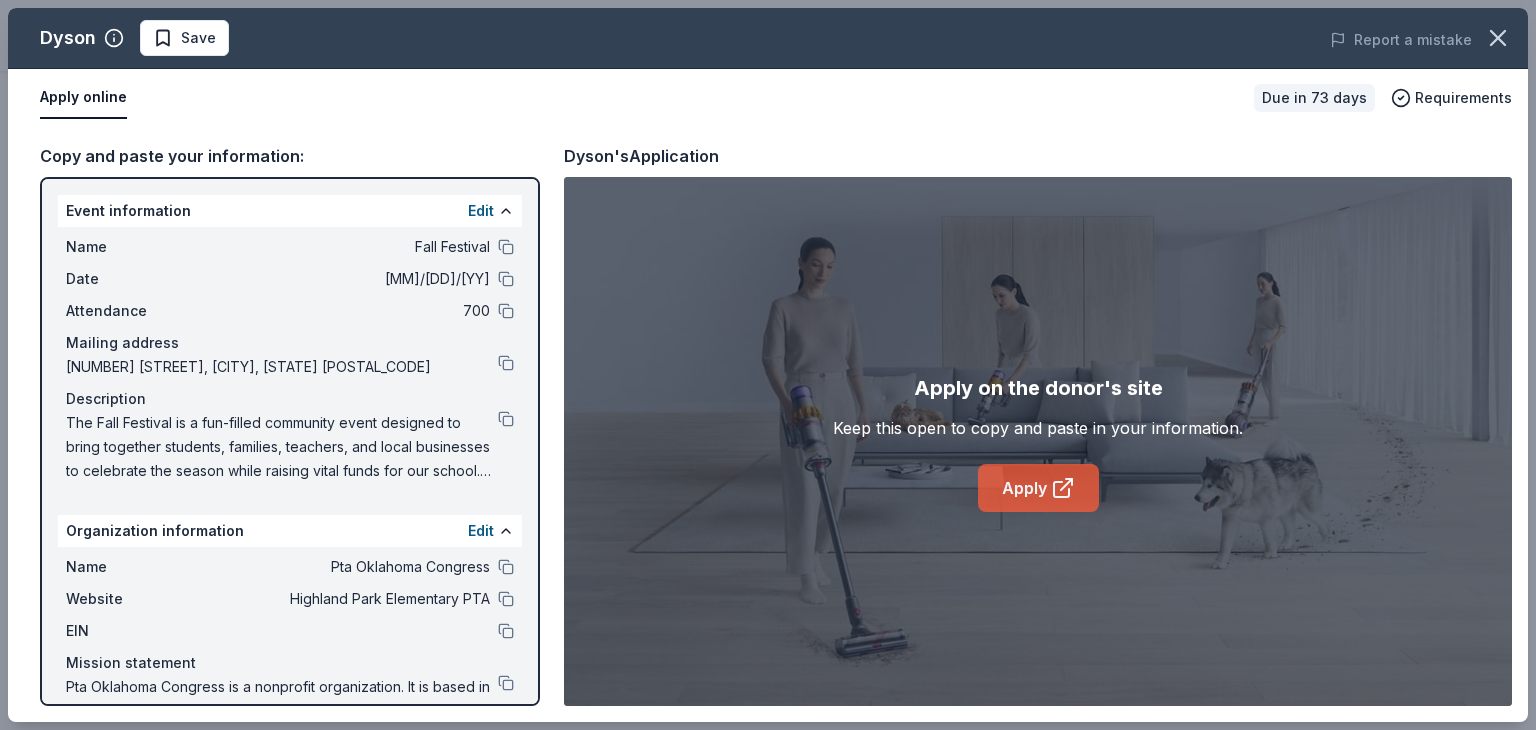 click 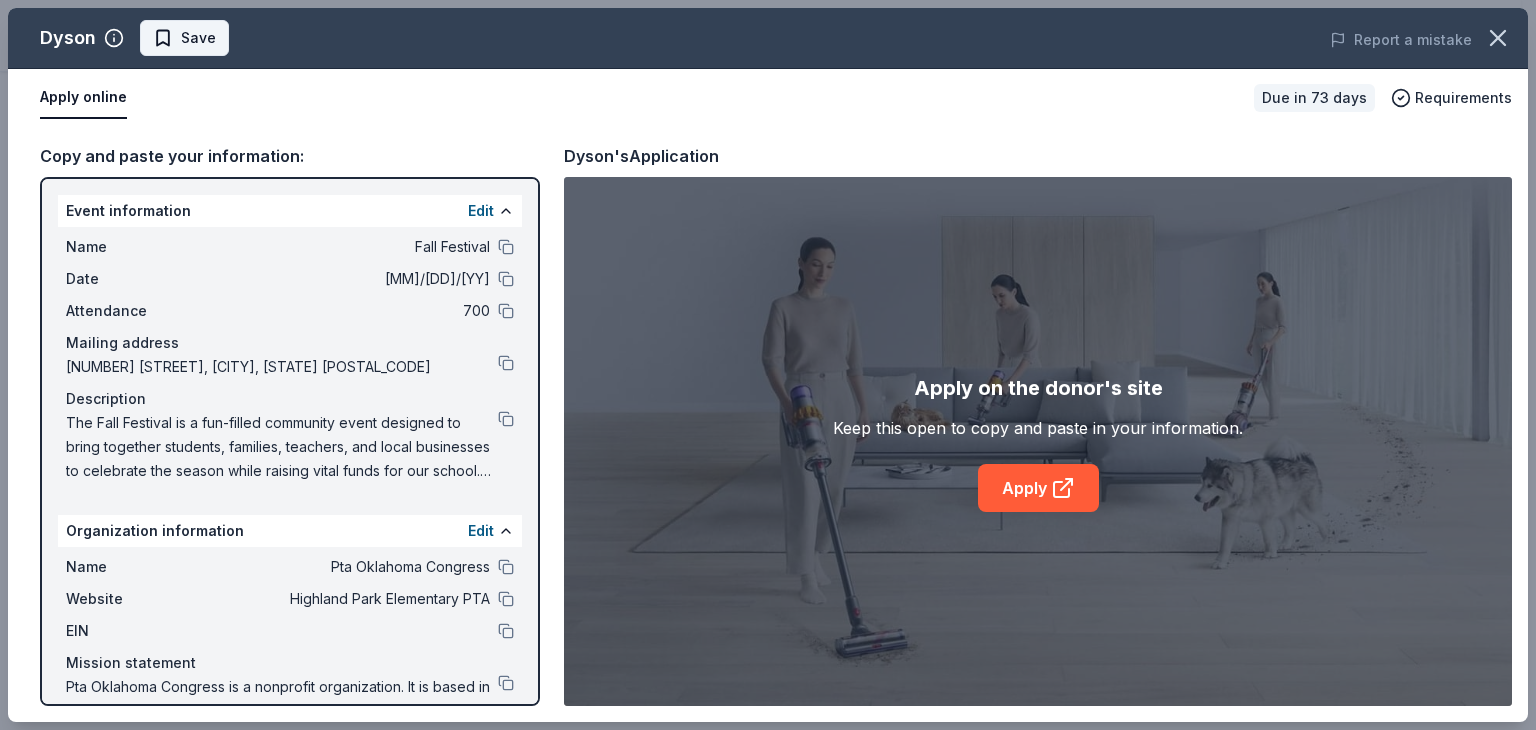 click on "Save" at bounding box center (184, 38) 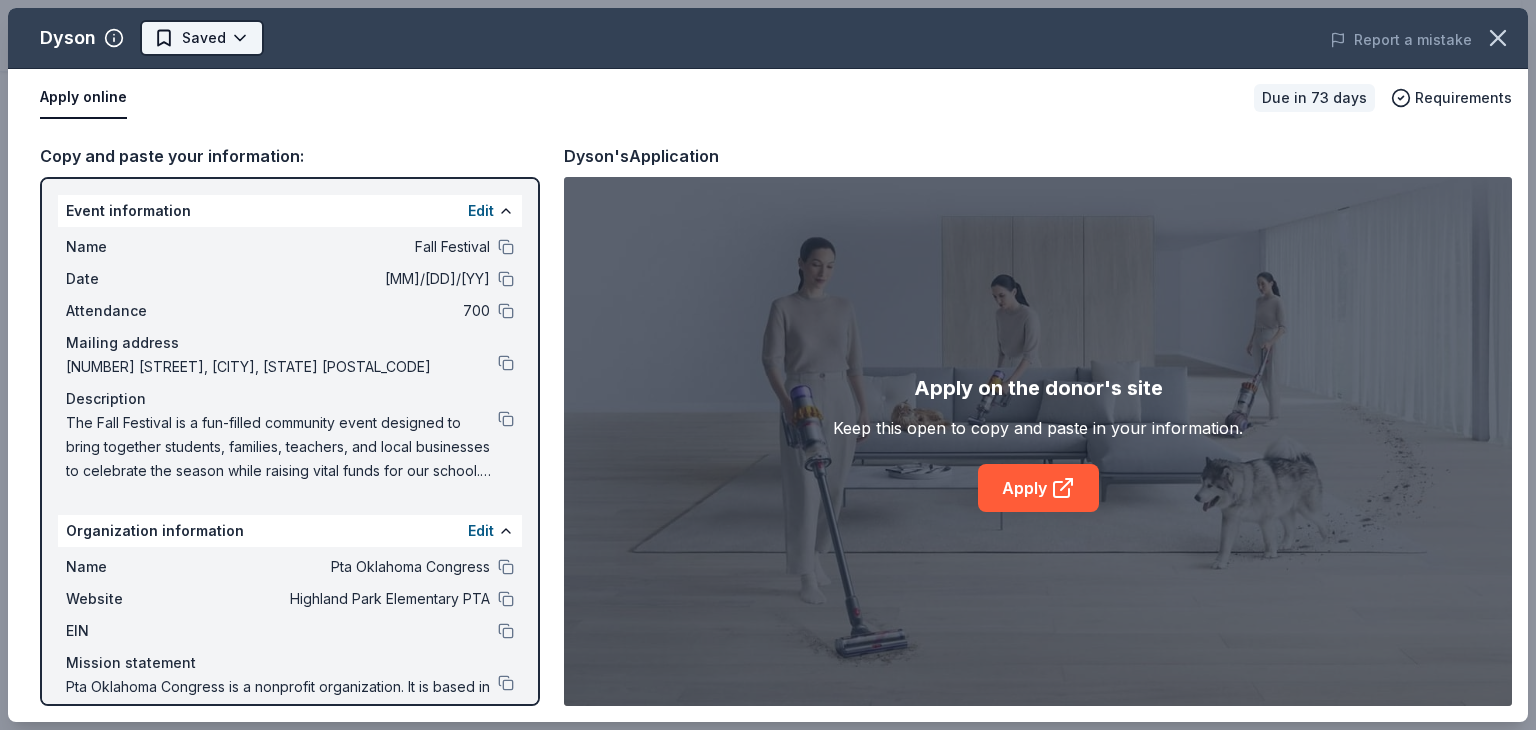 click on "Fall Festival Earn Rewards Due in 73 days Share Dyson New • 2  reviews 23% approval rate $ 430 donation value Share Donating in IL, with preference for IL (Chicago) Dyson is an innovative company reinventing household items including vacuum cleaners, haircare products, lamps, fans, and air purifiers. Their products are sleek, efficient, and visually appealing. What they donate Vacuum cleaners, other Dyson machine products Auction & raffle Donation can be shipped to you Who they donate to  Preferred Supports organizations in the areas of engineering education and medical or scientific research
Education Health  Ineligible Animal welfare organizations; Loans, funding, or products for individuals or companies; sports team sponsorship
Individuals Sports Teams Due in 73 days Apply Saved Application takes 10 min Usually responds in  a few weeks Updated  about 2 months  ago Report a mistake 23% approval rate 23 % approved 22 % declined 55 % no response Dyson is  a generous donor :  $ 430 donation value (average)" at bounding box center (768, -53) 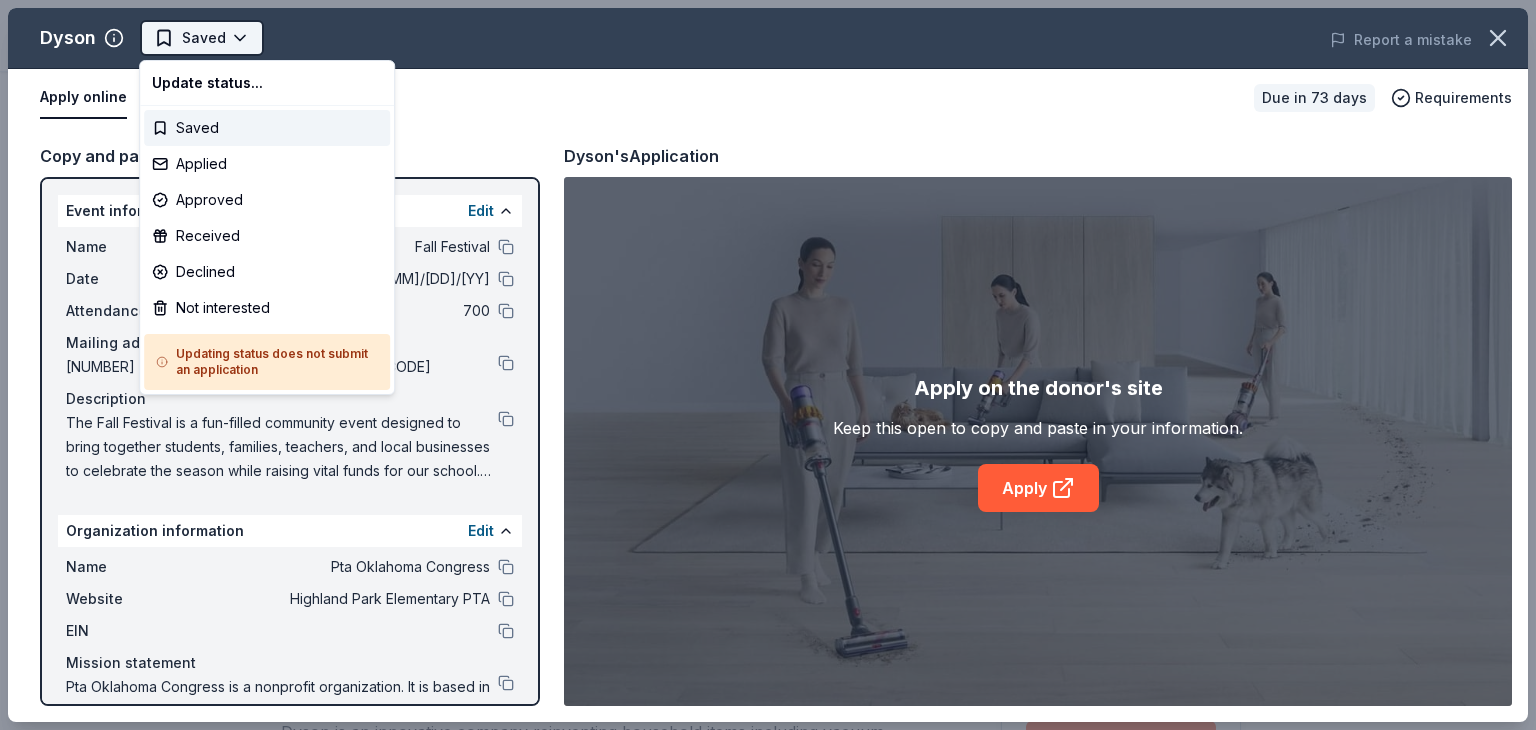scroll, scrollTop: 0, scrollLeft: 0, axis: both 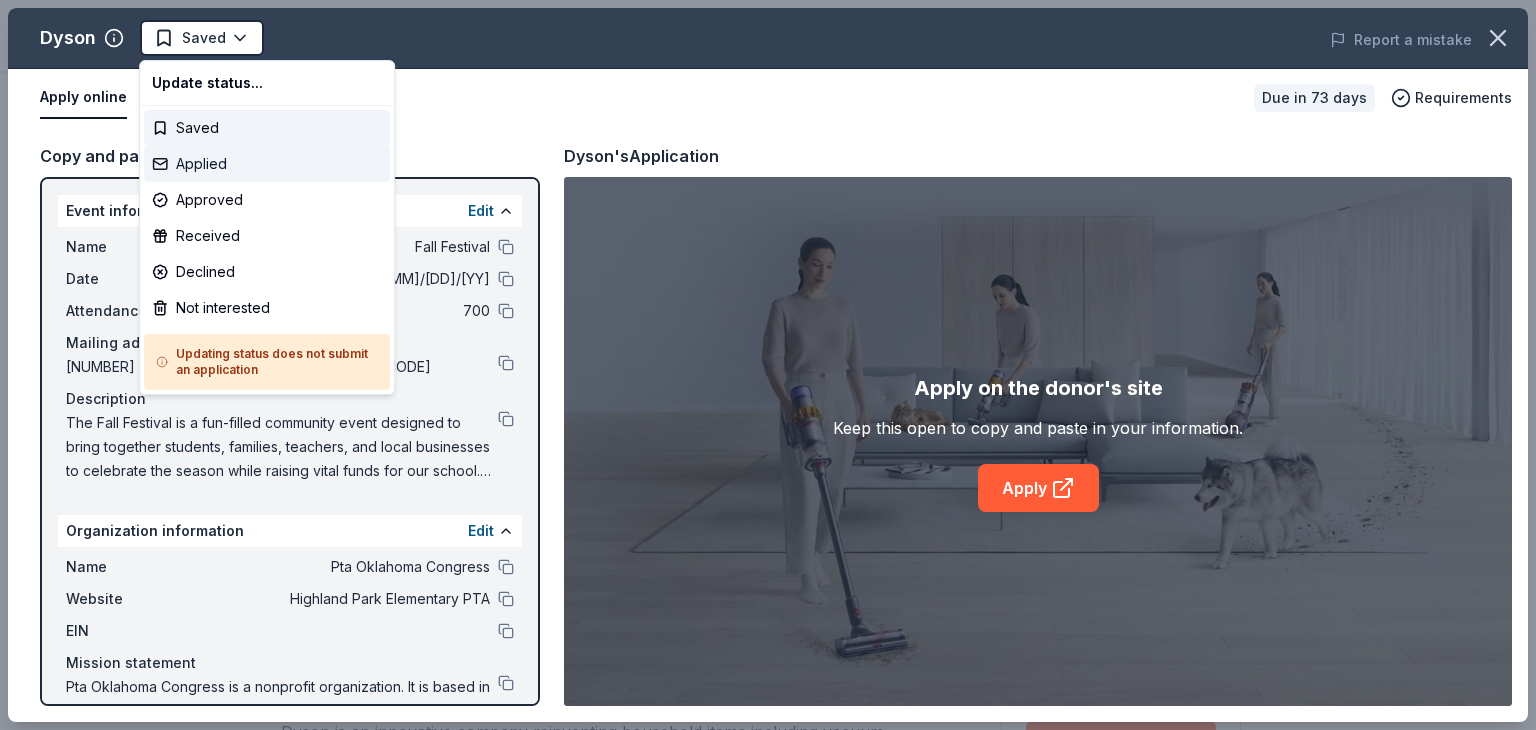 click on "Applied" at bounding box center [267, 164] 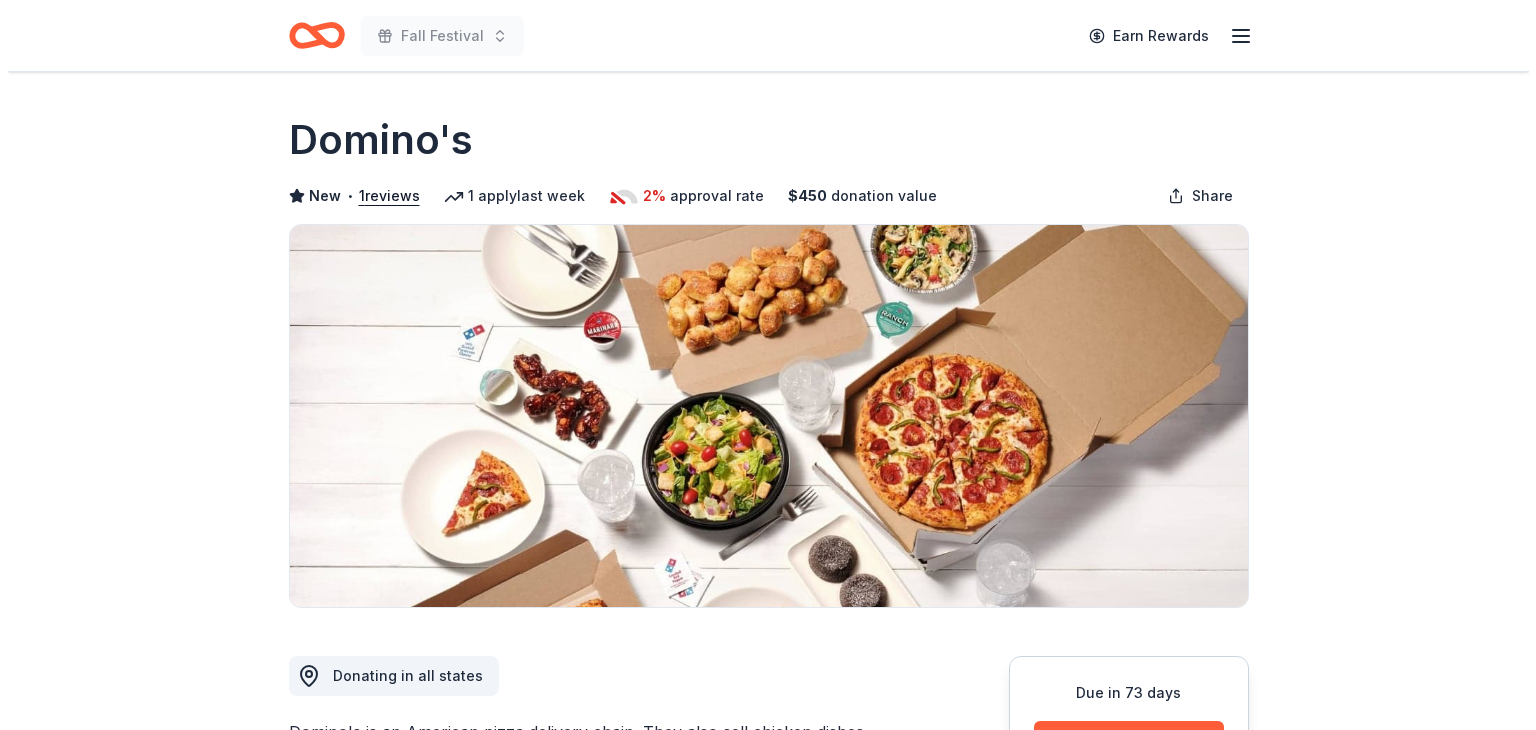 scroll, scrollTop: 373, scrollLeft: 0, axis: vertical 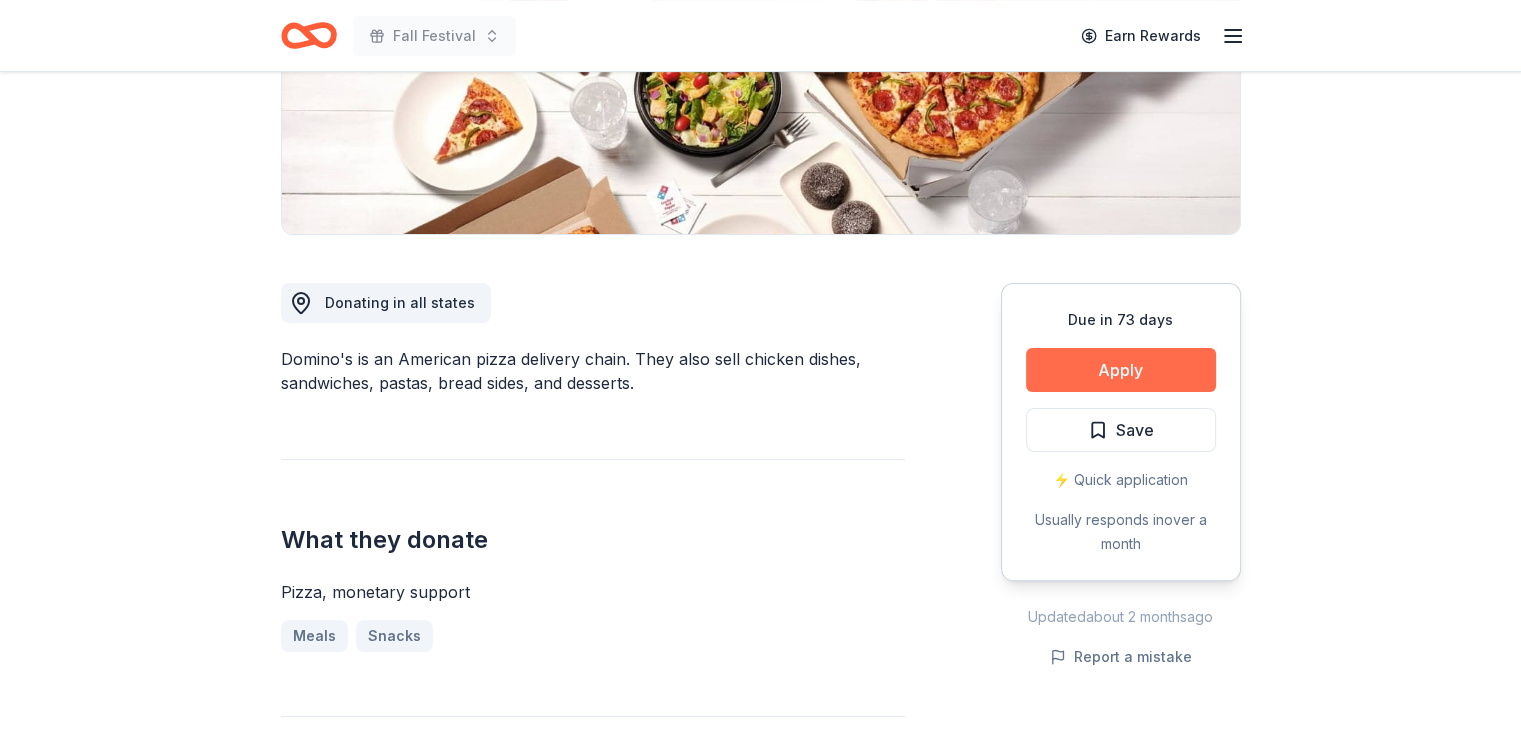 click on "Apply" at bounding box center [1121, 370] 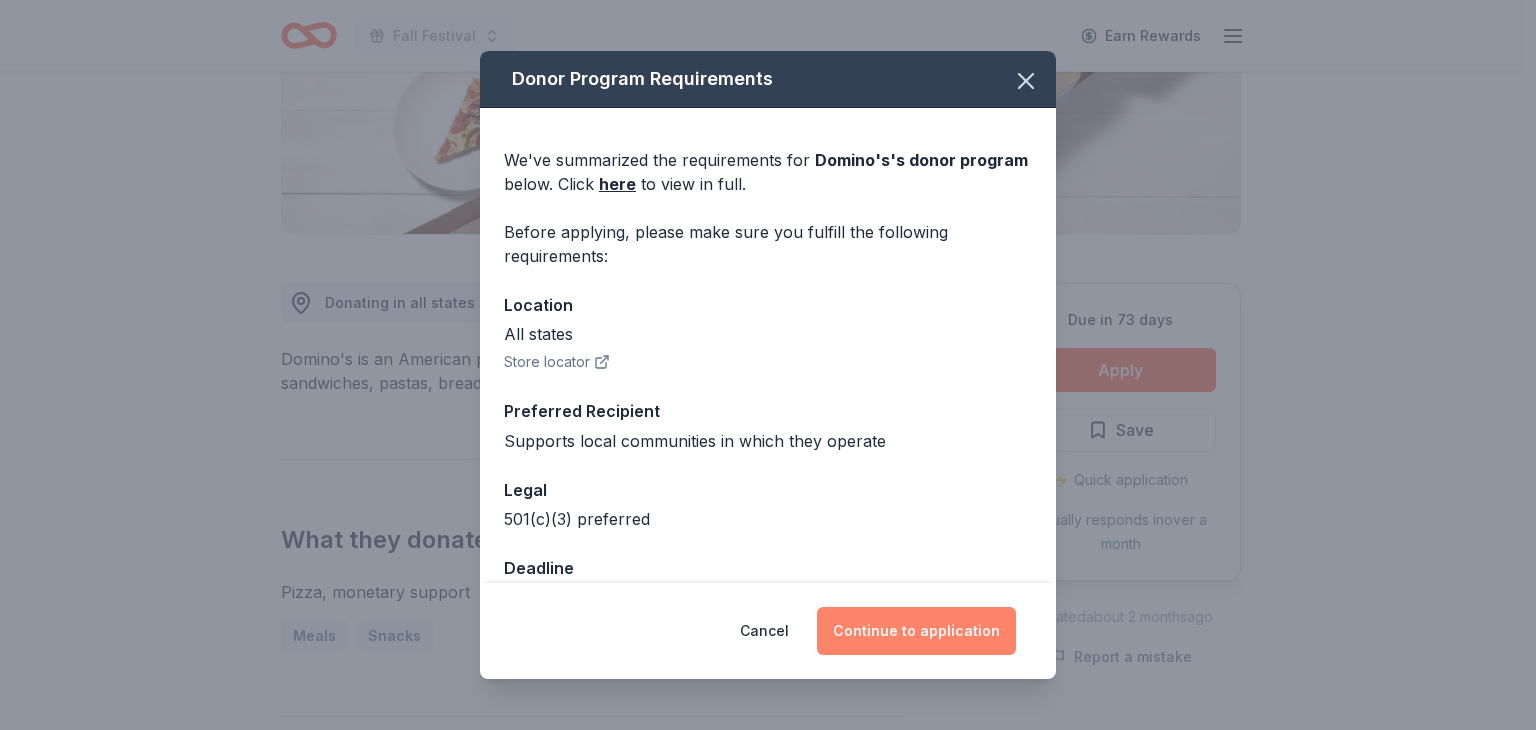 click on "Continue to application" at bounding box center (916, 631) 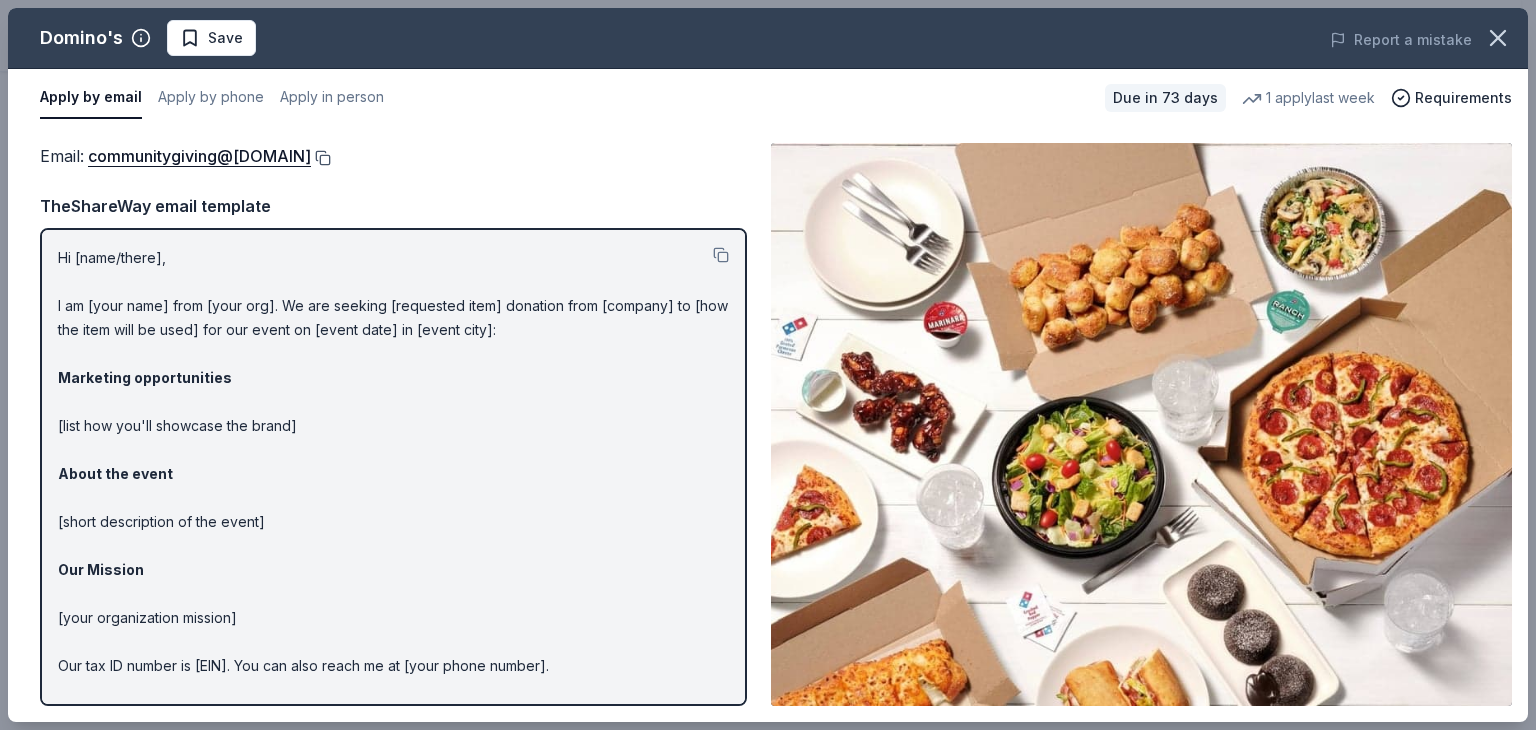 click at bounding box center (321, 158) 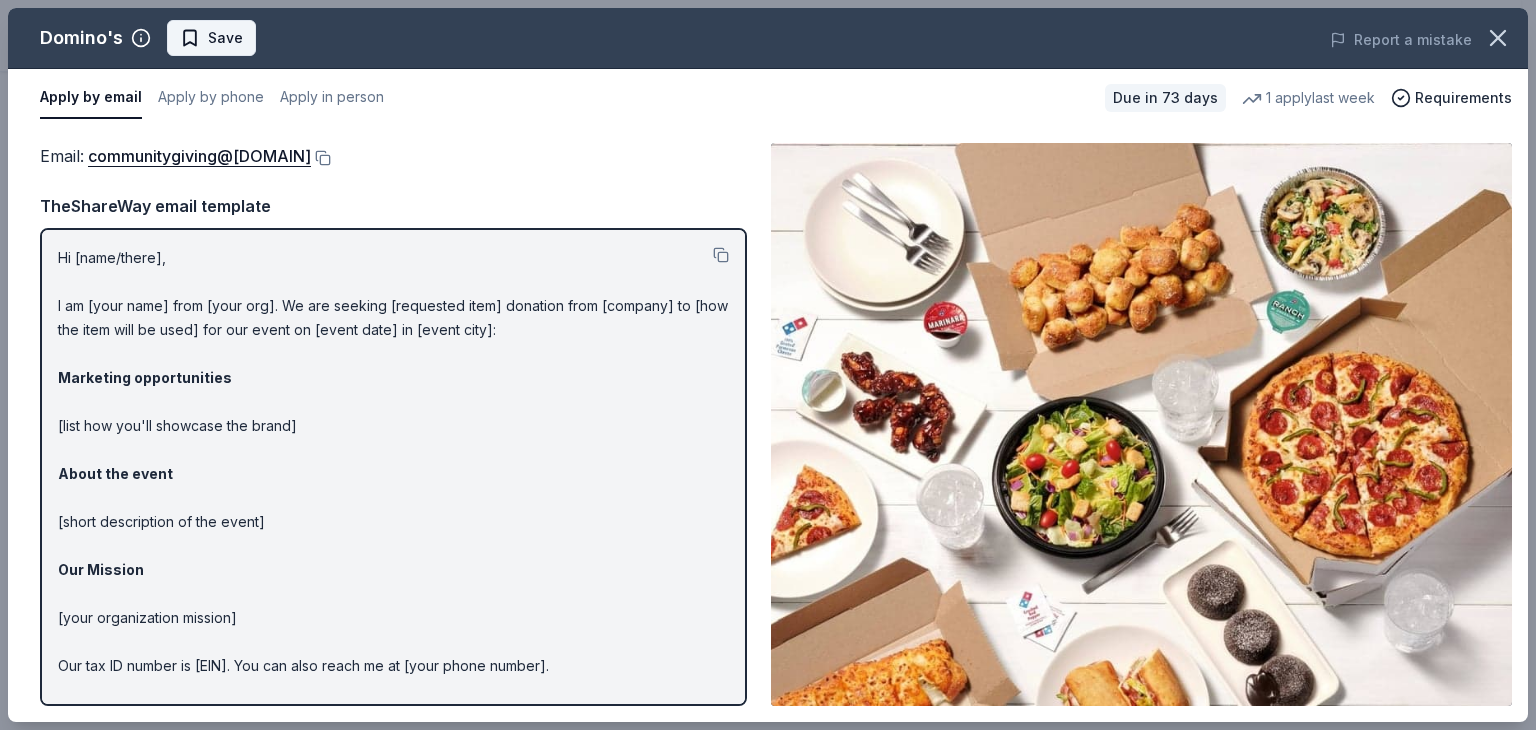 click on "Save" at bounding box center (225, 38) 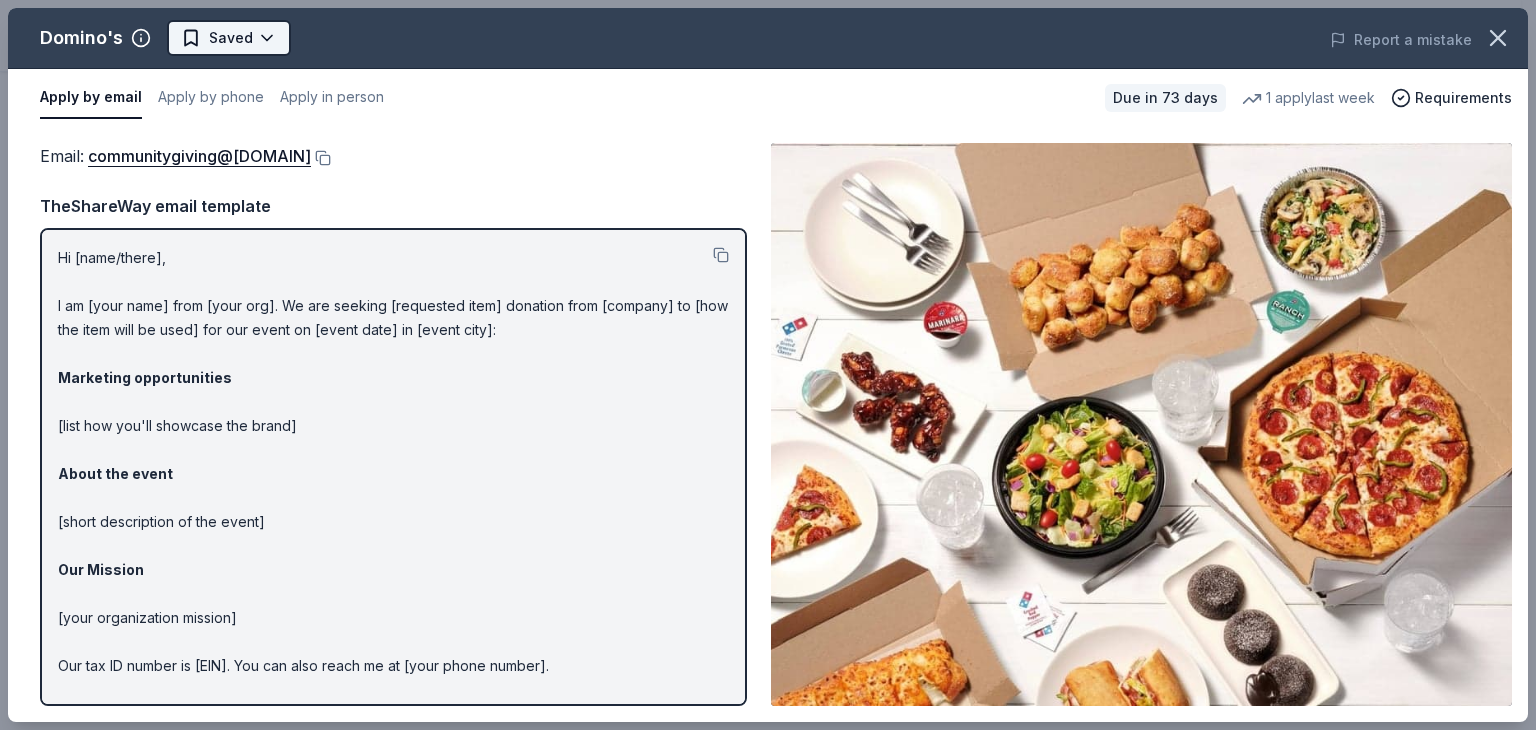 click on "Fall Festival Earn Rewards Due in 73 days Share Domino's  New • 1  reviews 1   apply  last week 2% approval rate $ 450 donation value Share Donating in all [STATES] Domino's is an American pizza delivery chain. They also sell chicken dishes, sandwiches, pastas, bread sides, and desserts. What they donate Pizza, monetary support Meals Snacks Who they donate to  Preferred Supports local communities in which they operate 501(c)(3) preferred Due in 73 days Apply Saved ⚡️ Quick application Usually responds in  over a month Updated  about 2 months  ago Report a mistake 2% approval rate 2 % approved 6 % declined 92 % no response Domino's  is  a selective donor :  be sure to spend extra time on this application if you want a donation. $ 450 donation value (average) <1% <1% 33% 67% $0 → $150 $150 → $300 $300 → $450 $450 → $600 Domino's 's donation is  variable :  extra time on your application could result in a larger donation. New • 1  reviews [CITY] - [CITY] ([STATE]) Kappa Charitable Foundation  • 2" at bounding box center [760, -8] 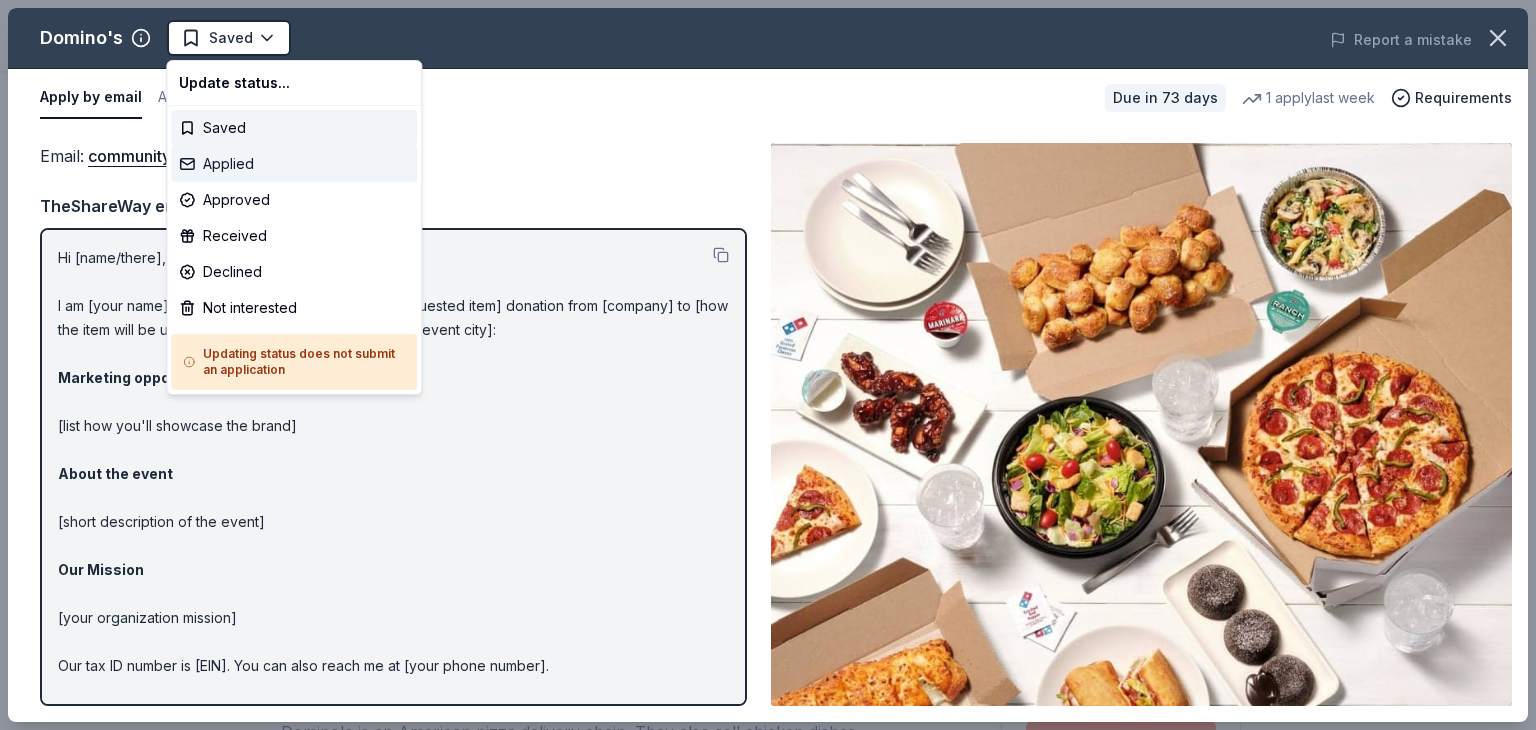 click on "Applied" at bounding box center (294, 164) 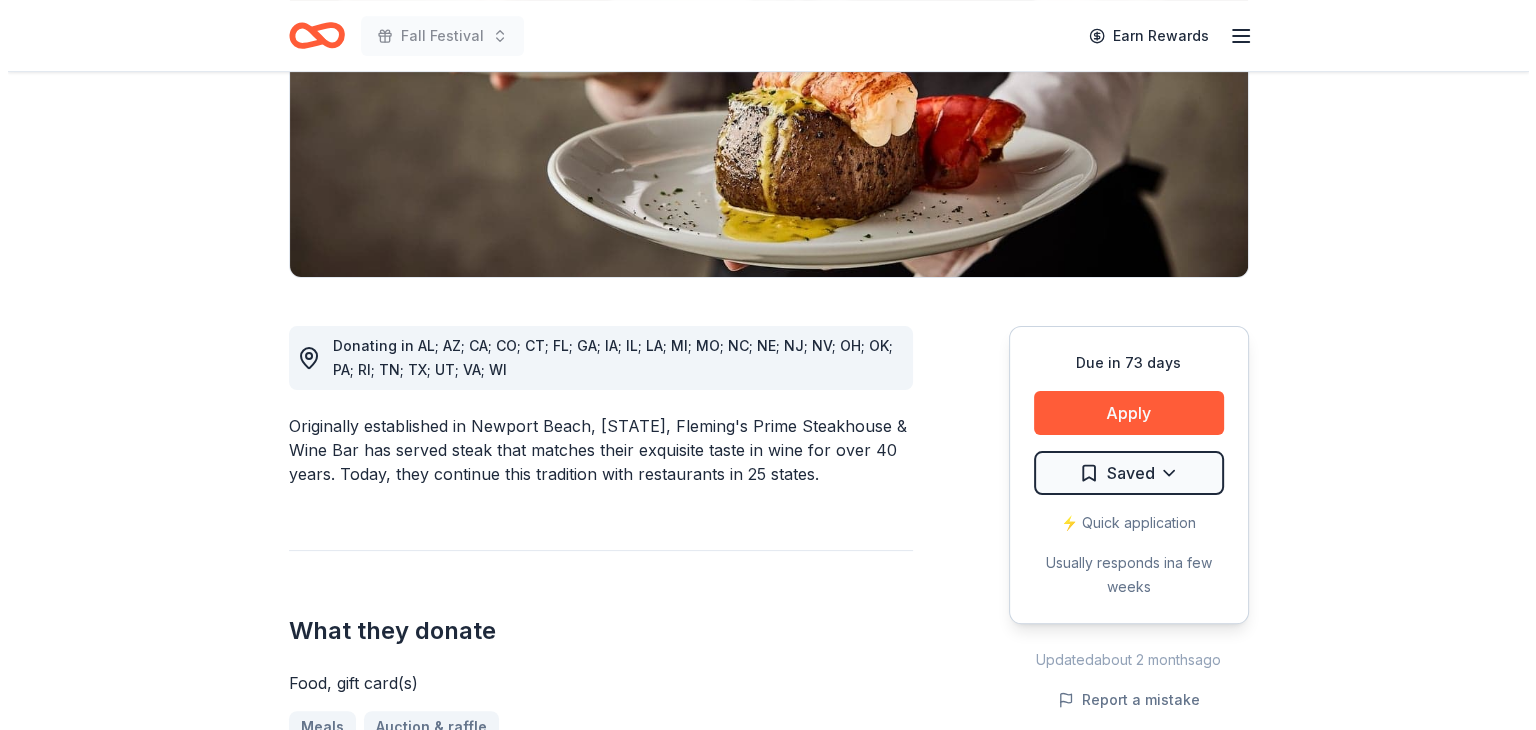 scroll, scrollTop: 331, scrollLeft: 0, axis: vertical 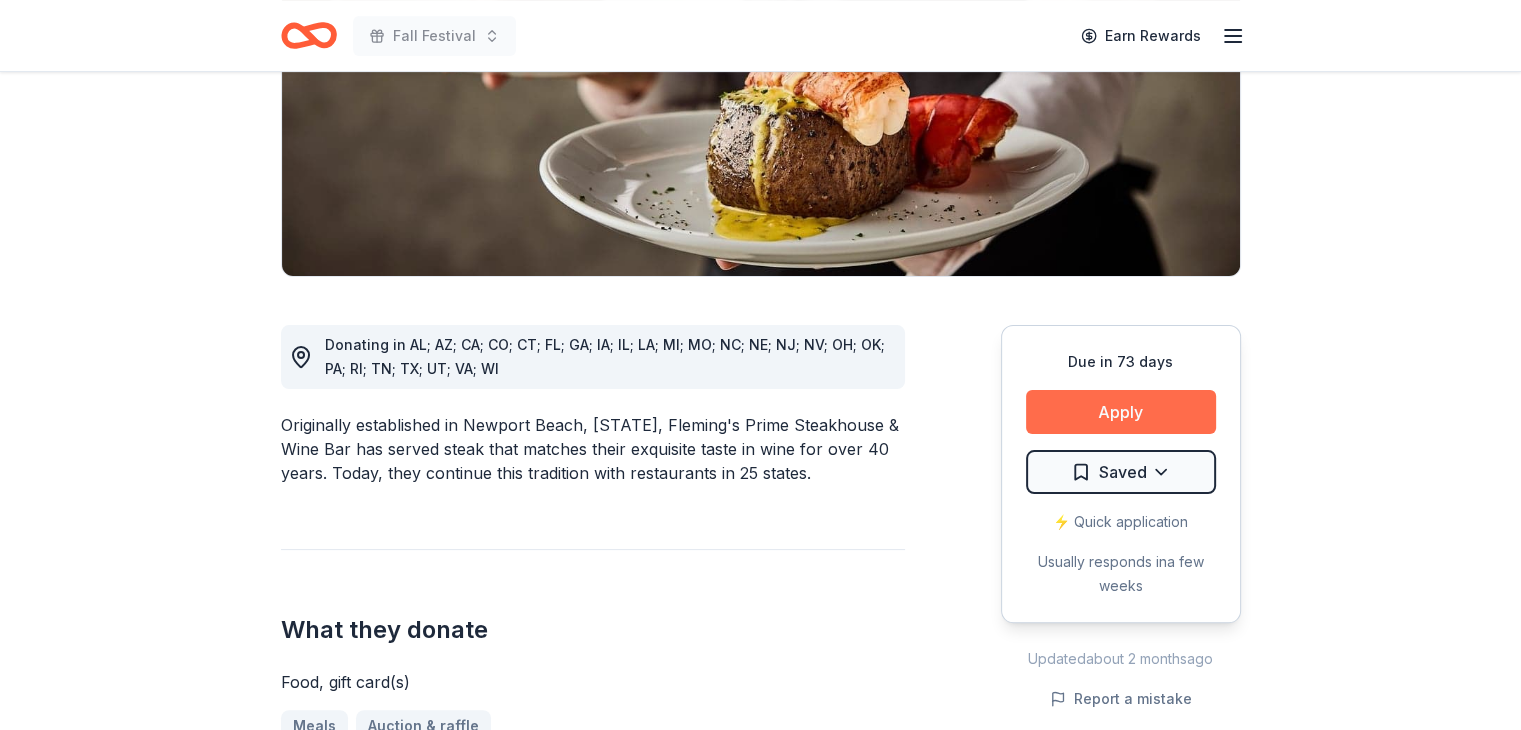 click on "Apply" at bounding box center (1121, 412) 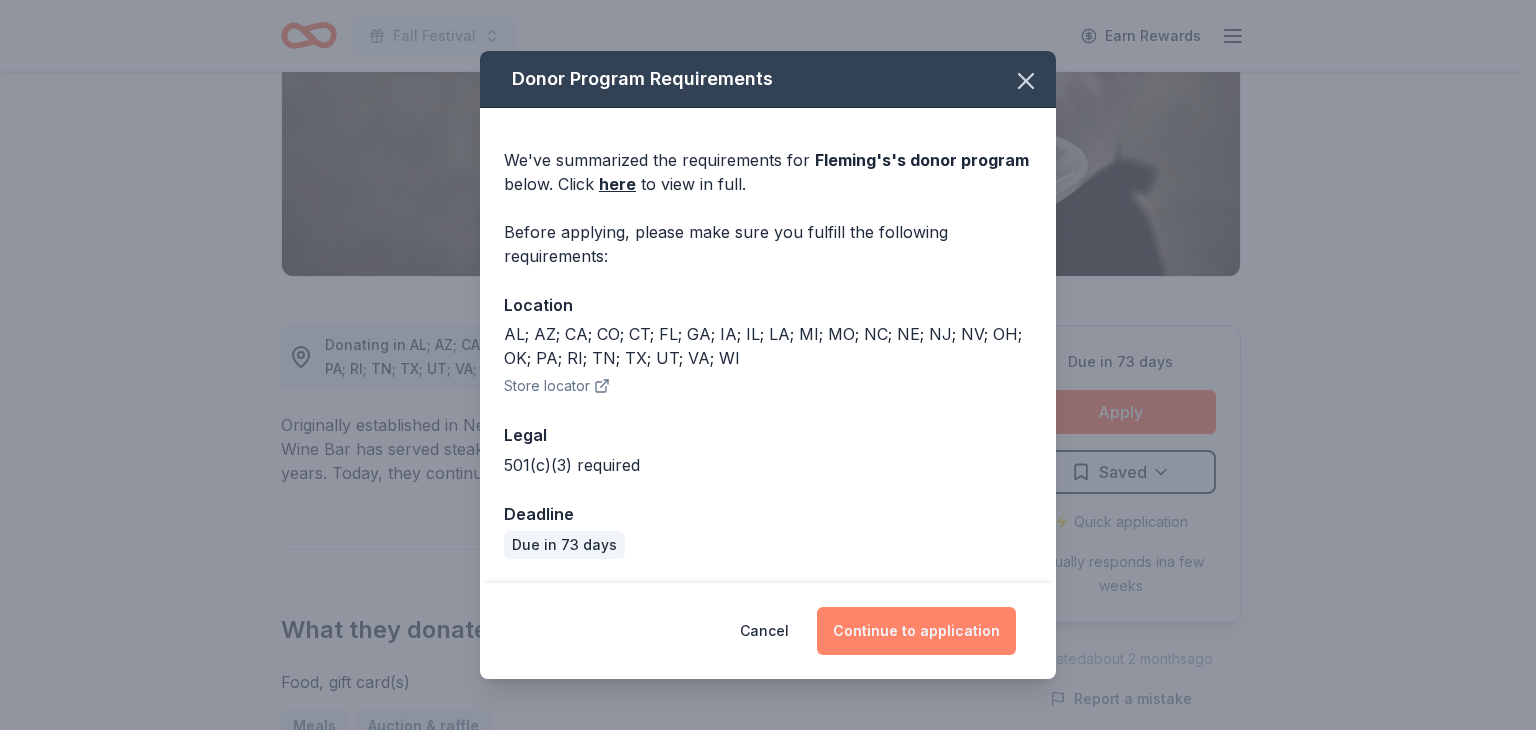 click on "Continue to application" at bounding box center (916, 631) 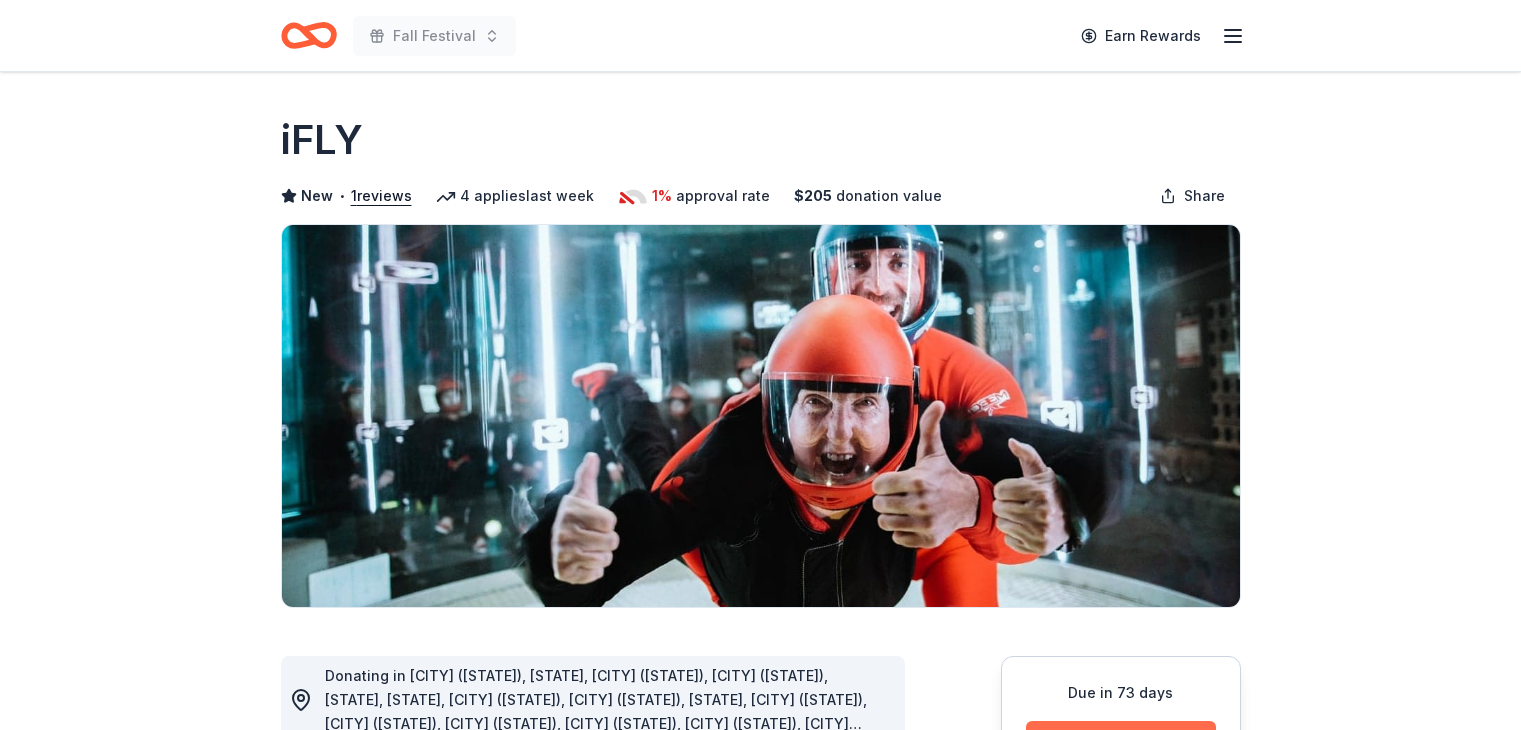 click on "Apply" at bounding box center [1121, 743] 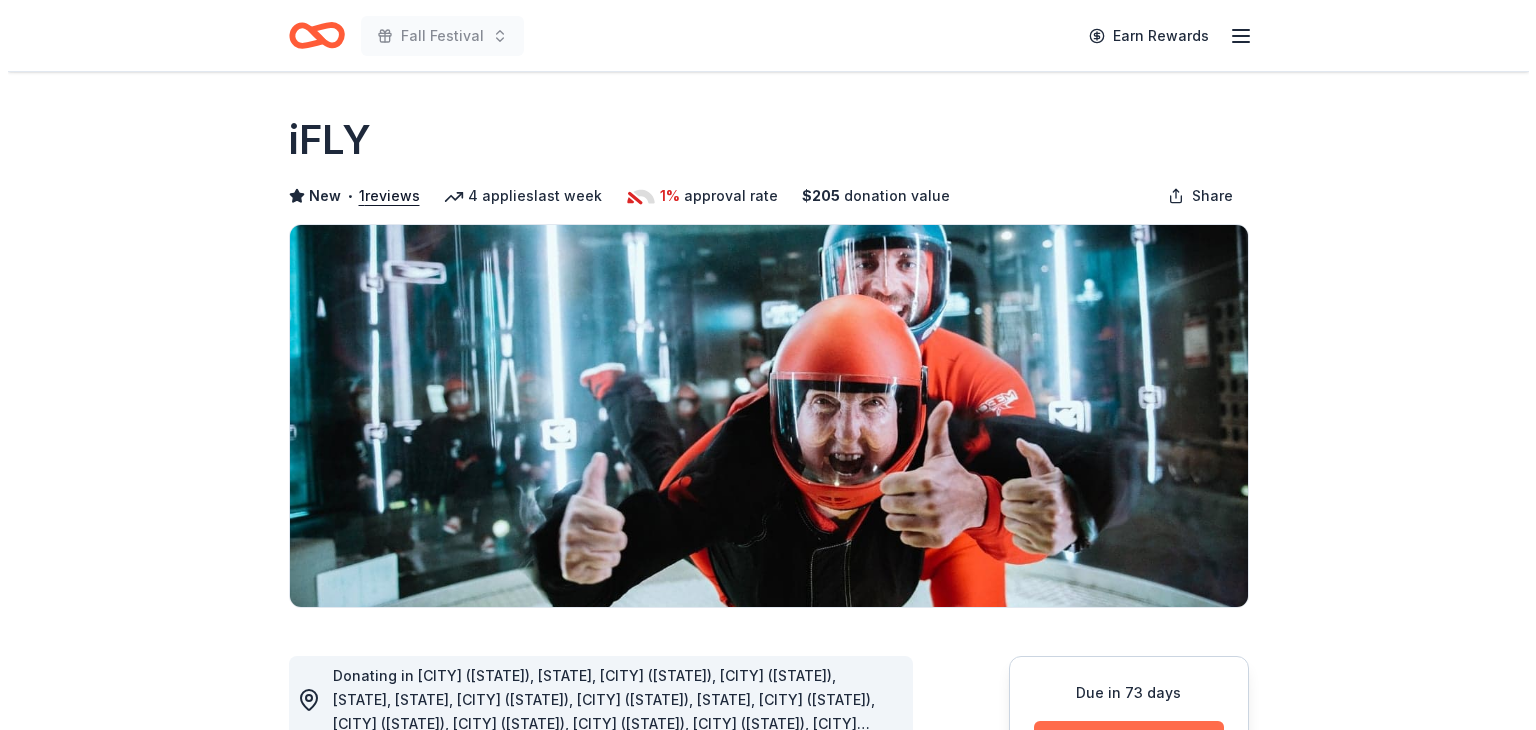 scroll, scrollTop: 323, scrollLeft: 0, axis: vertical 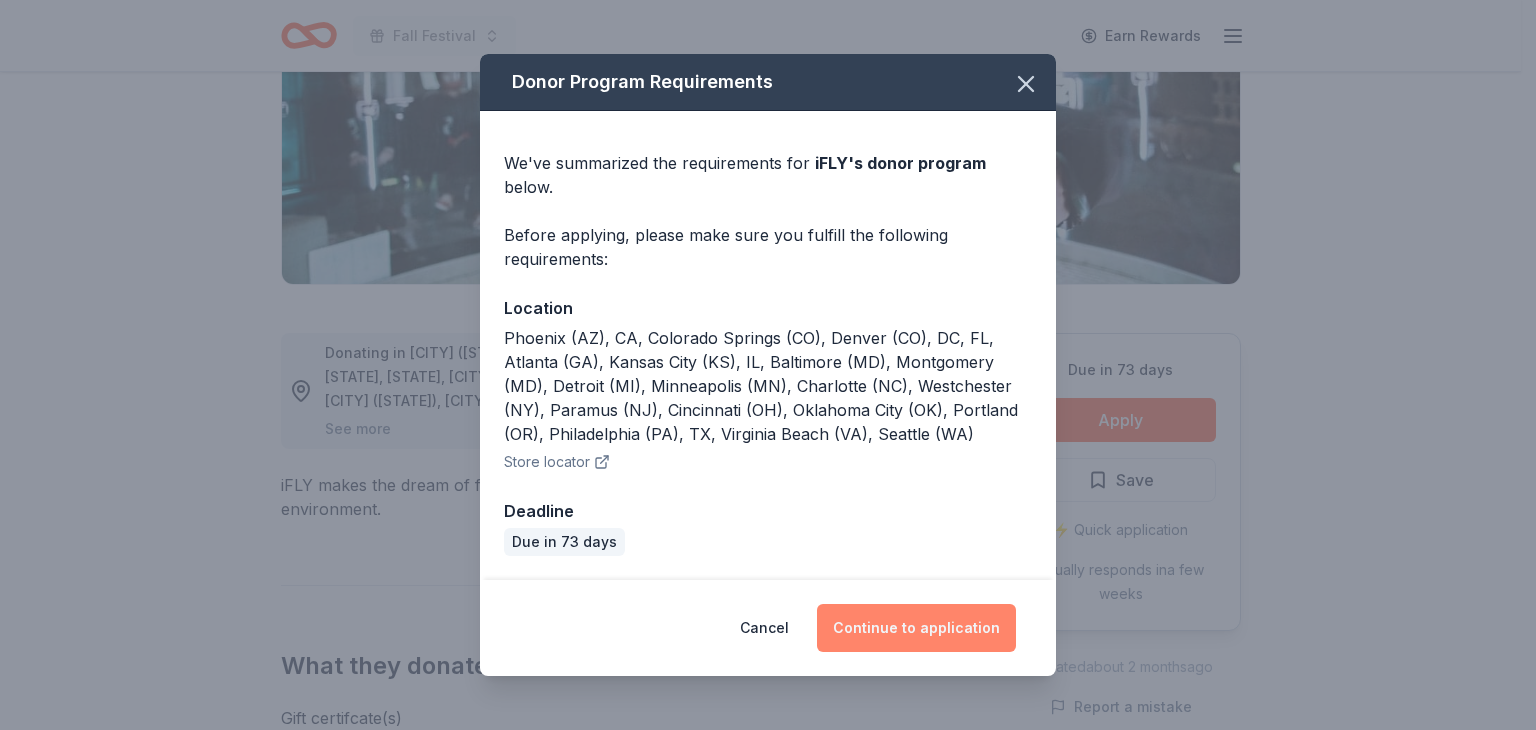 click on "Continue to application" at bounding box center [916, 628] 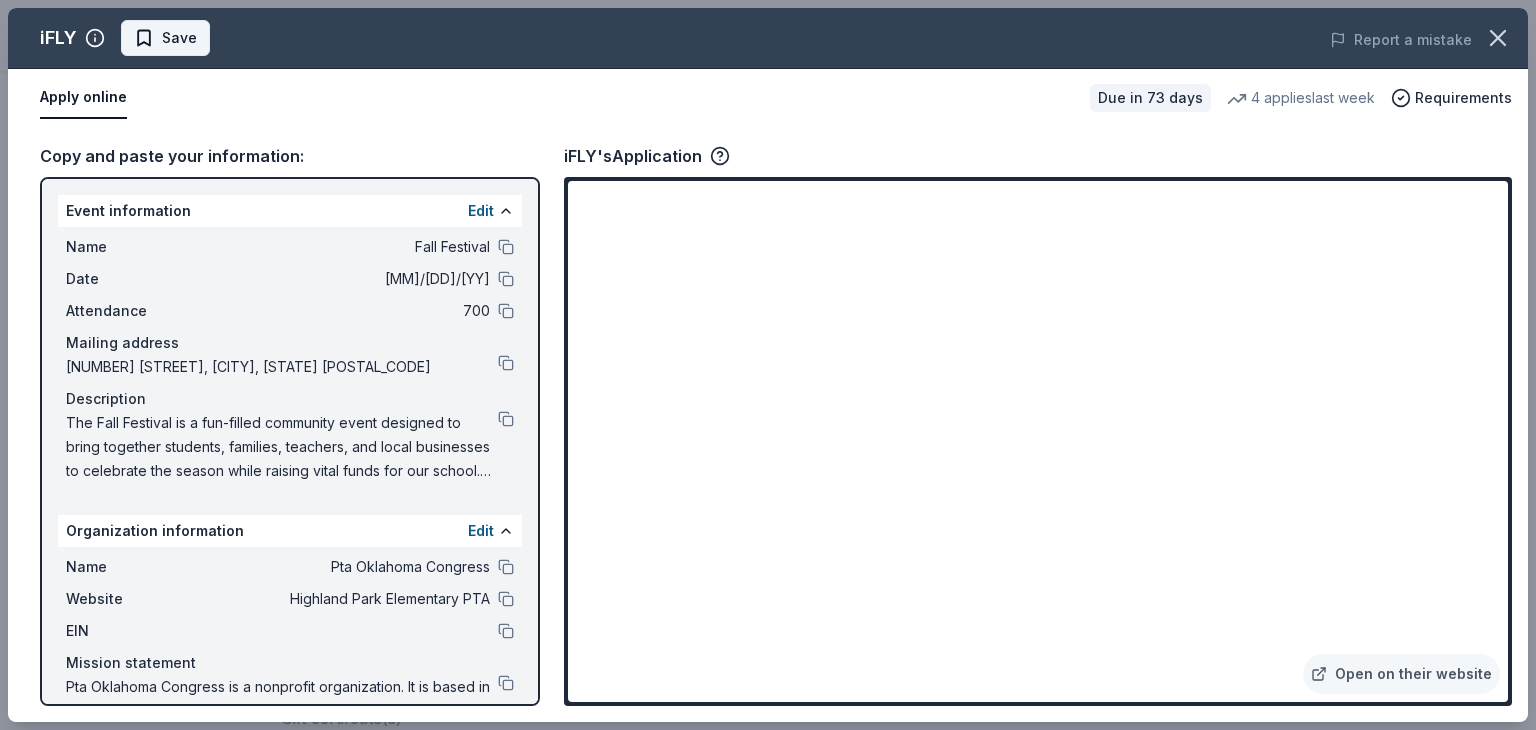 click on "Save" at bounding box center [179, 38] 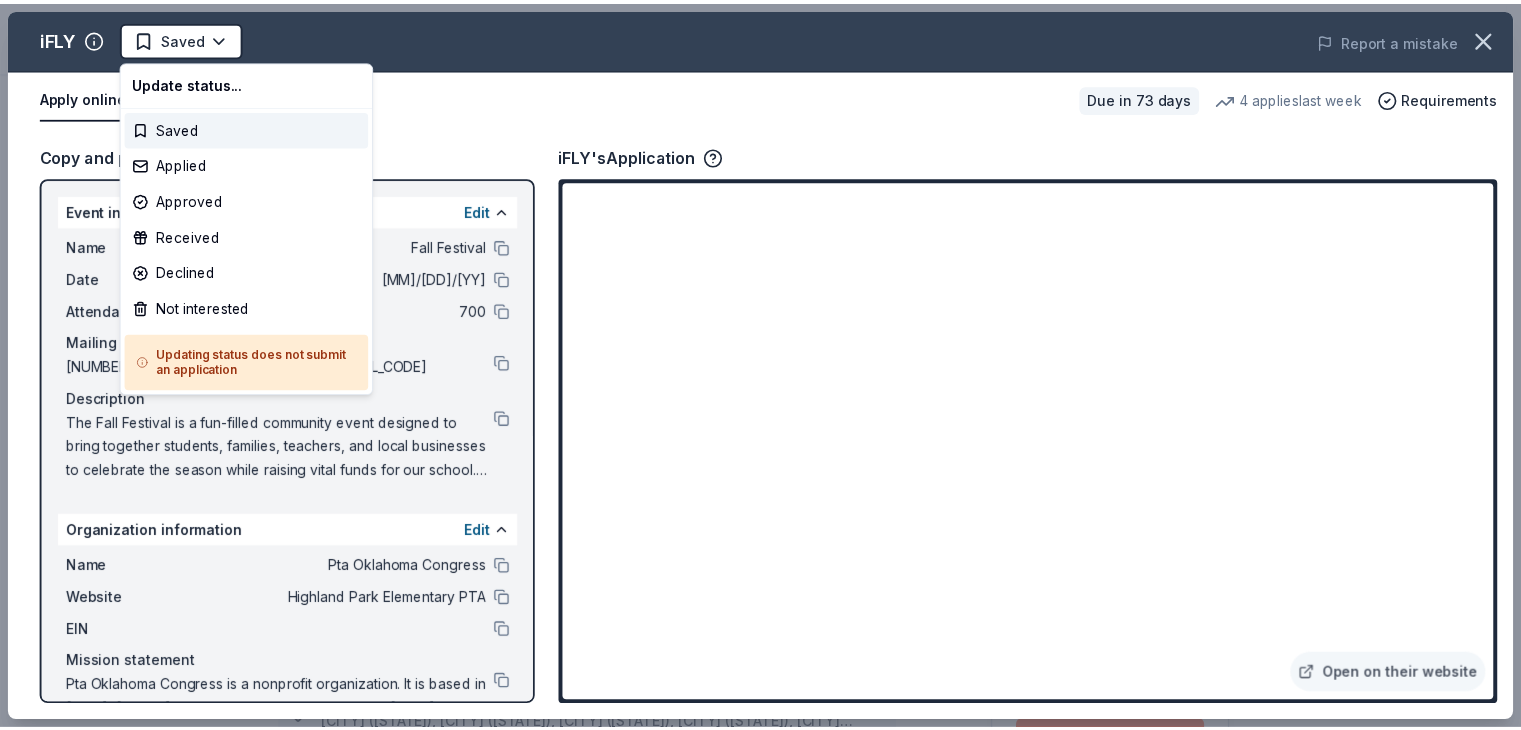 scroll, scrollTop: 0, scrollLeft: 0, axis: both 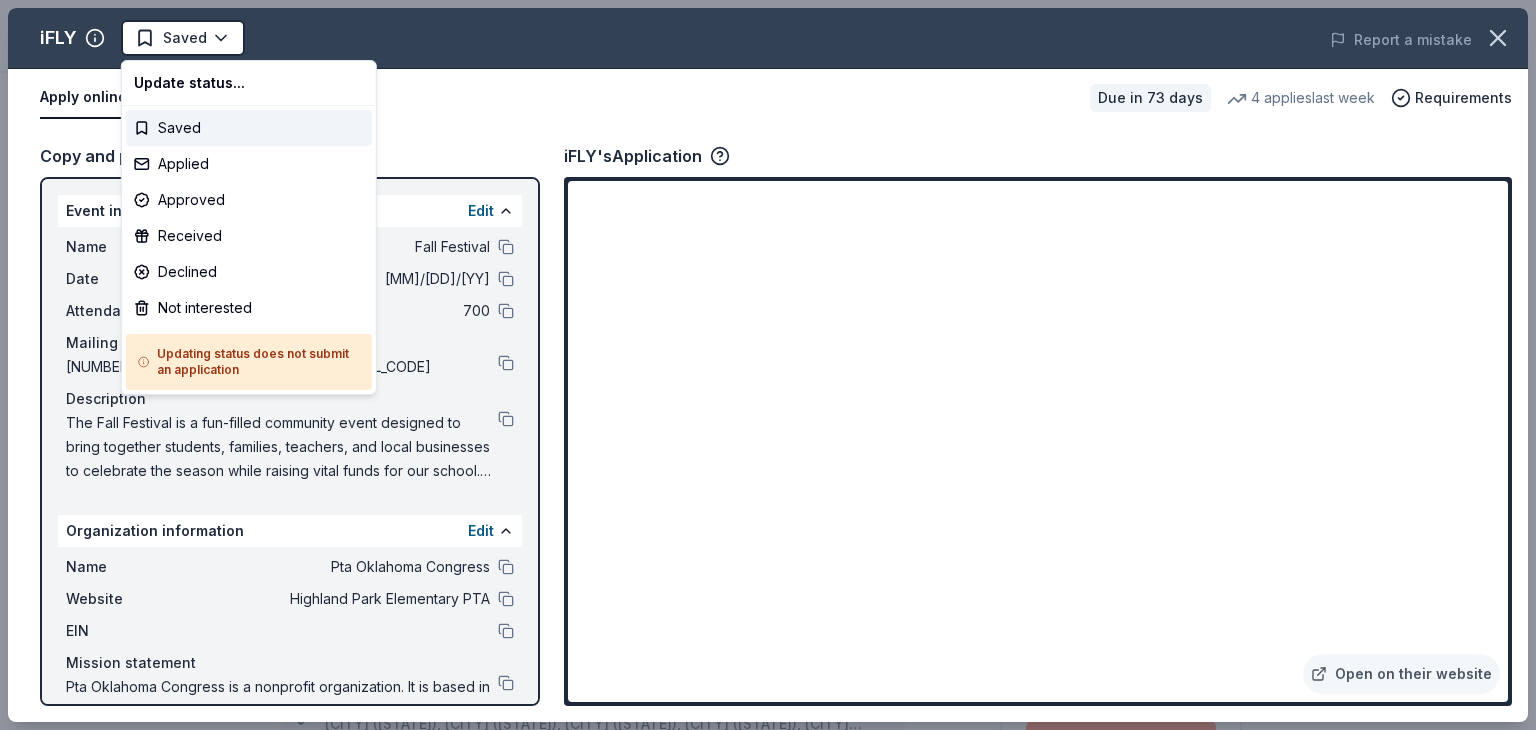 click on "Fall Festival Saved Apply Due in 73 days Share iFLY New • 1  reviews 4   applies  last week 1% approval rate $ 205 donation value Share Donating in Phoenix (AZ), CA, Colorado Springs (CO), Denver (CO), DC, FL, Atlanta (GA), Kansas City (KS), IL, Baltimore (MD), Montgomery (MD), Detroit (MI), Minneapolis (MN), Charlotte (NC), Westchester (NY), Paramus (NJ), Cincinnati (OH), Oklahoma City (OK), Portland (OR), Philadelphia (PA), TX, Virginia Beach (VA), Seattle (WA) See more iFLY makes the dream of flight a reality with indoor skydiving in a safe and fun environment. What they donate Gift certifcate(s) Auction & raffle Donation is small & easy to send to guests Who they donate to iFLY  hasn ' t listed any preferences or eligibility criteria. Due in 73 days Apply Saved ⚡️ Quick application Usually responds in  a few weeks Updated  about 2 months  ago Report a mistake 1% approval rate 1 % approved 9 % declined 90 % no response iFLY is  a selective donor :  $ 205 donation value (average) <1% 33% 33% 33% :  1" at bounding box center [768, 365] 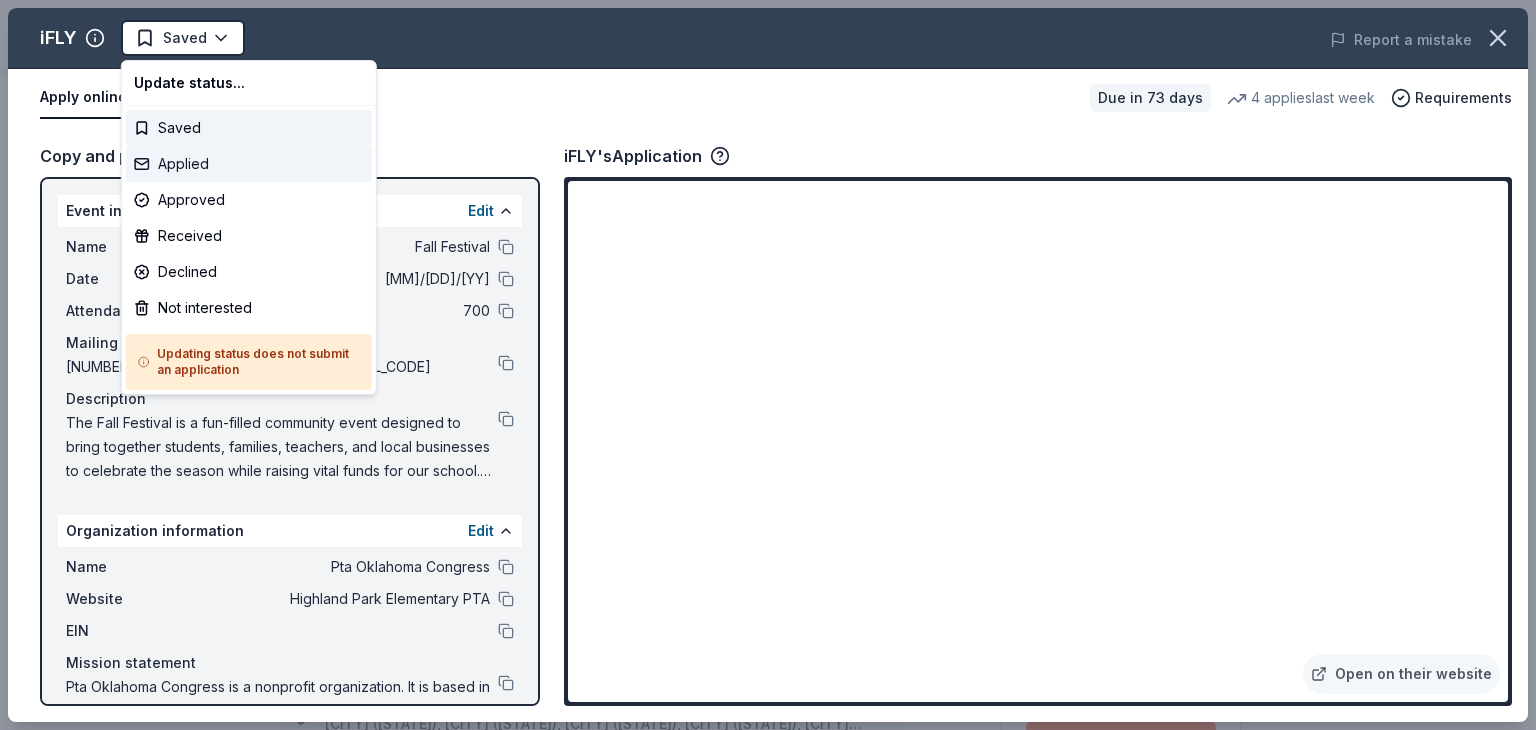 click on "Applied" at bounding box center (249, 164) 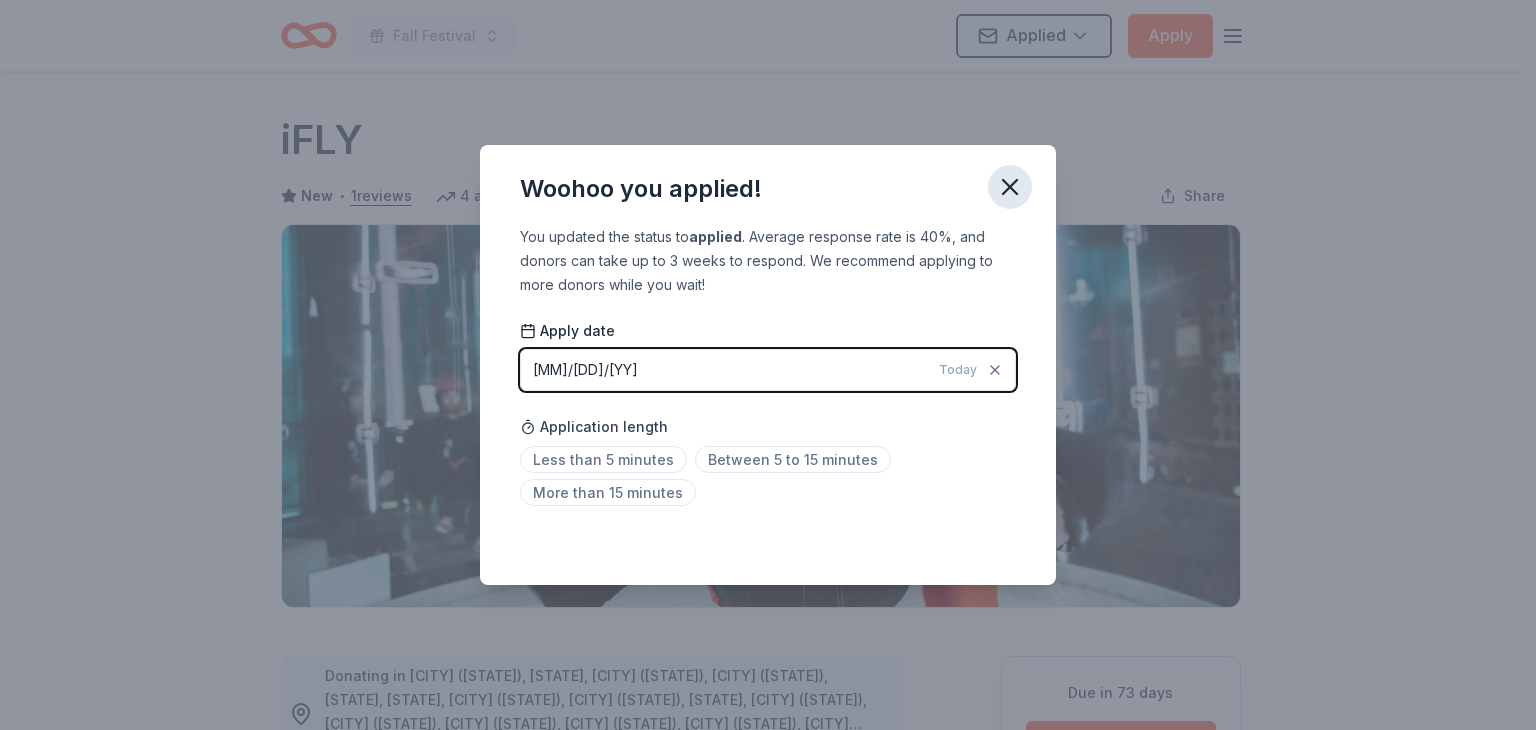 click 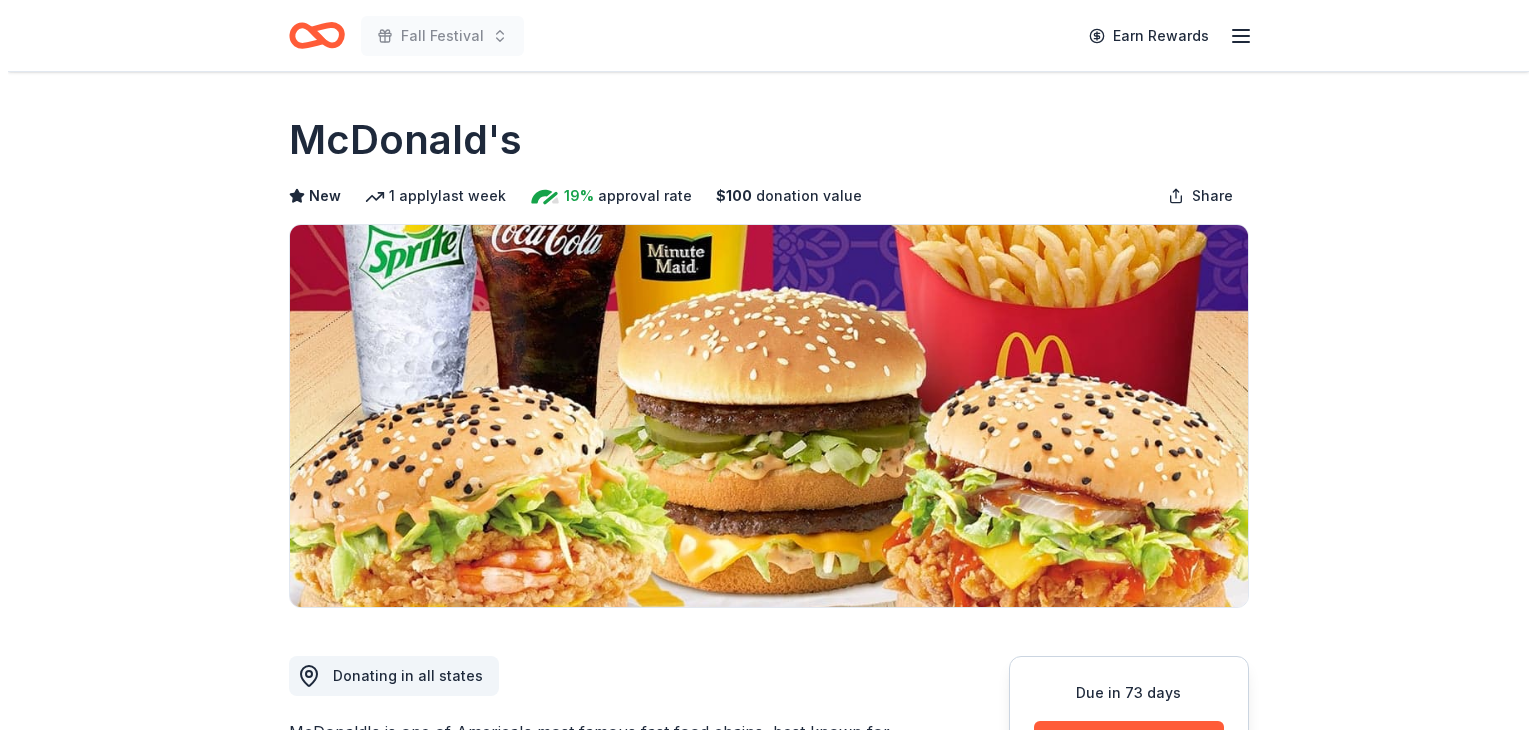scroll, scrollTop: 271, scrollLeft: 0, axis: vertical 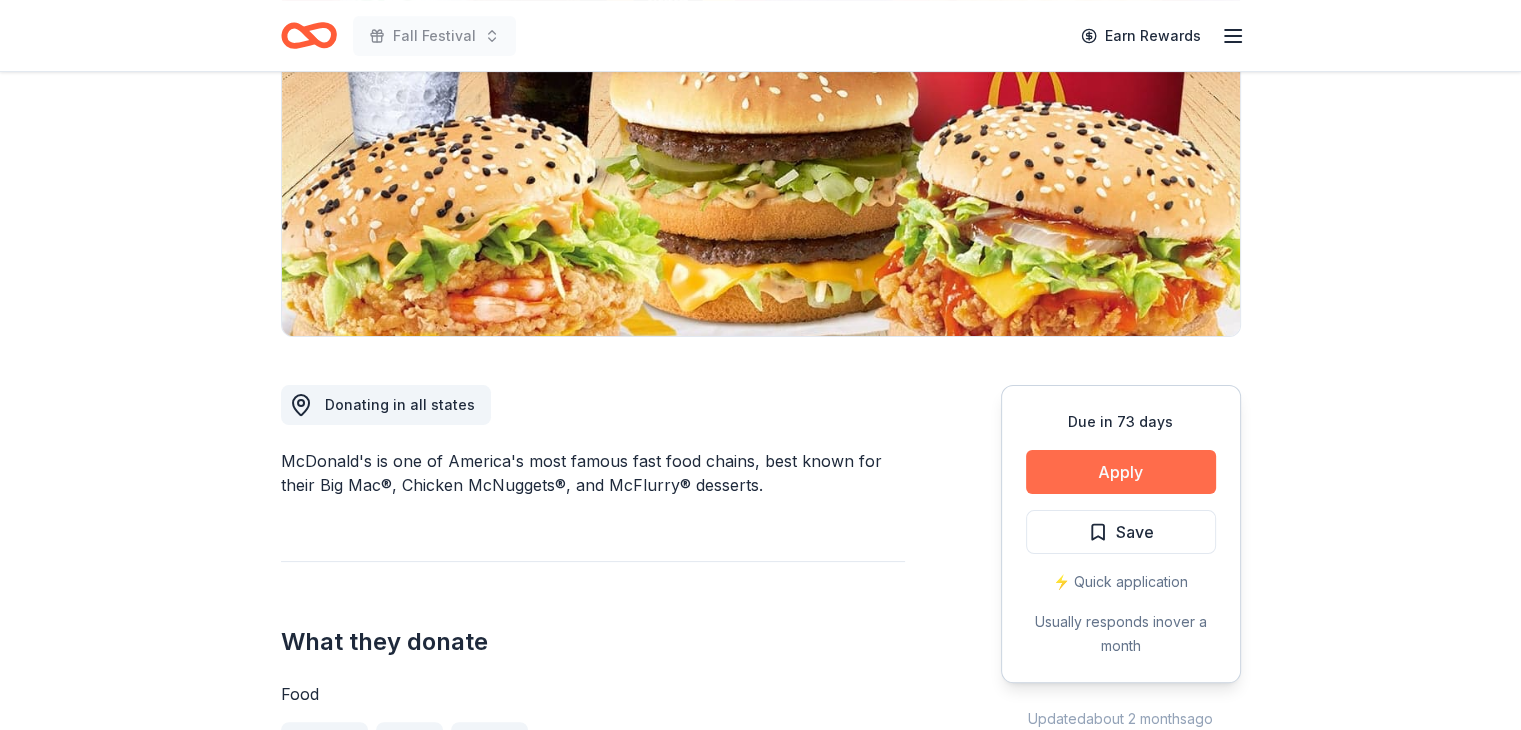 click on "Apply" at bounding box center [1121, 472] 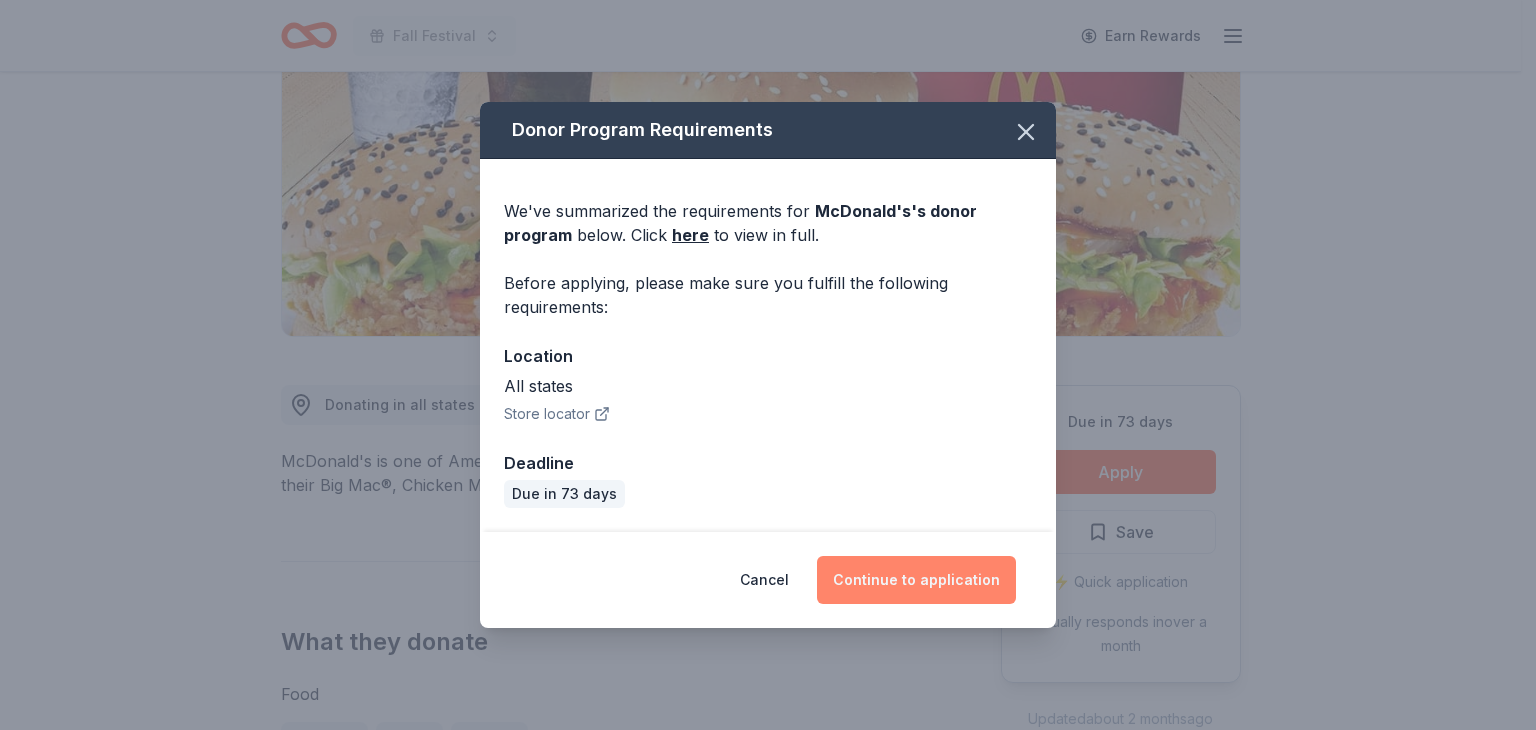click on "Continue to application" at bounding box center [916, 580] 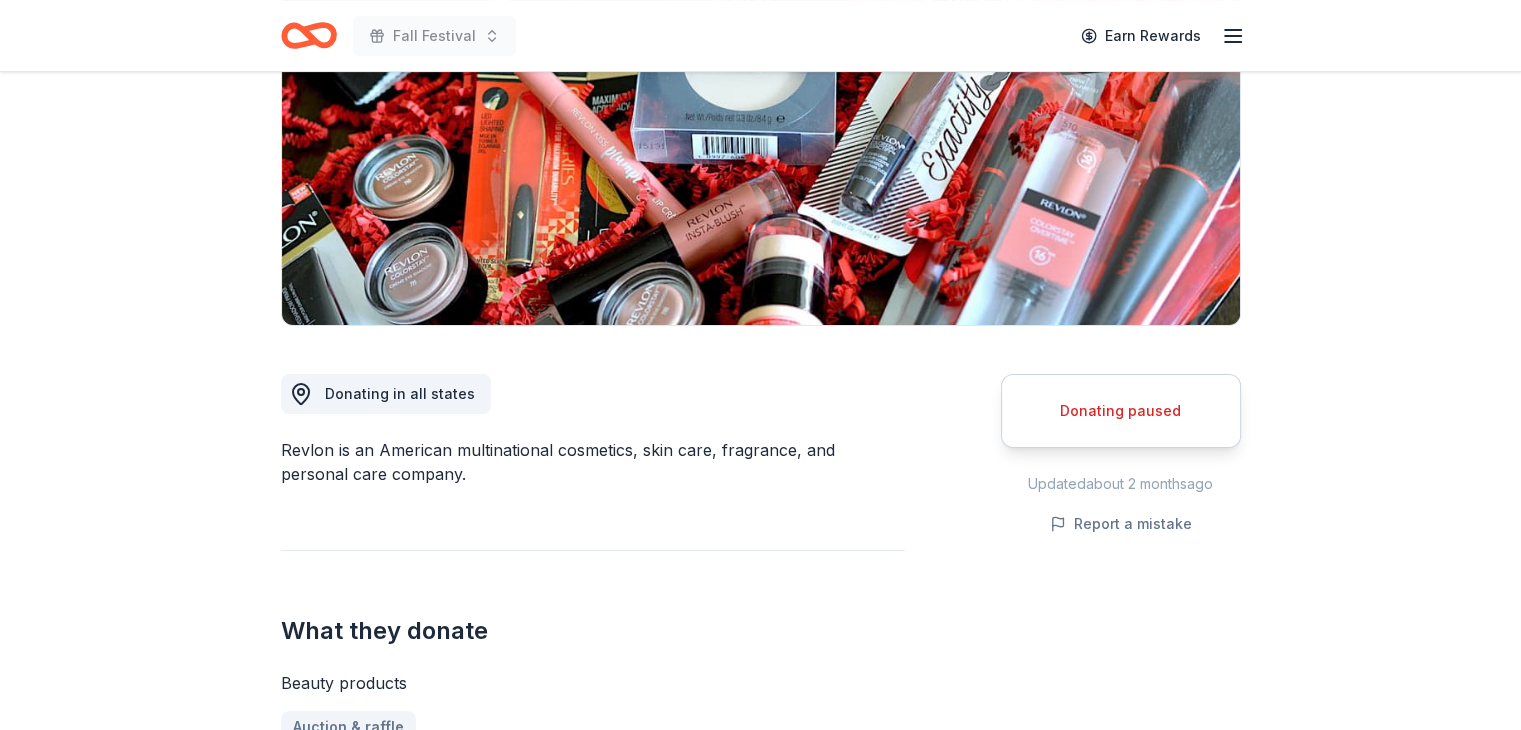 scroll, scrollTop: 283, scrollLeft: 0, axis: vertical 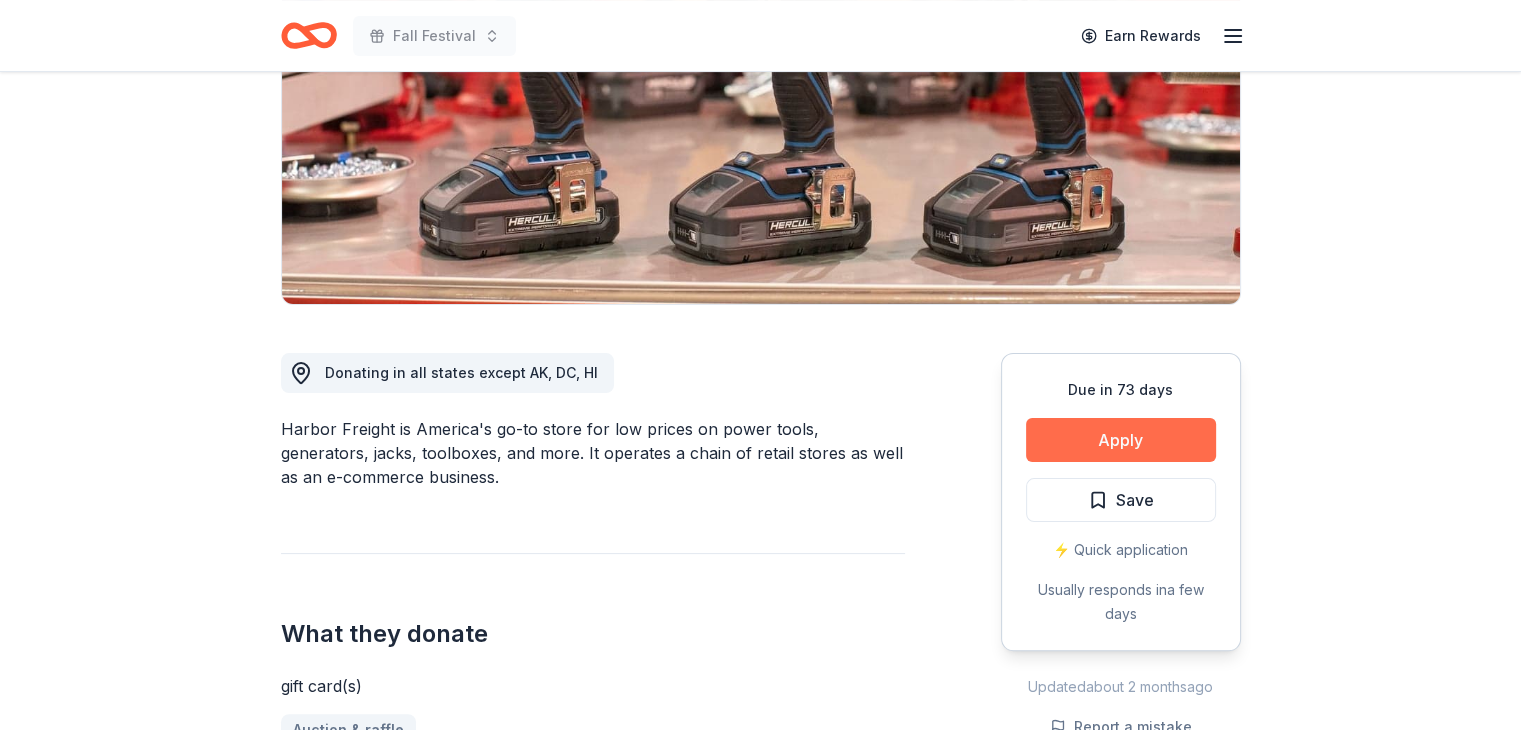 click on "Apply" at bounding box center [1121, 440] 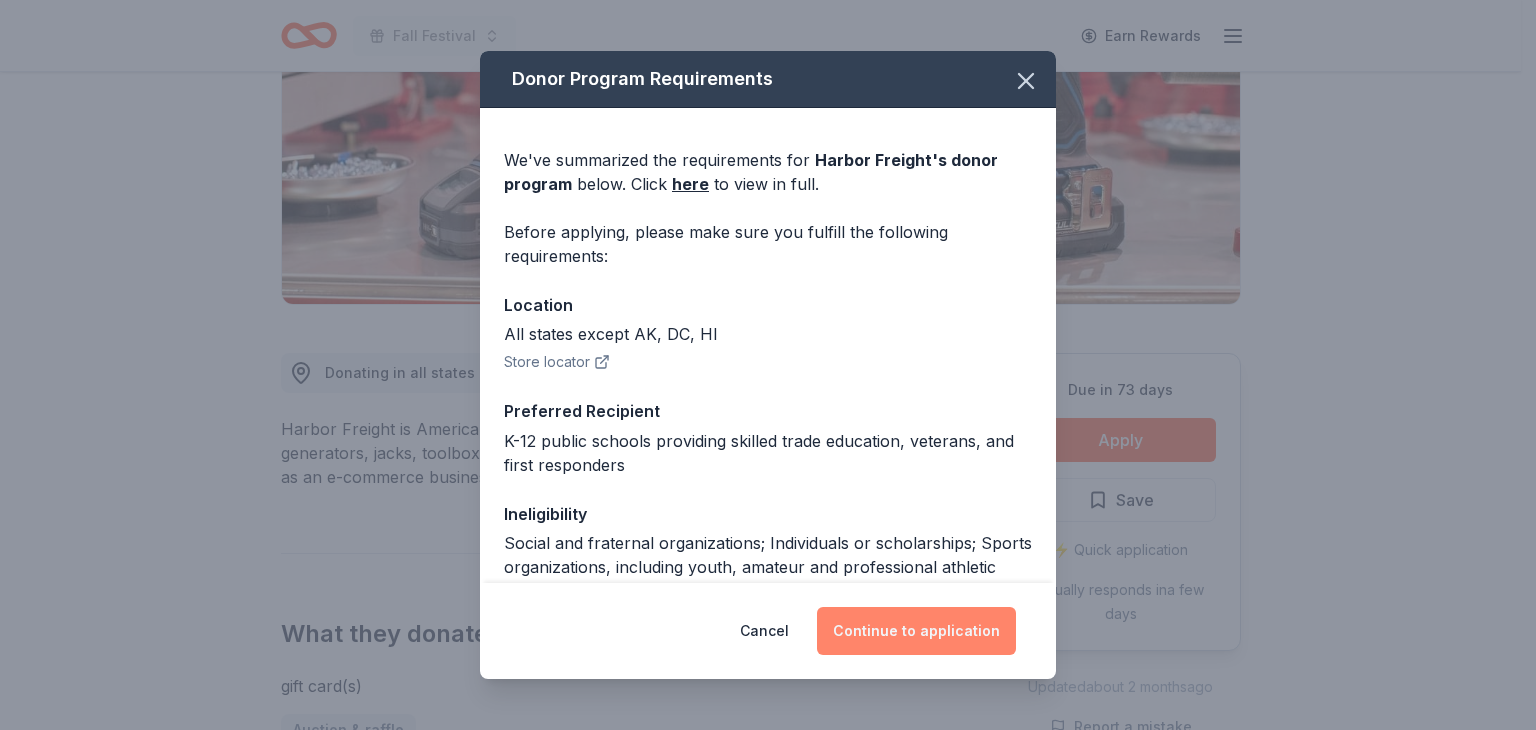 click on "Continue to application" at bounding box center [916, 631] 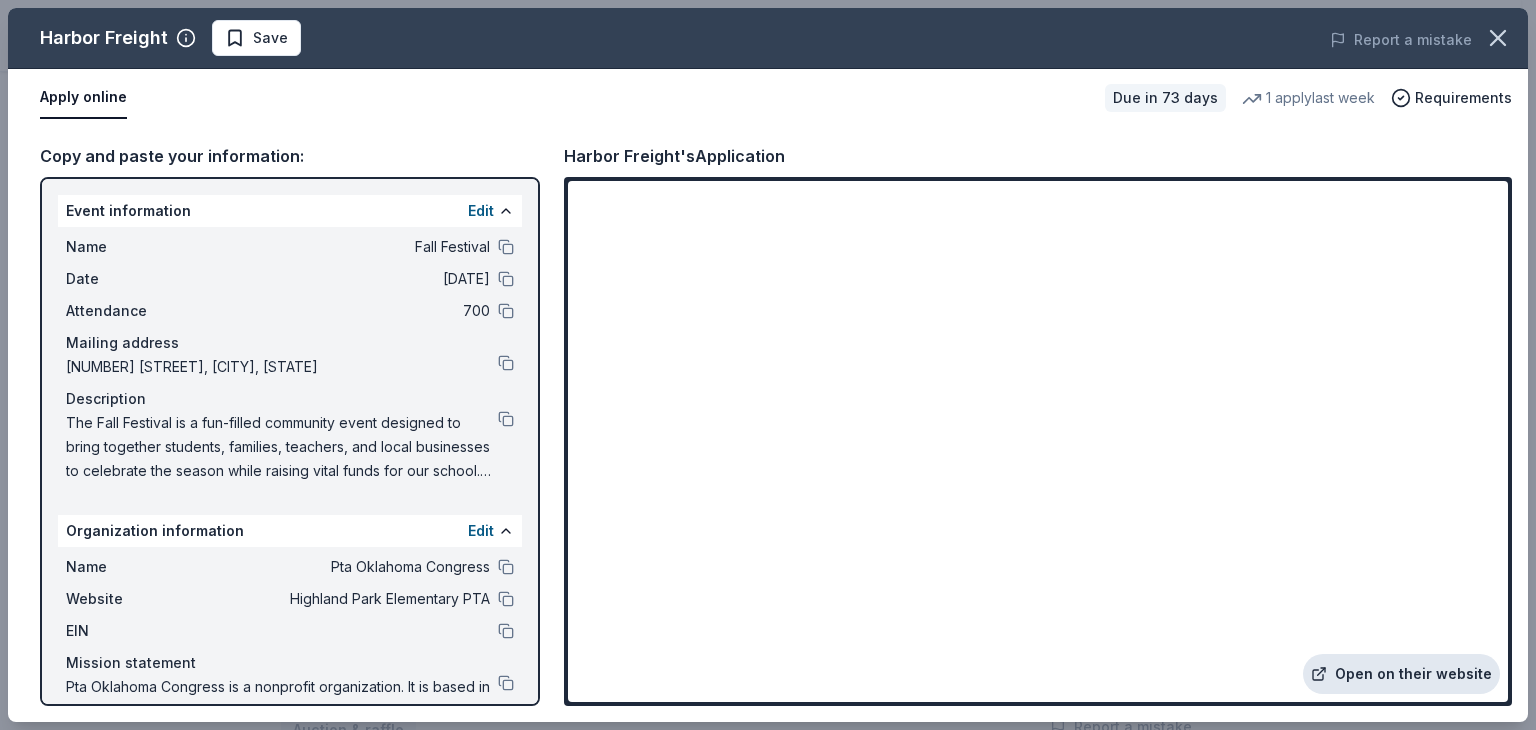 click on "Open on their website" at bounding box center [1401, 674] 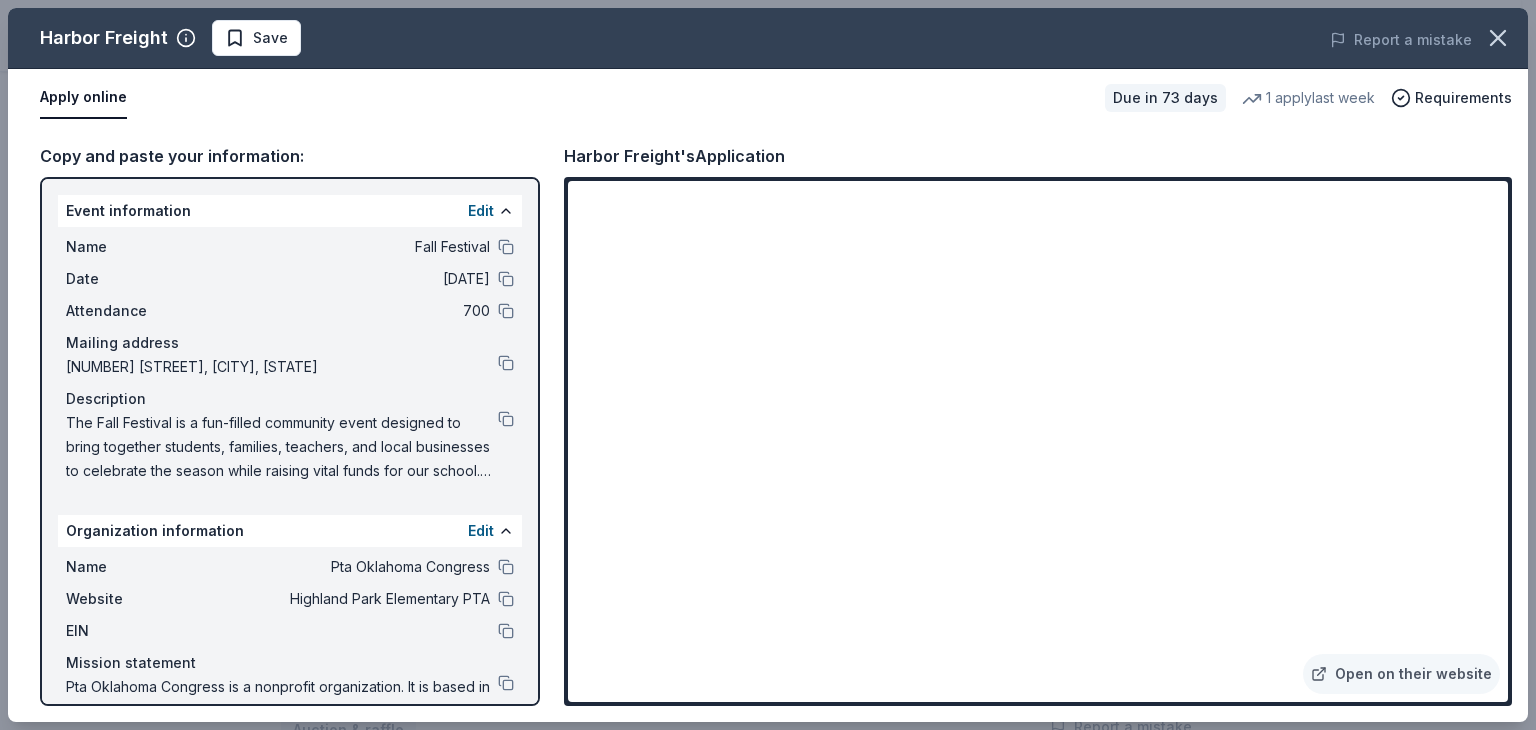 click on "Apply online" at bounding box center (83, 98) 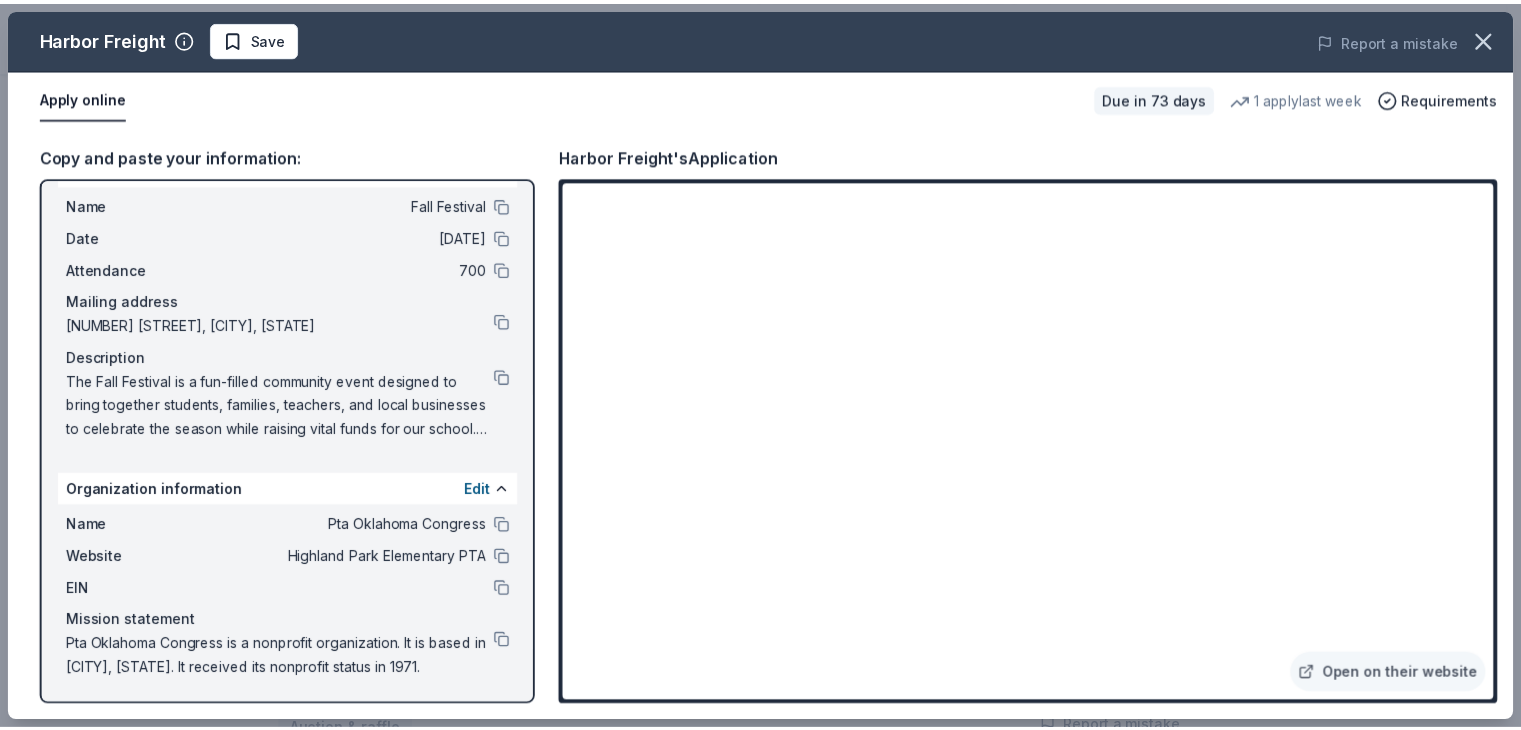 scroll, scrollTop: 0, scrollLeft: 0, axis: both 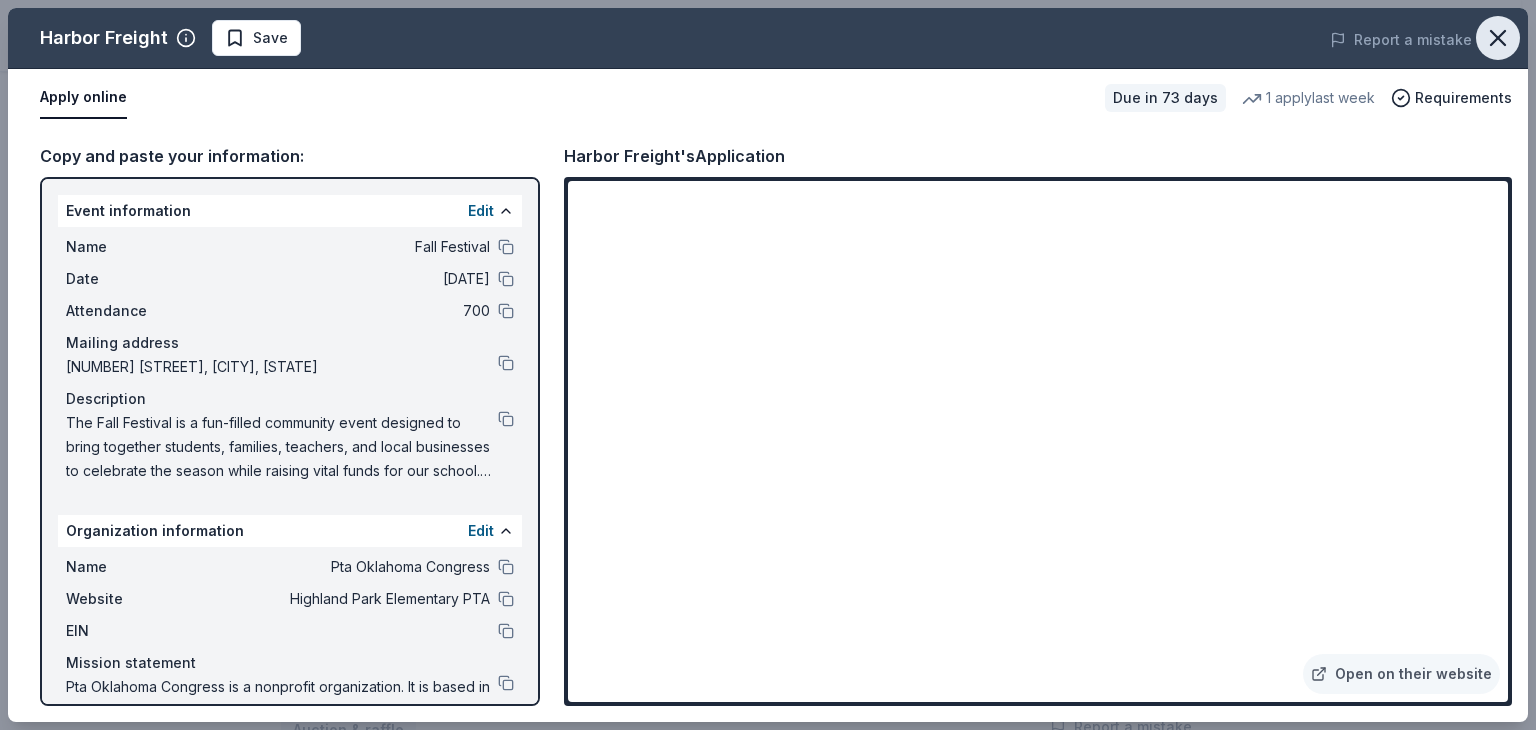 click 